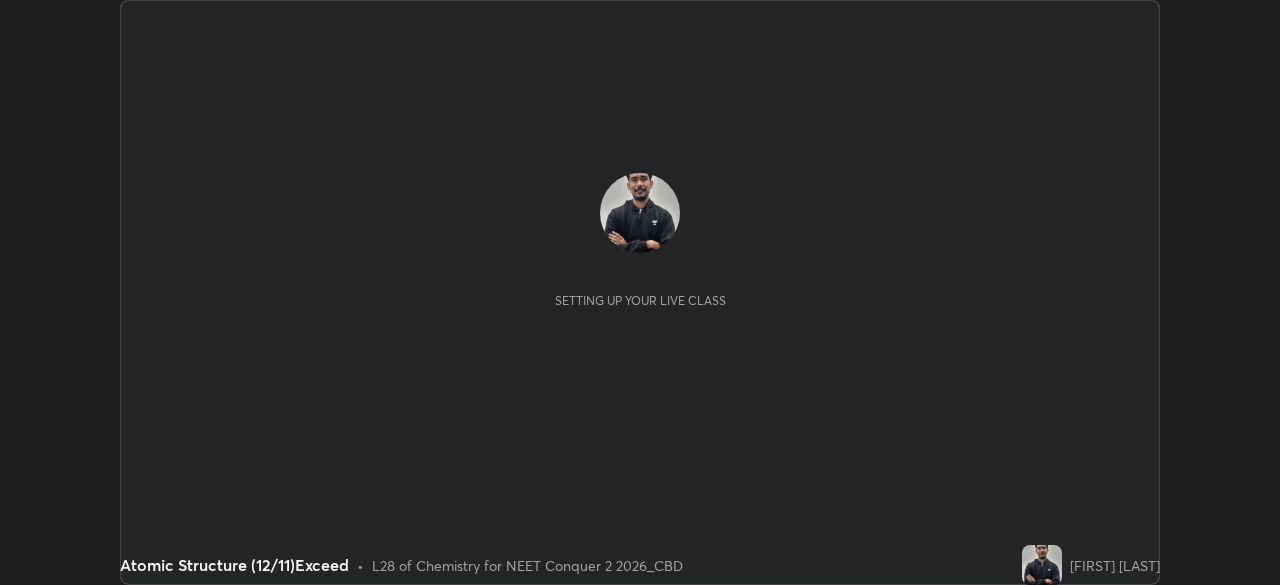 scroll, scrollTop: 0, scrollLeft: 0, axis: both 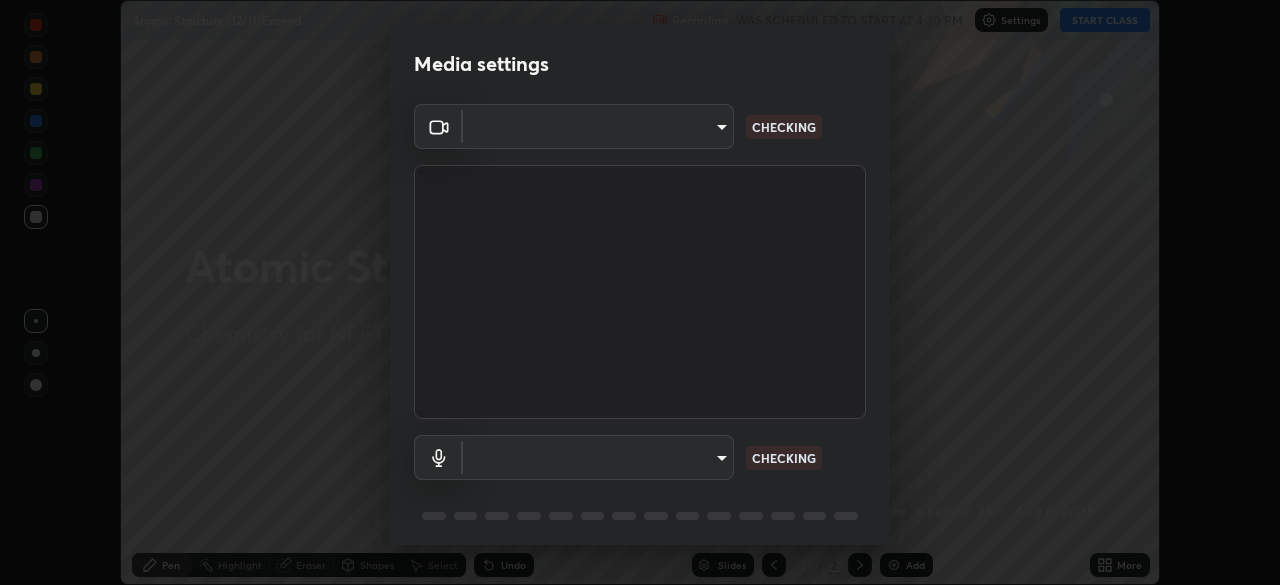 type on "f379f88c7eecd18b82443c427f5097107980474ccb0a7da4b49bb88eac045dbe" 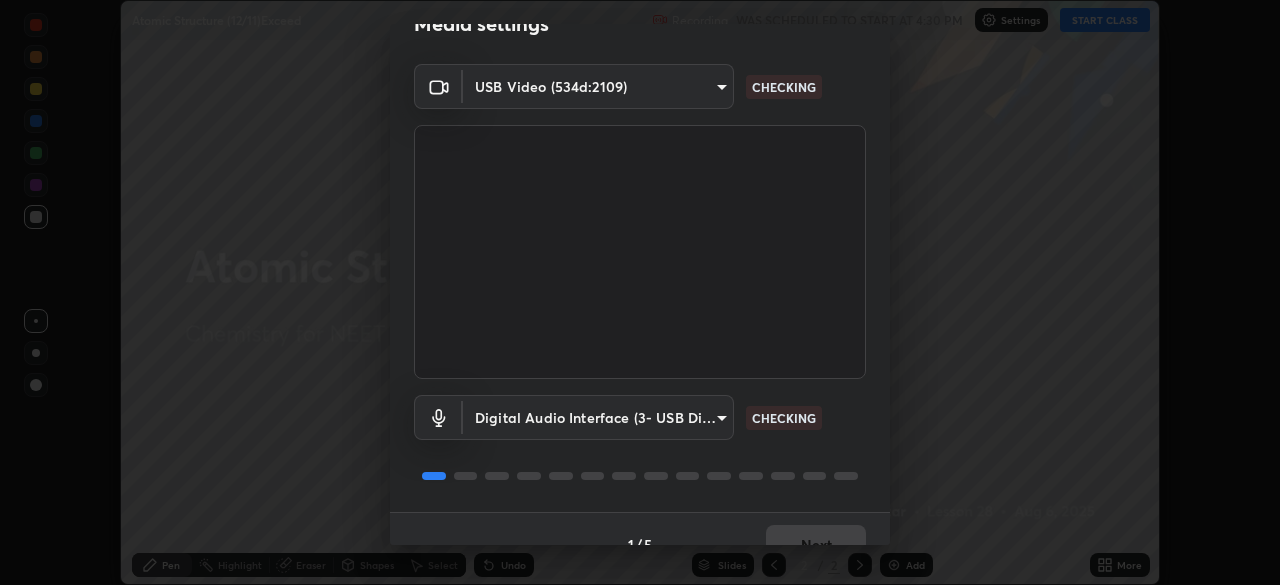 scroll, scrollTop: 71, scrollLeft: 0, axis: vertical 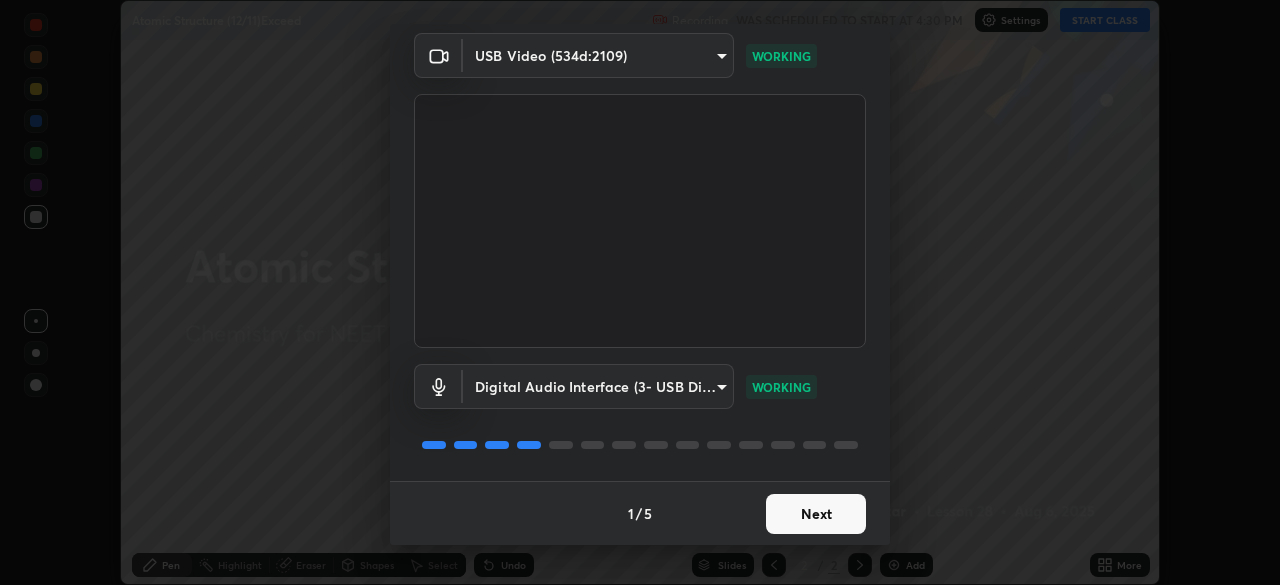 click on "Next" at bounding box center [816, 514] 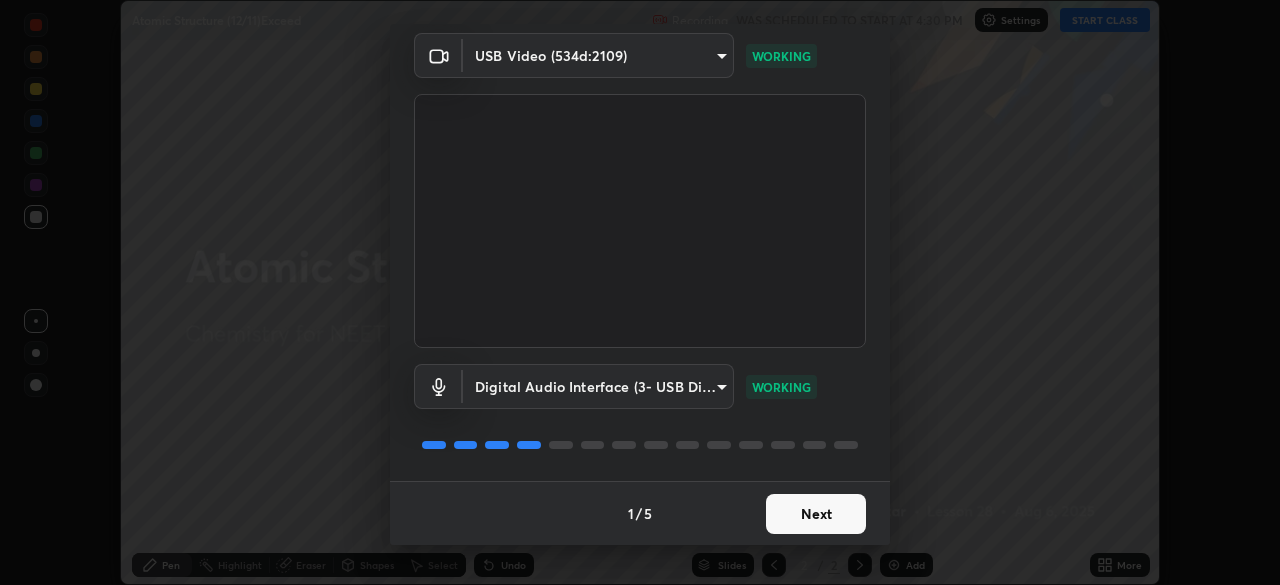 scroll, scrollTop: 0, scrollLeft: 0, axis: both 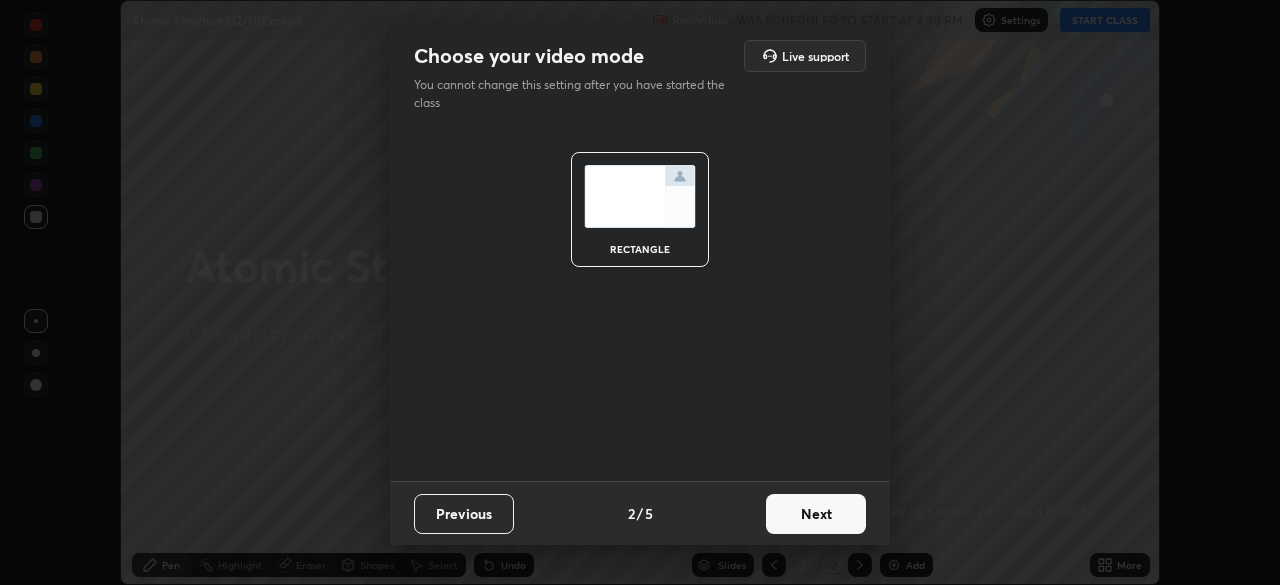 click on "Next" at bounding box center (816, 514) 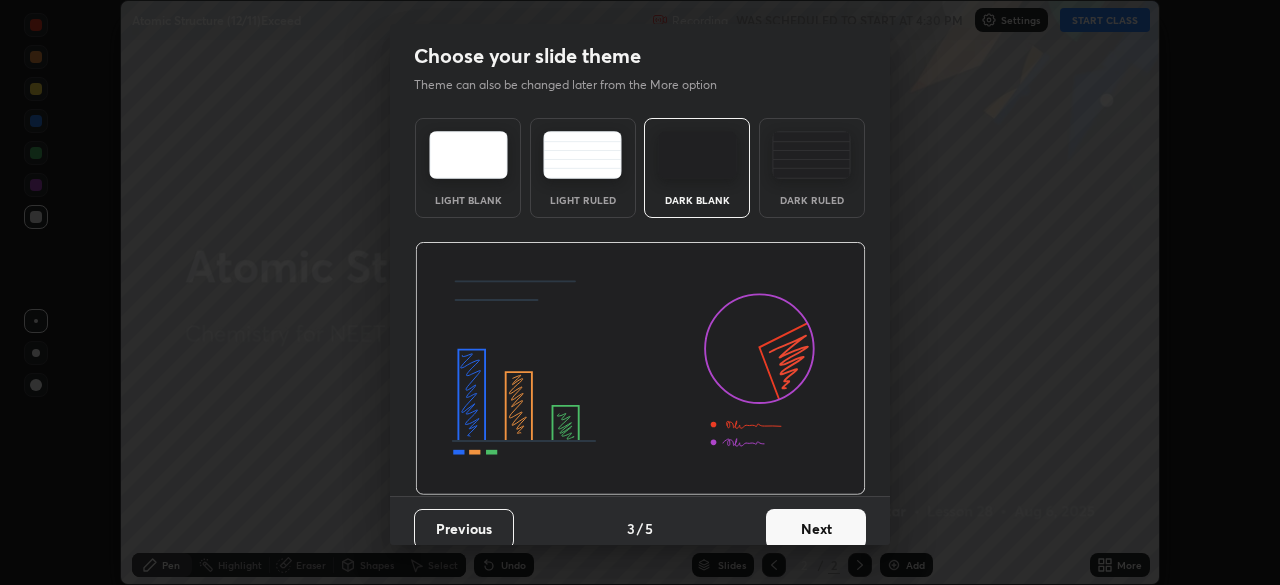 click on "Next" at bounding box center (816, 529) 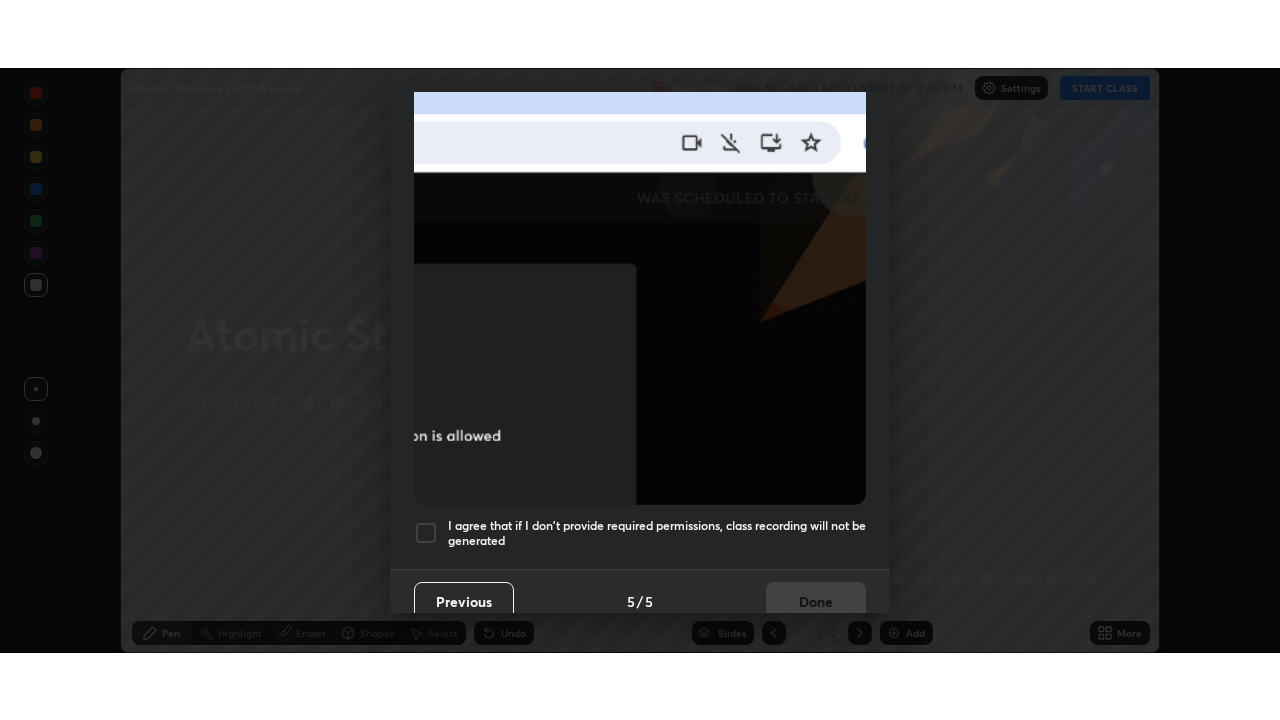 scroll, scrollTop: 479, scrollLeft: 0, axis: vertical 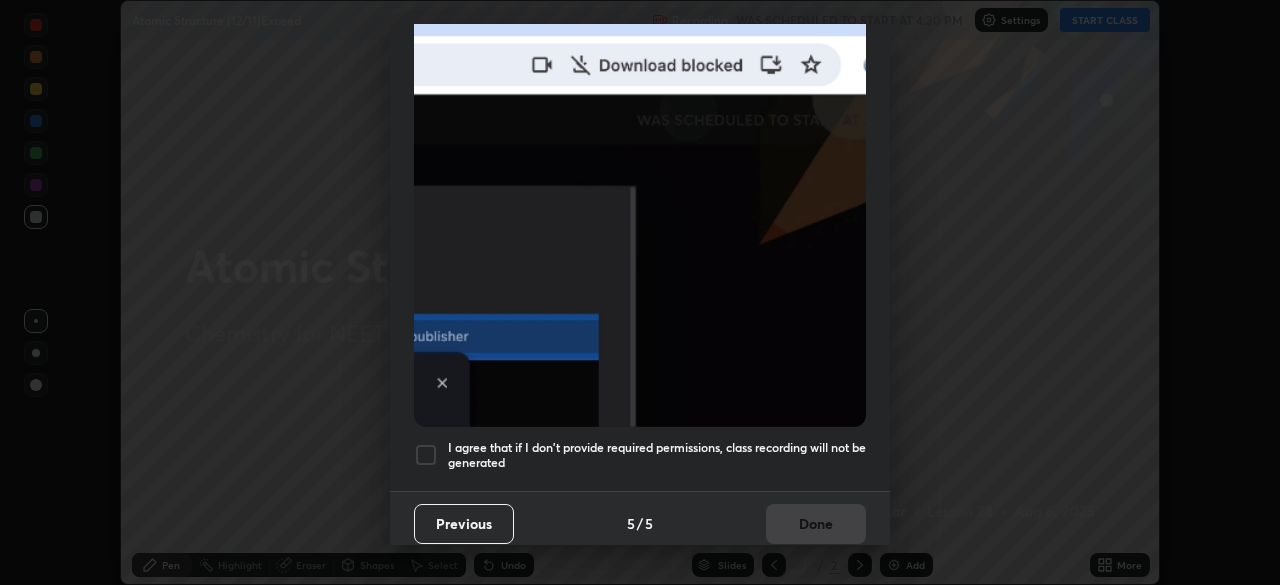 click at bounding box center (426, 455) 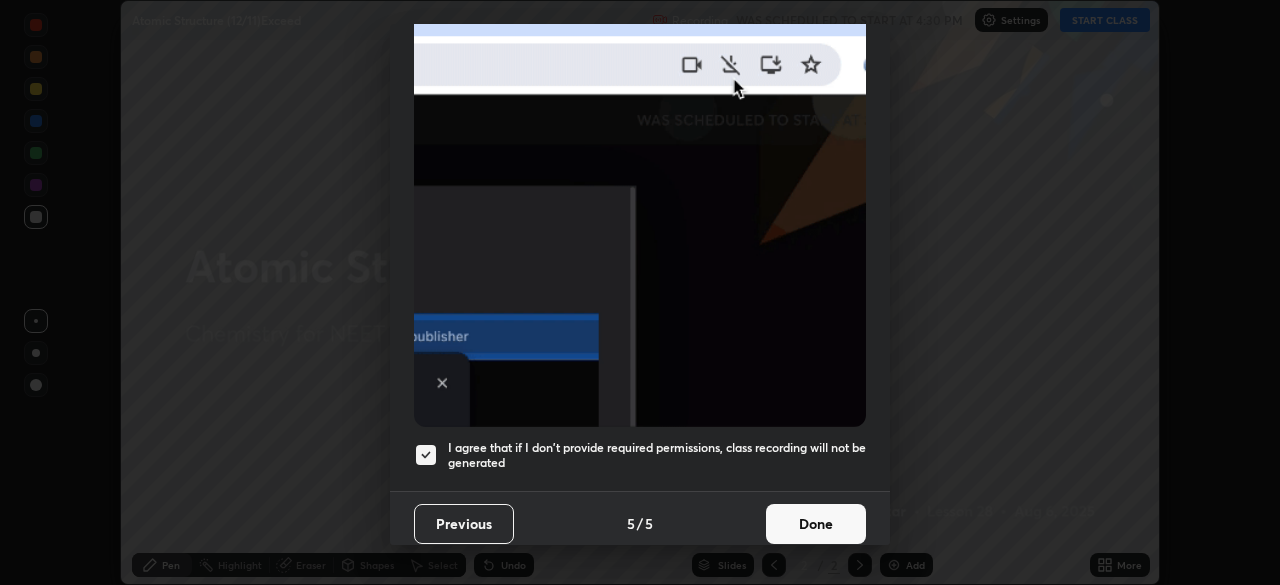 click on "Done" at bounding box center [816, 524] 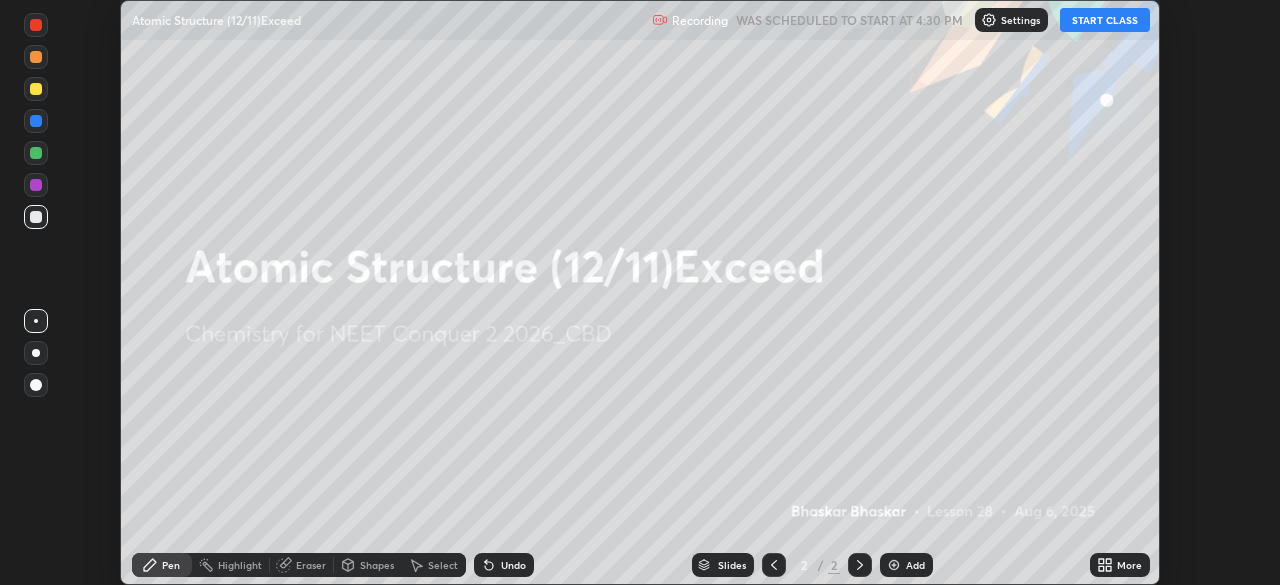 click on "Add" at bounding box center (906, 565) 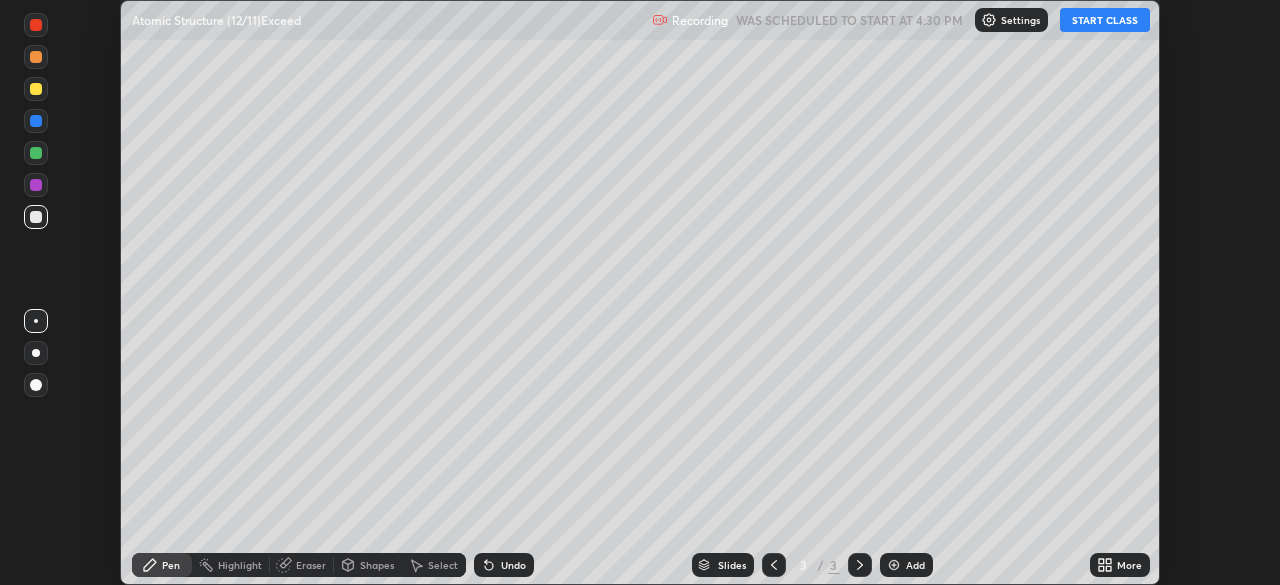 click on "More" at bounding box center (1120, 565) 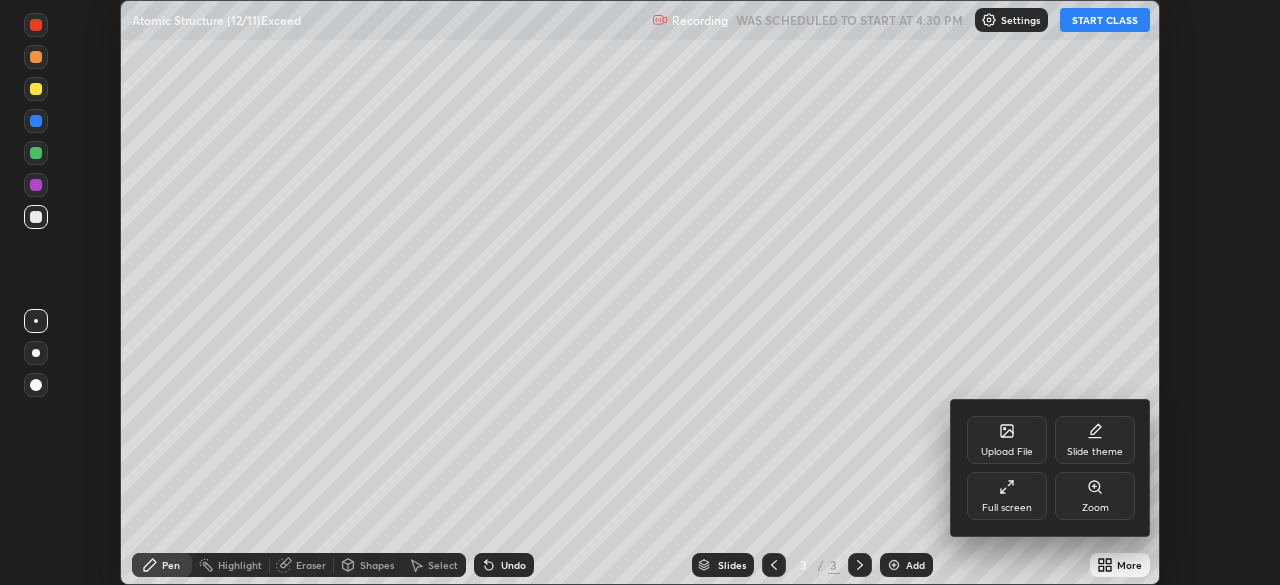 click 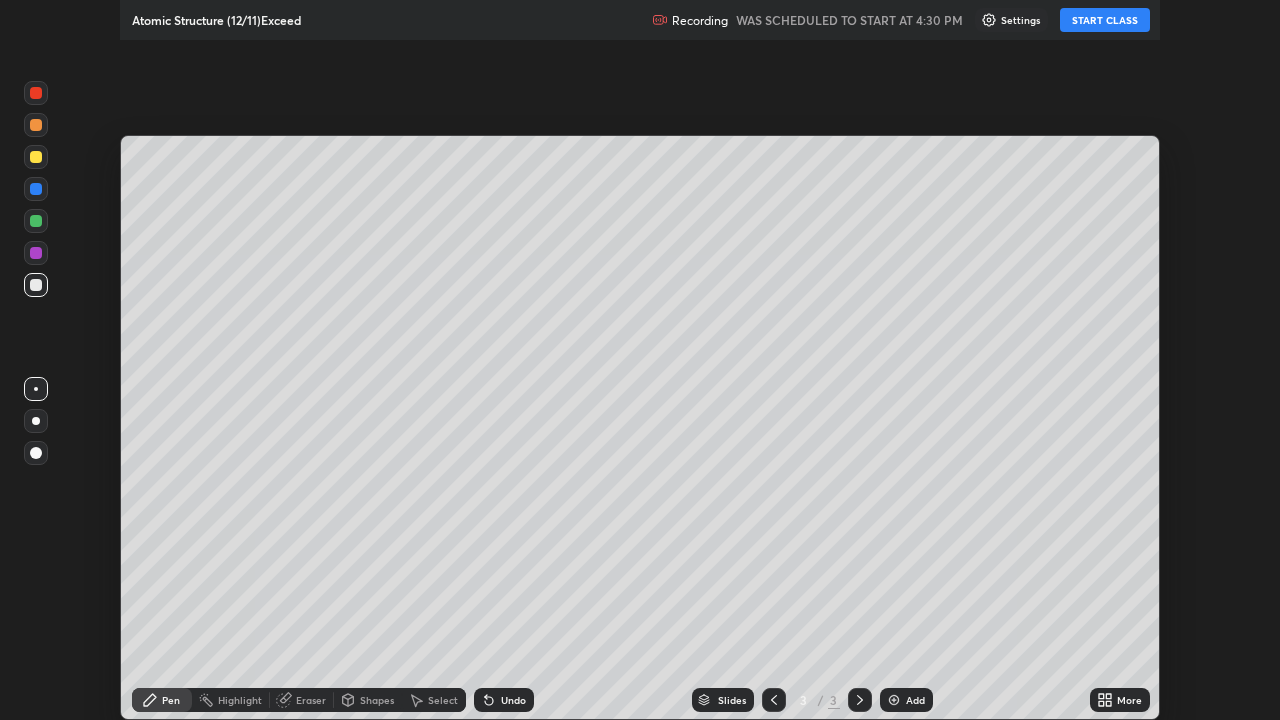 scroll, scrollTop: 99280, scrollLeft: 98720, axis: both 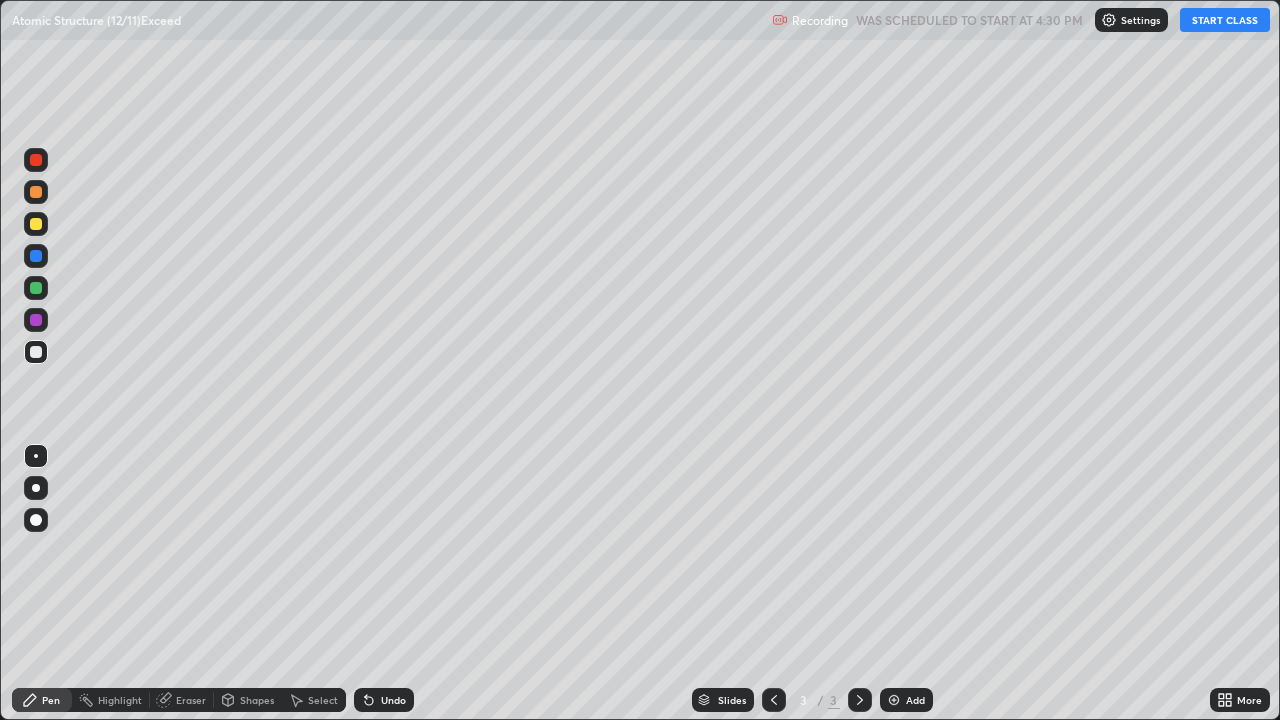 click on "START CLASS" at bounding box center [1225, 20] 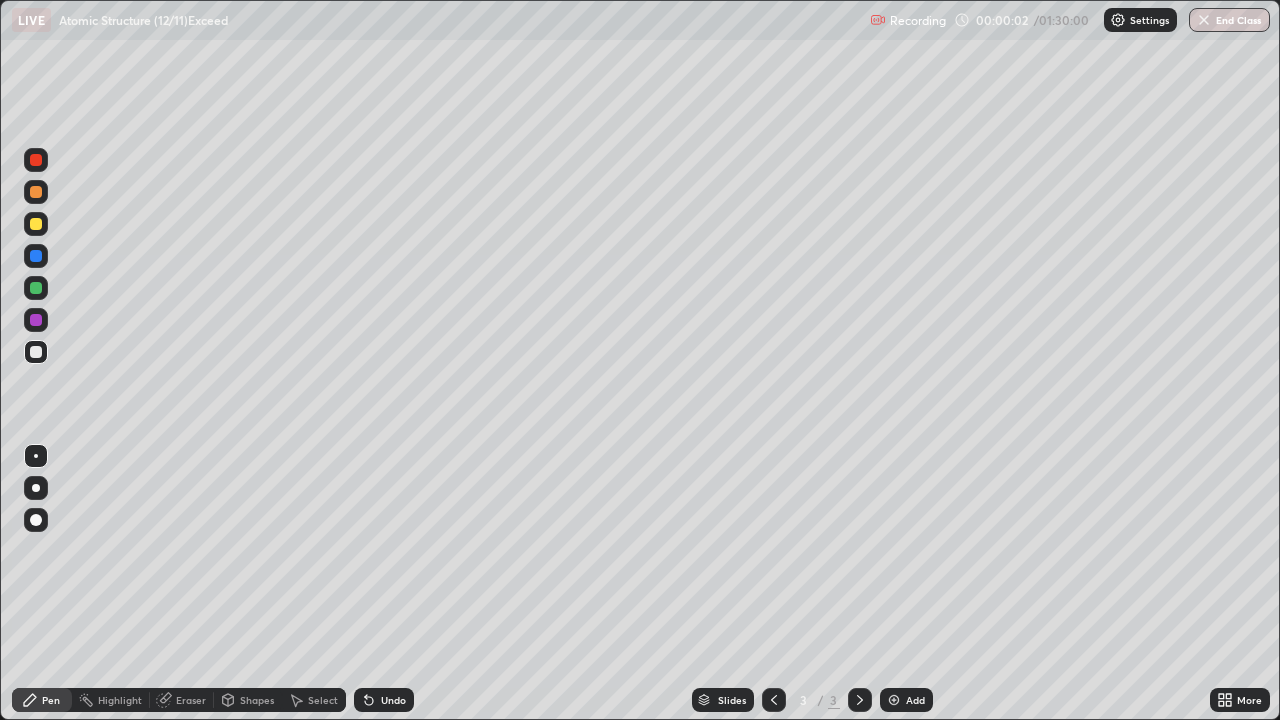 click at bounding box center [36, 488] 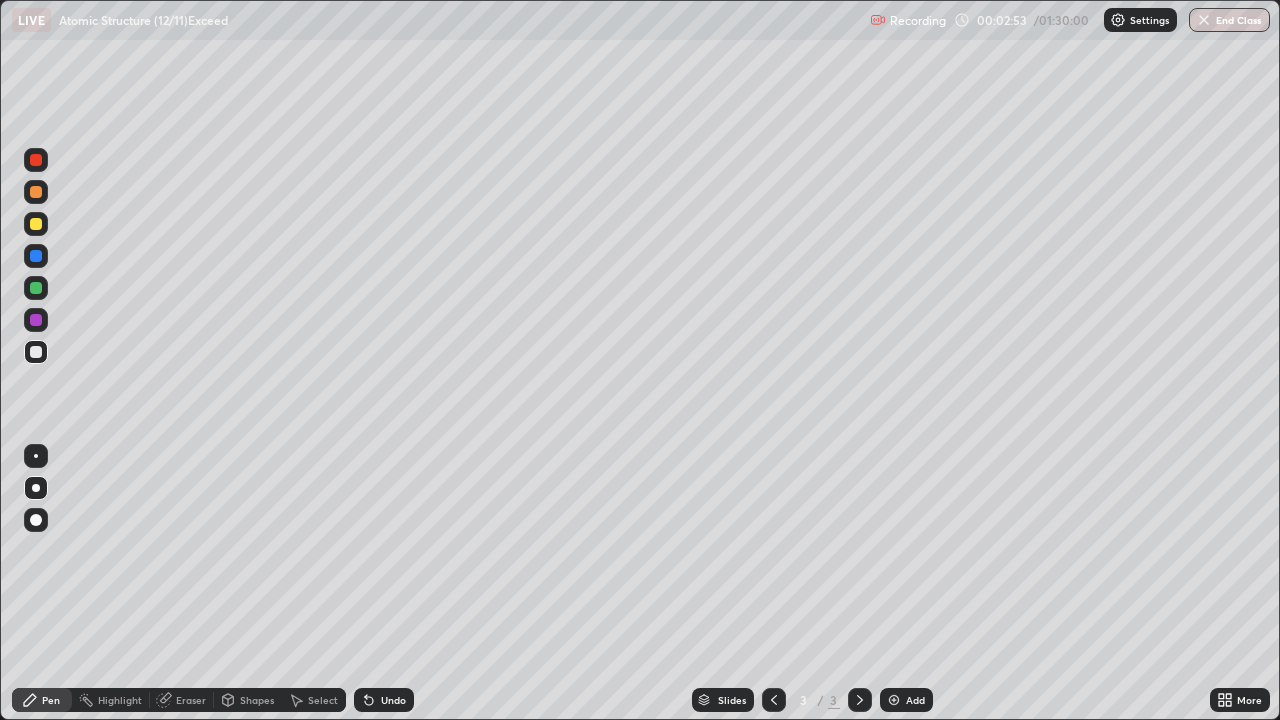 click on "Eraser" at bounding box center (191, 700) 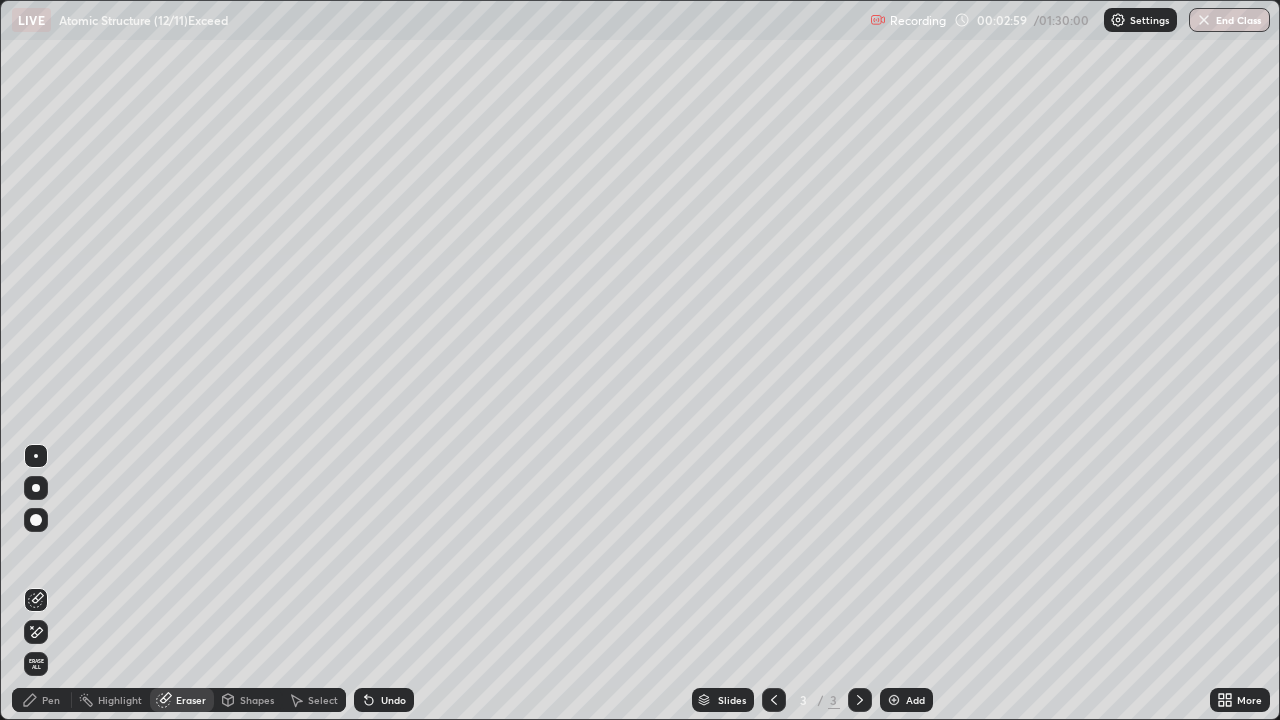 click on "Pen" at bounding box center (51, 700) 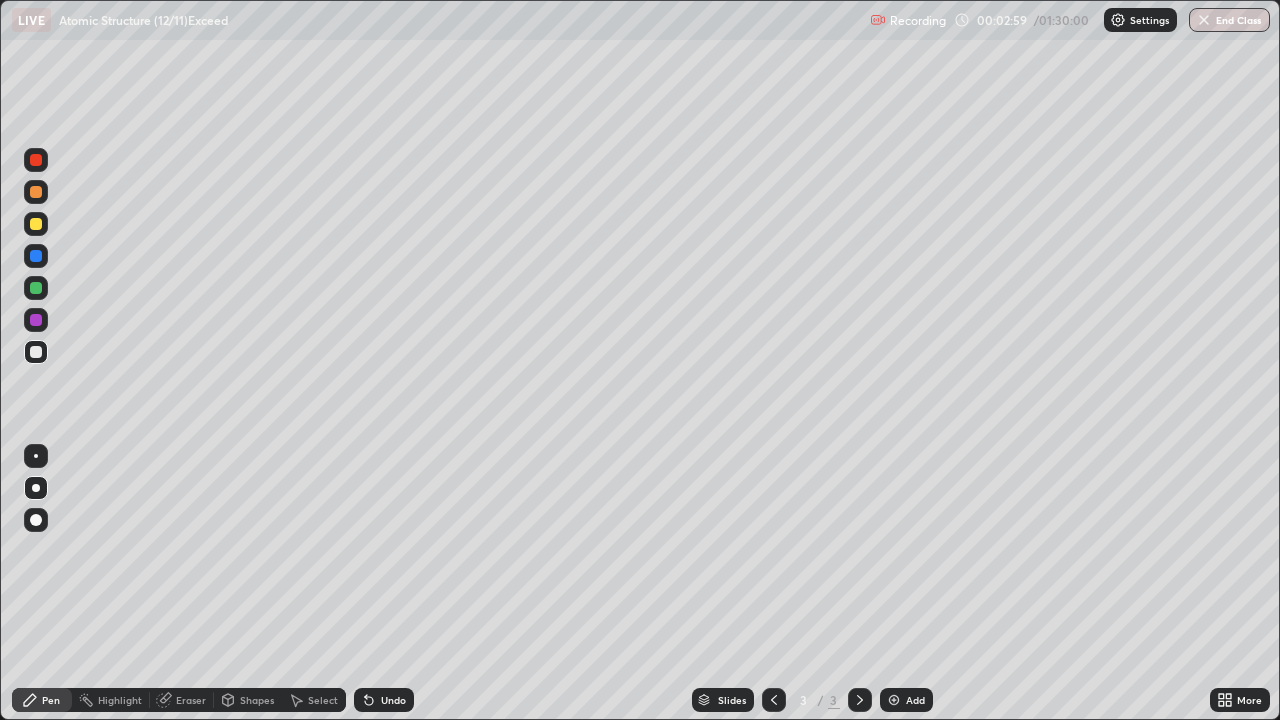 click at bounding box center [36, 352] 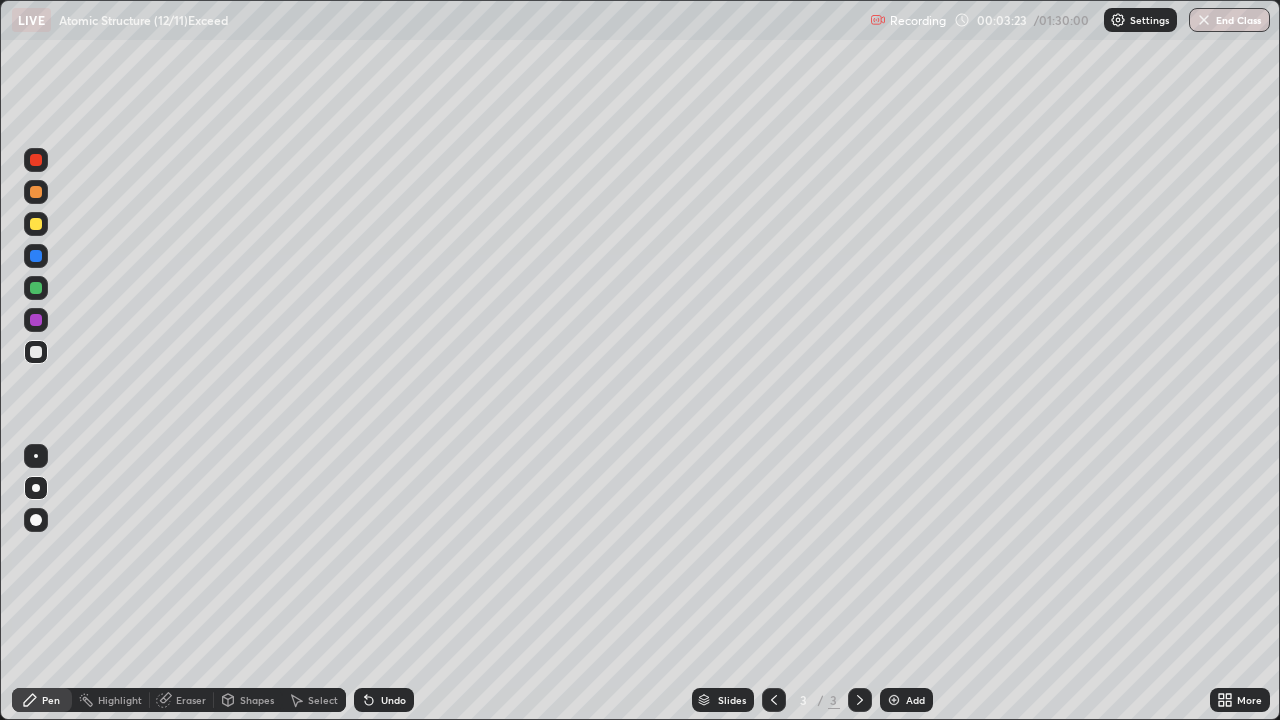 click at bounding box center [36, 224] 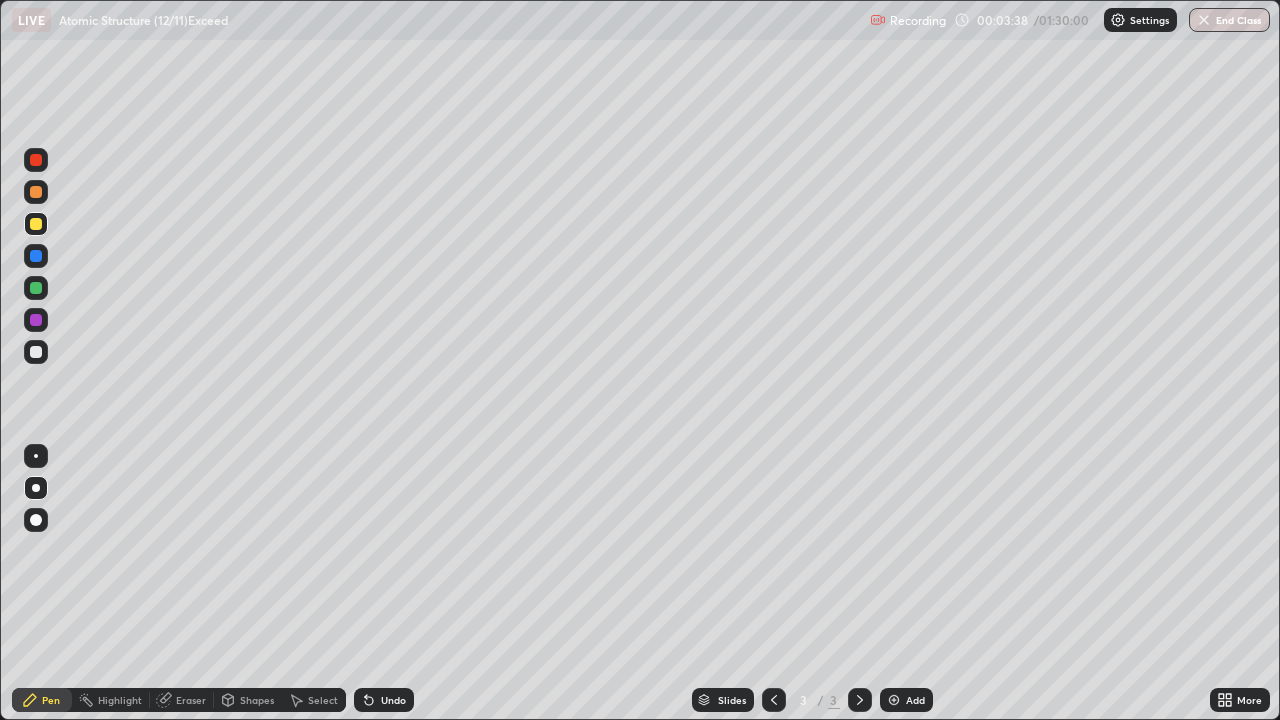 click at bounding box center [36, 288] 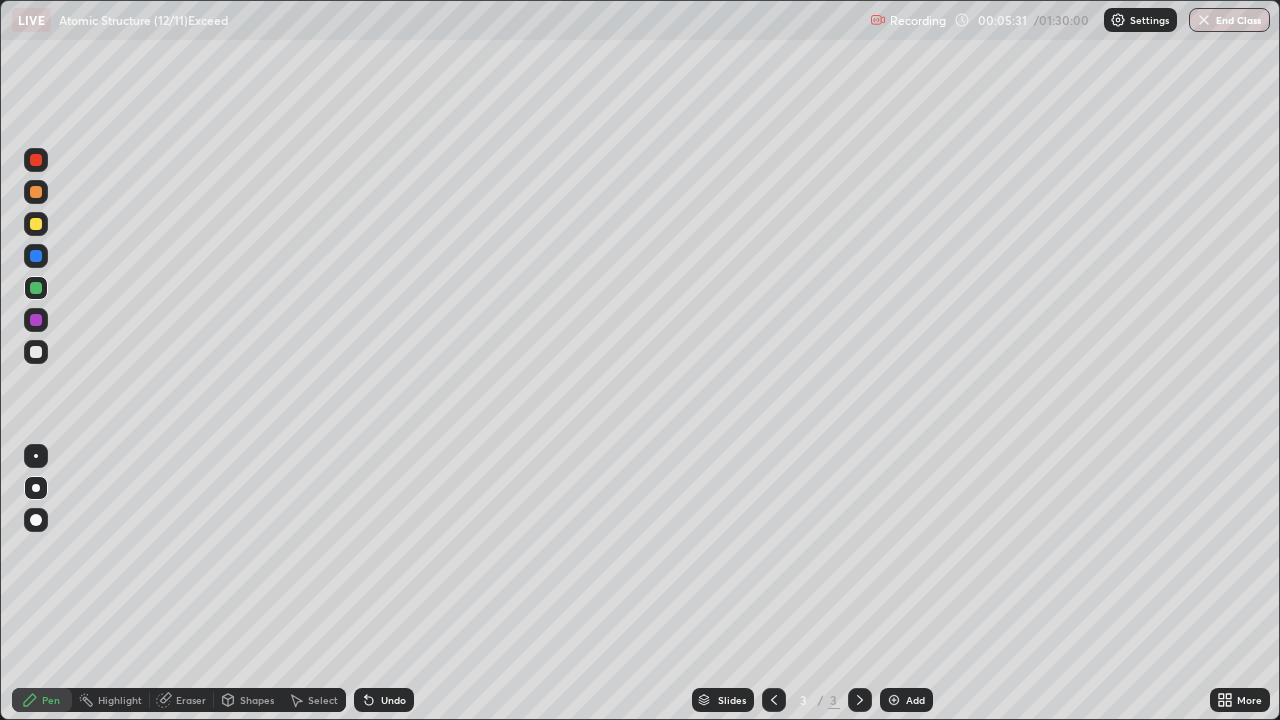 click at bounding box center (894, 700) 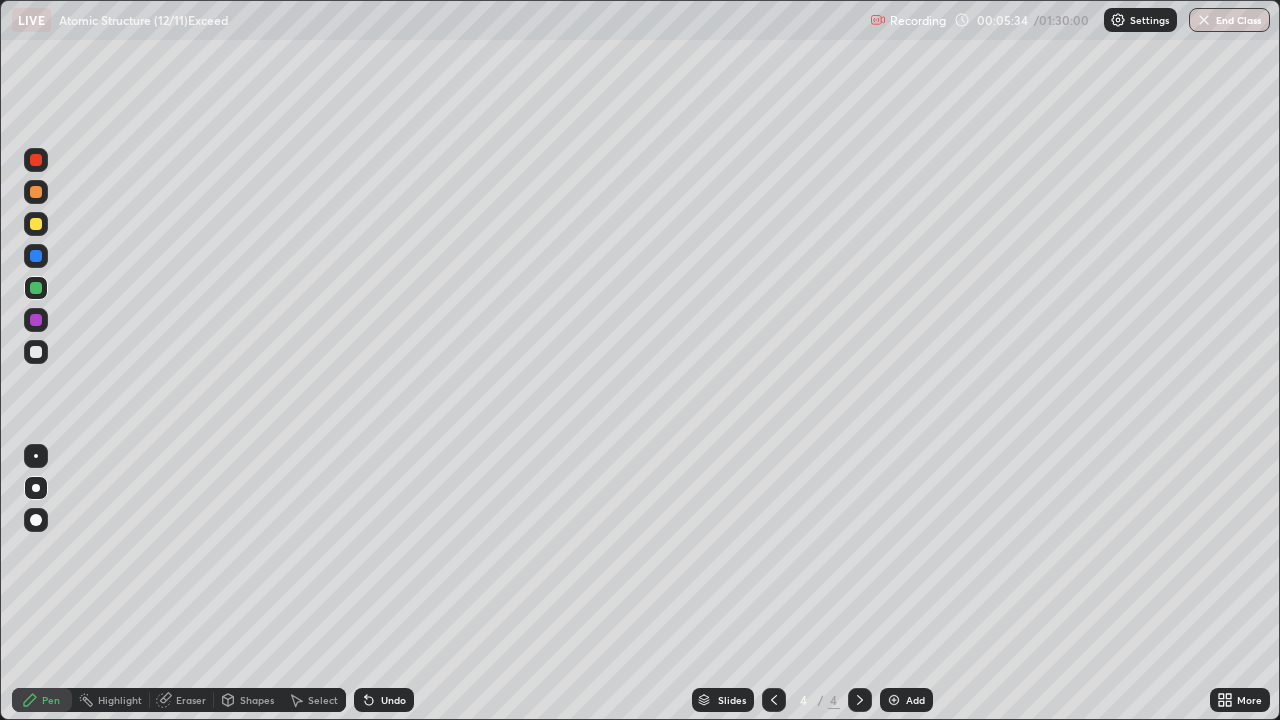 click at bounding box center (36, 352) 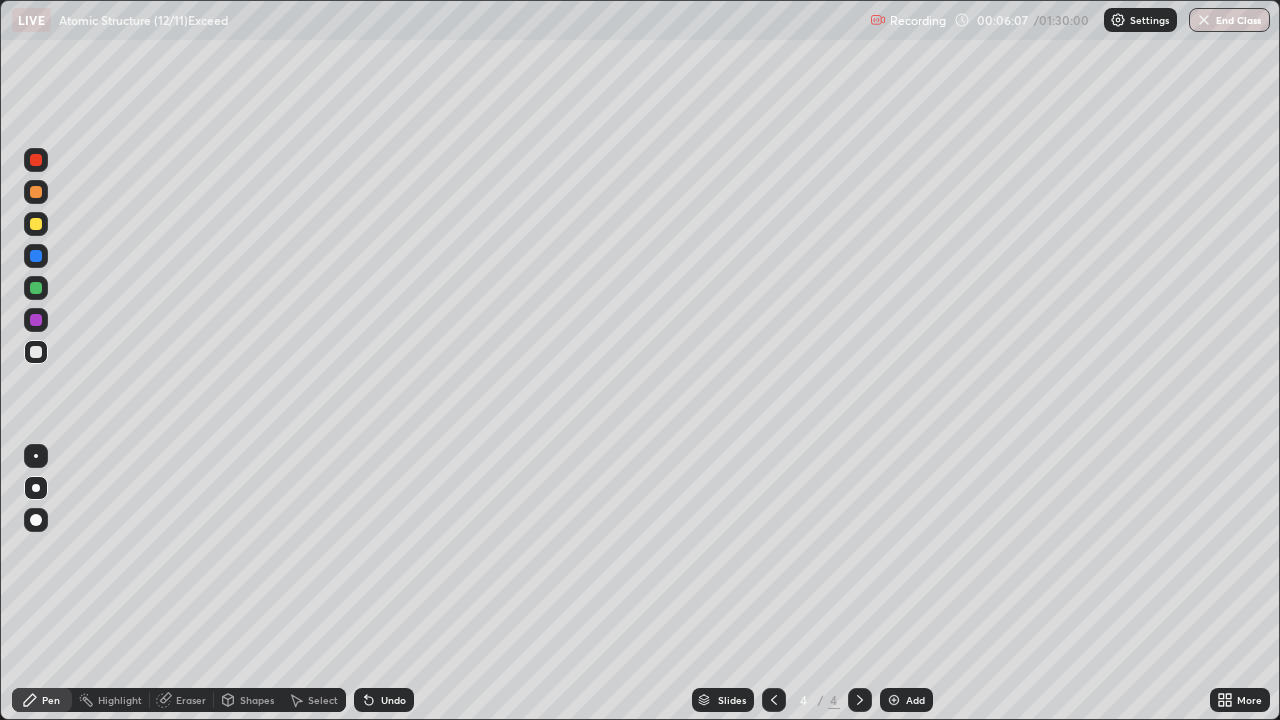 click on "Eraser" at bounding box center [191, 700] 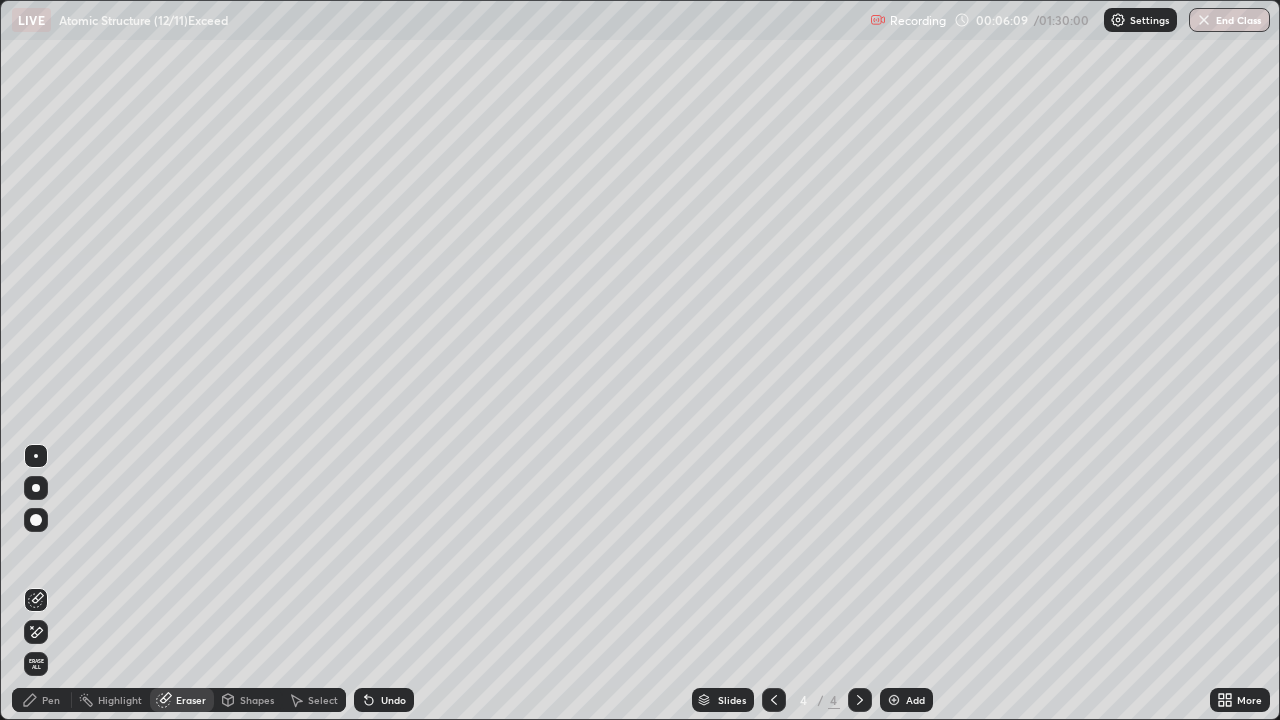click on "Pen" at bounding box center (42, 700) 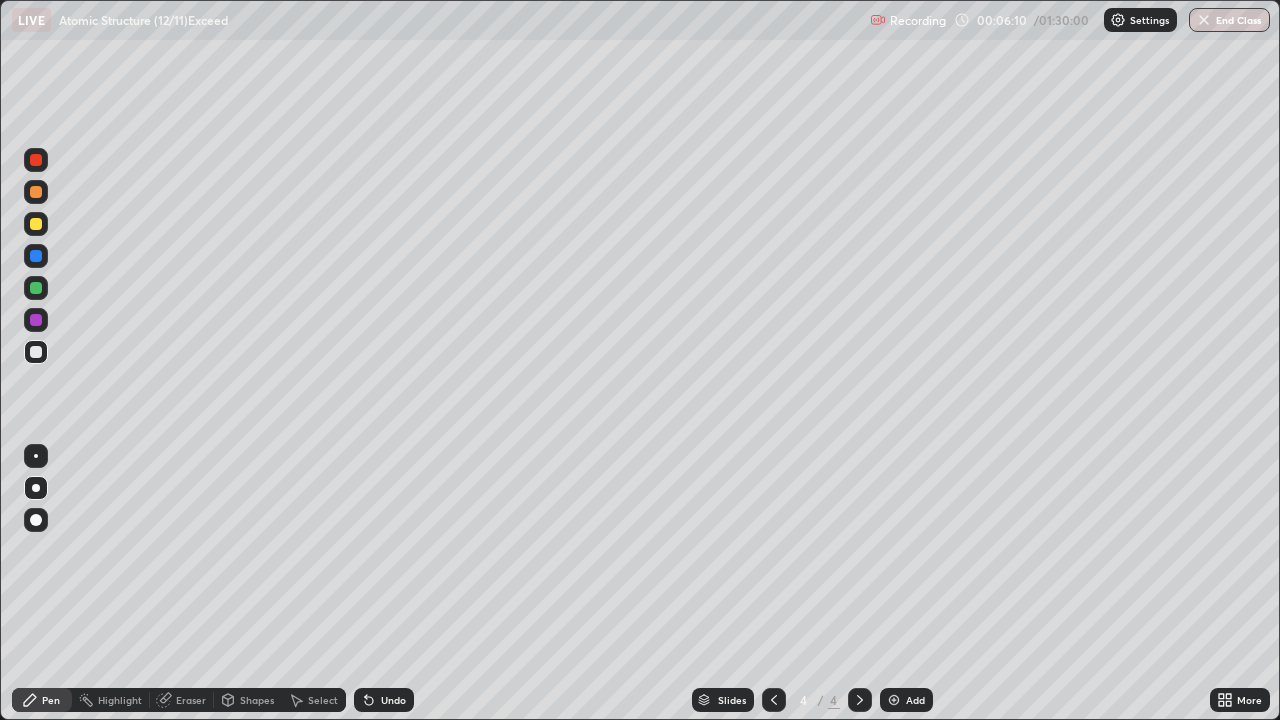 click at bounding box center [36, 224] 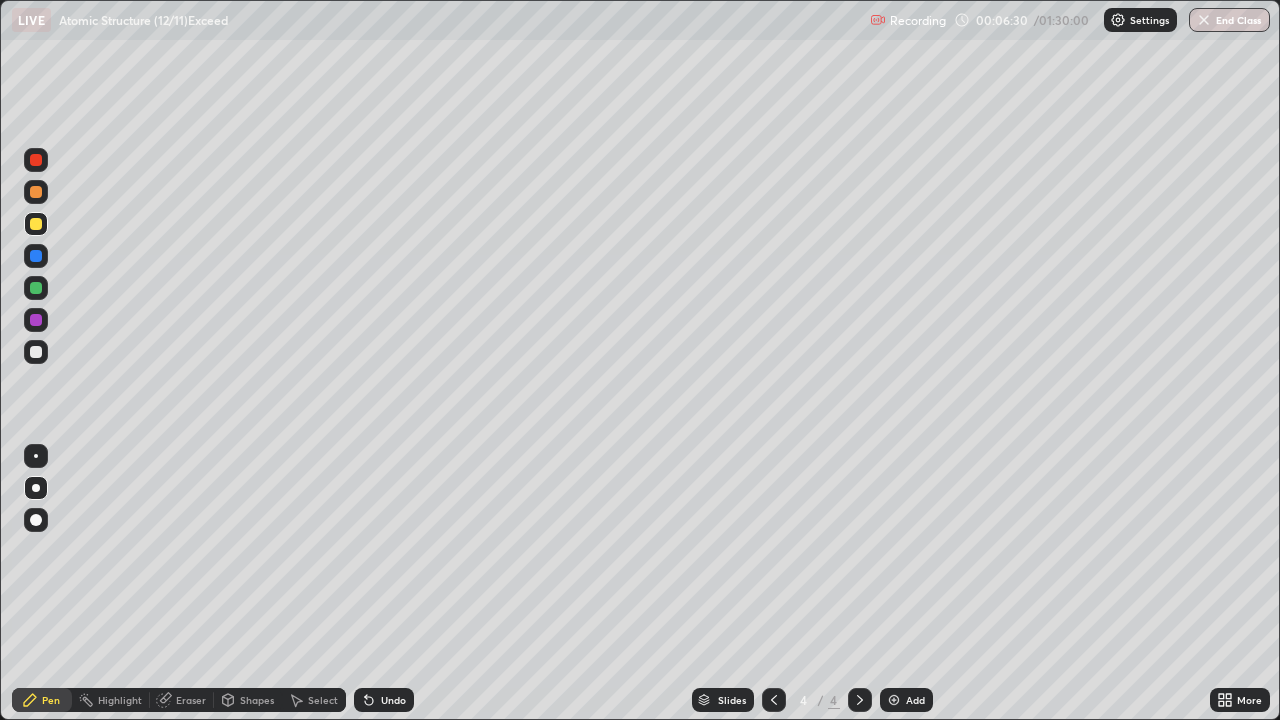 click at bounding box center [36, 288] 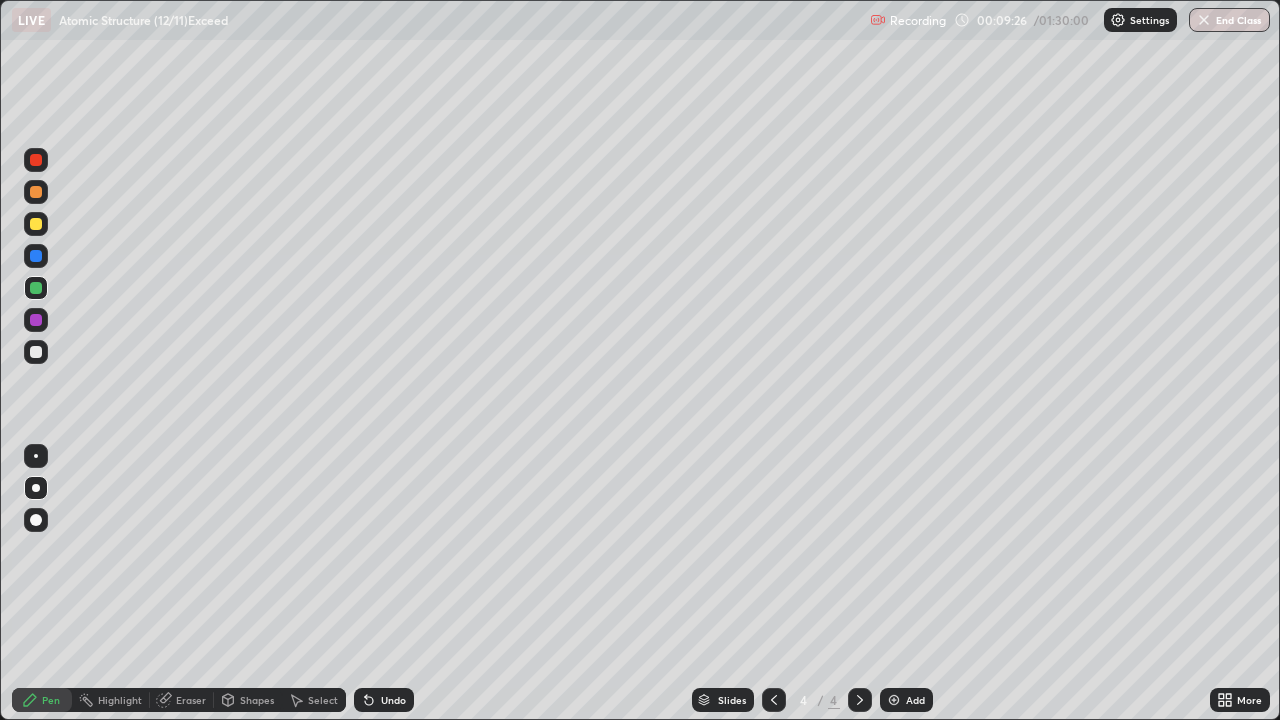 click at bounding box center (36, 224) 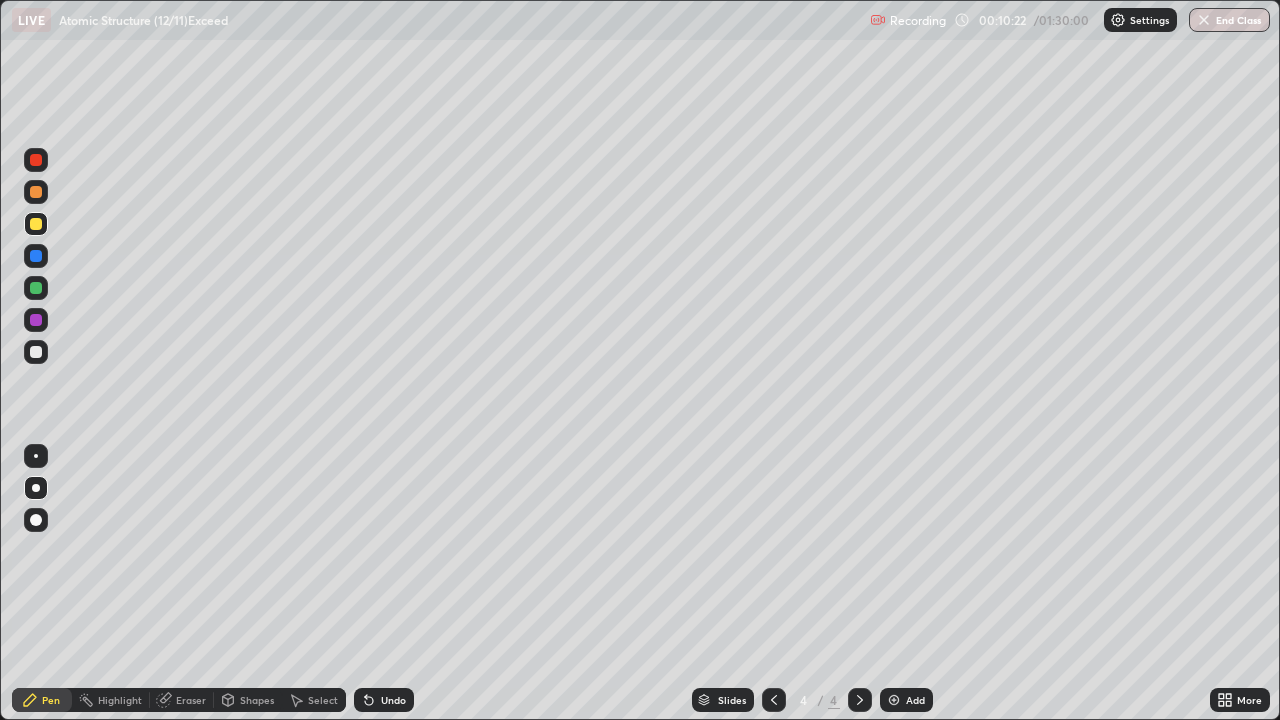 click at bounding box center (36, 224) 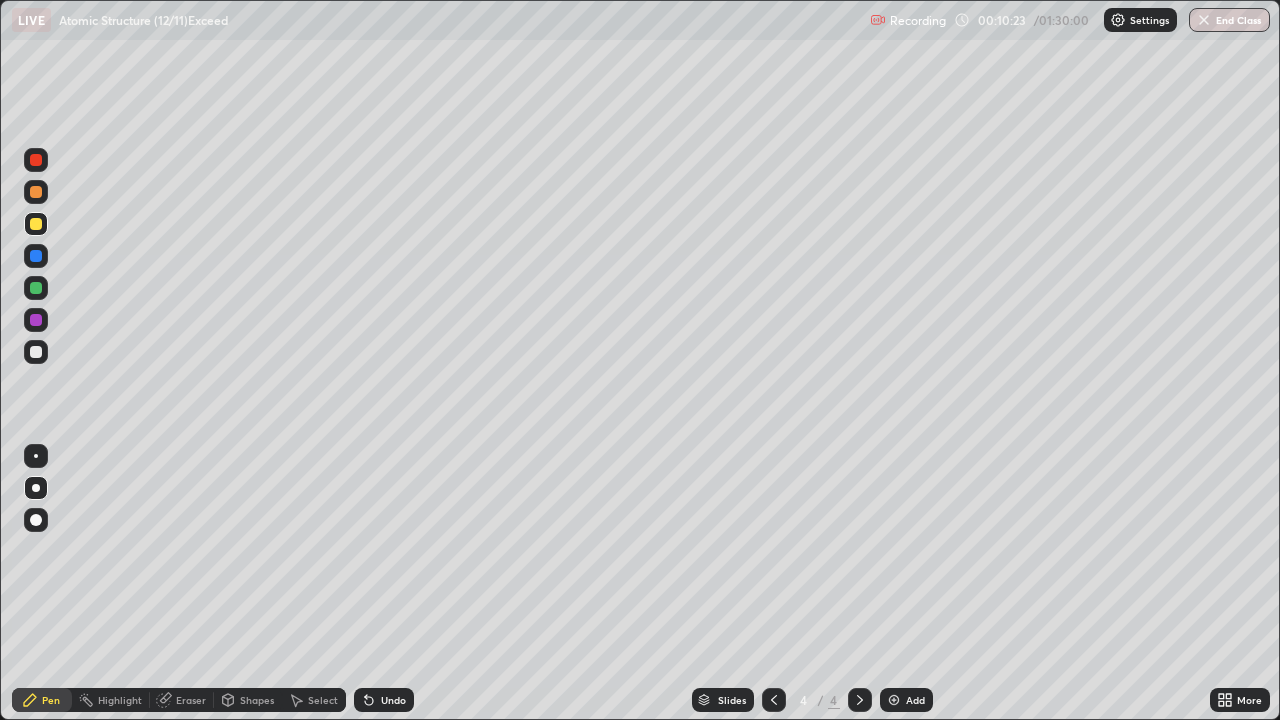 click at bounding box center [36, 288] 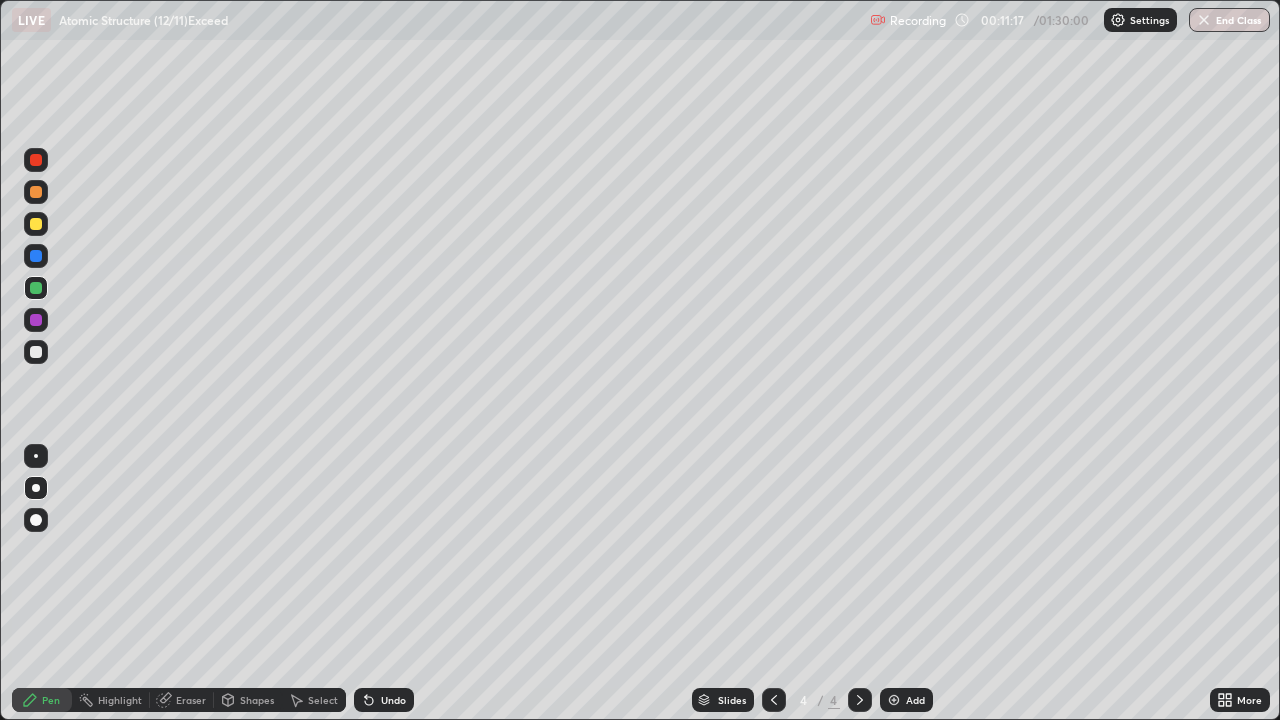 click at bounding box center (36, 352) 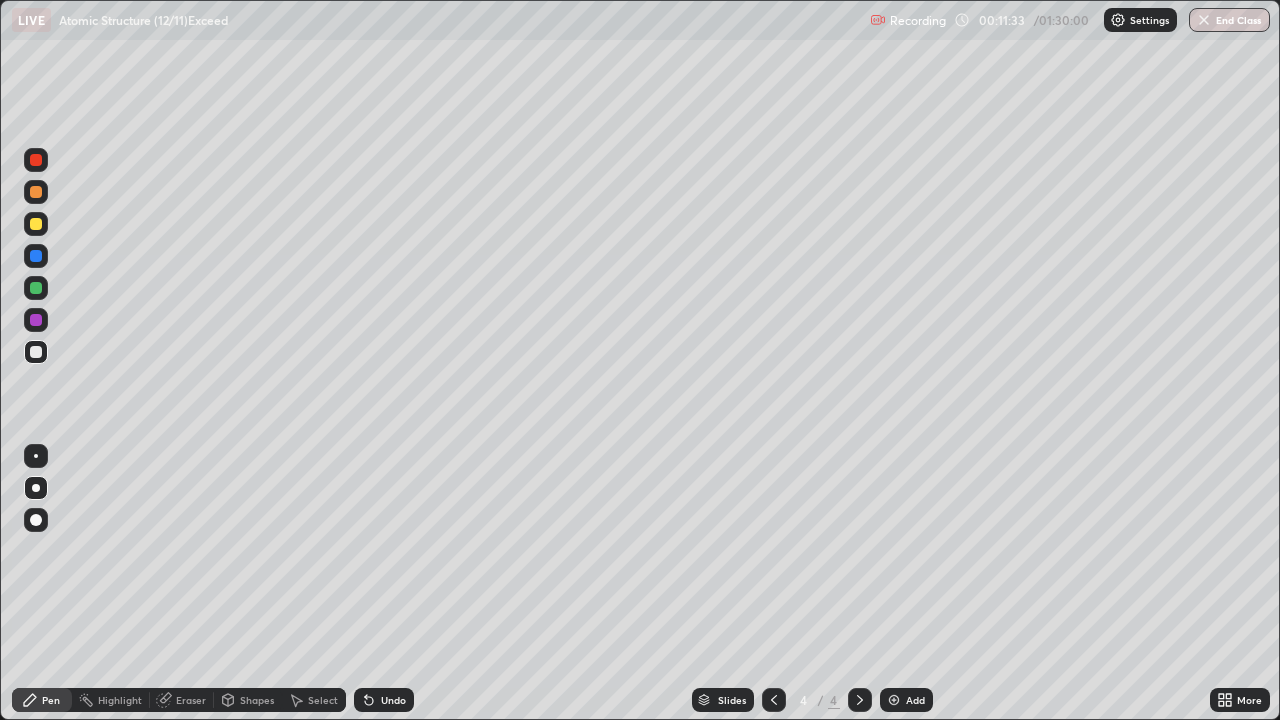 click at bounding box center [36, 224] 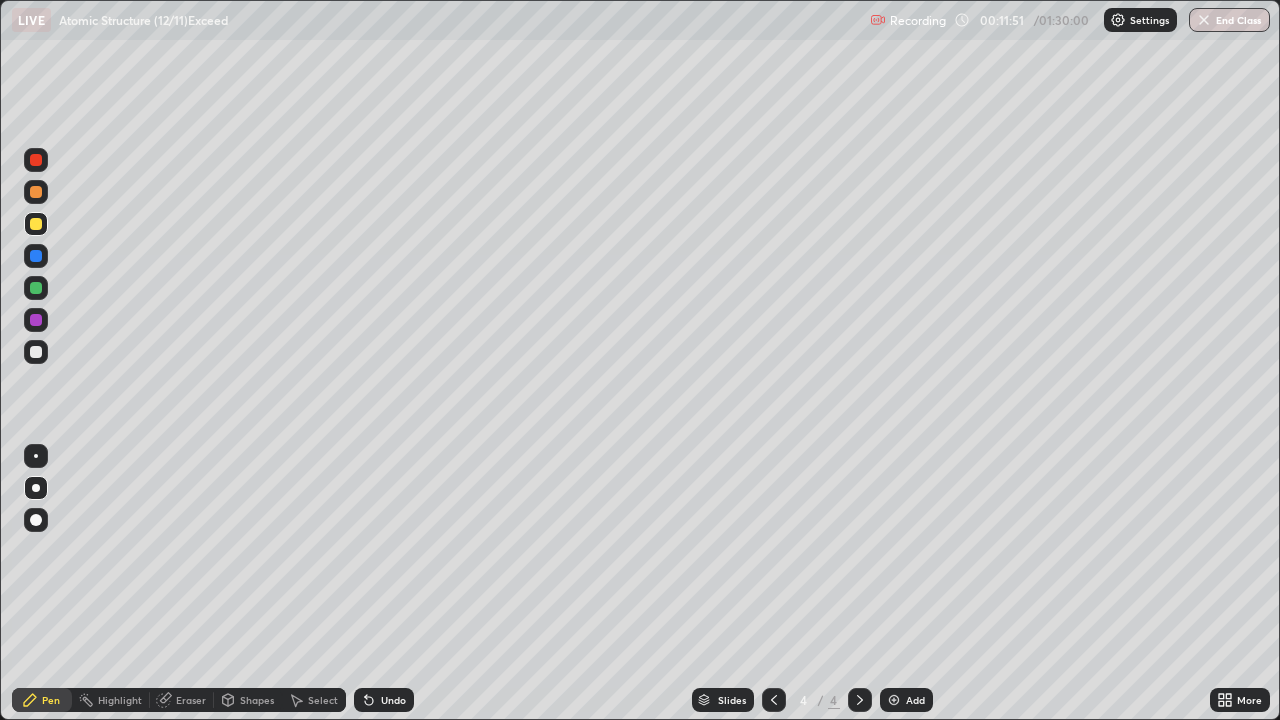 click at bounding box center [36, 352] 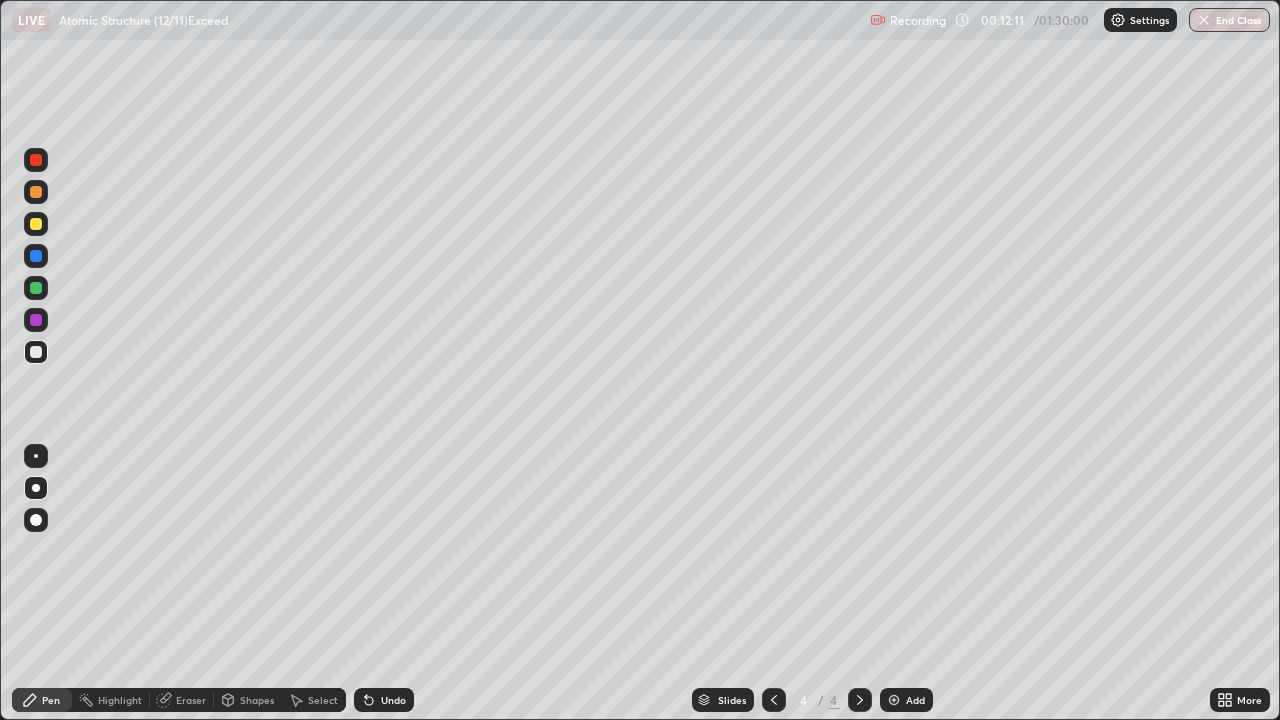 click at bounding box center (36, 192) 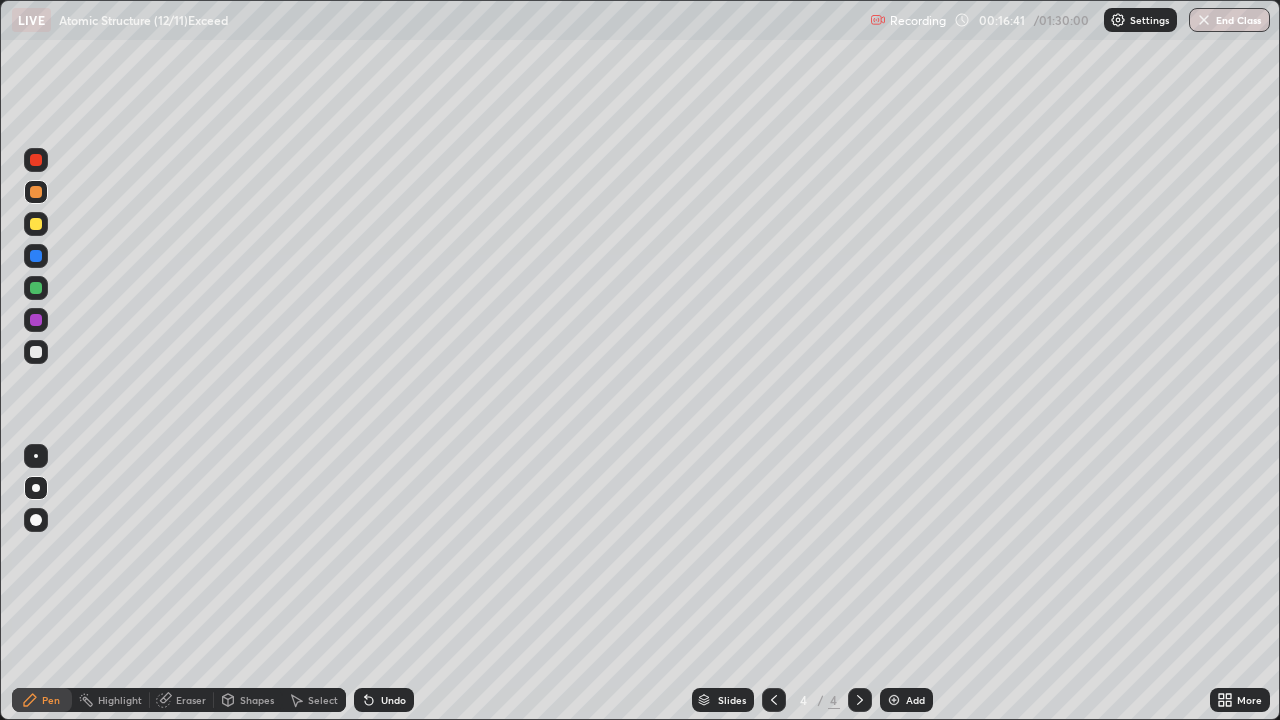 click on "Add" at bounding box center (906, 700) 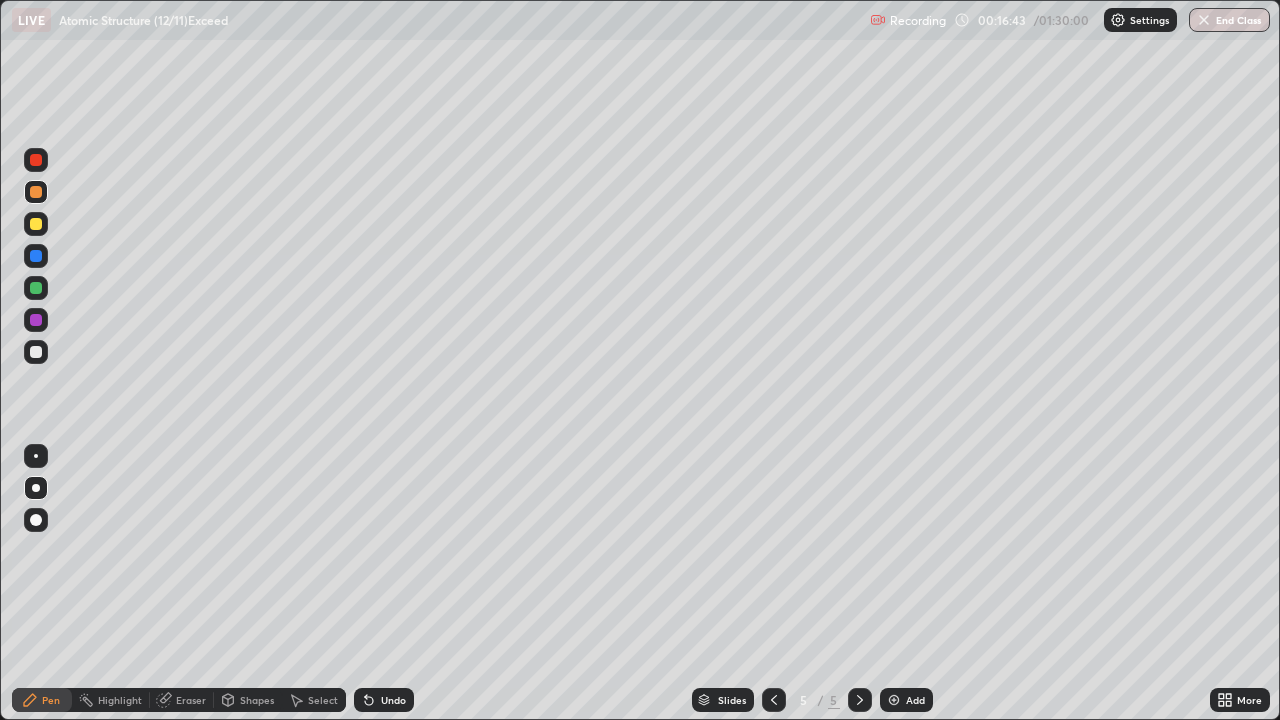 click at bounding box center (36, 352) 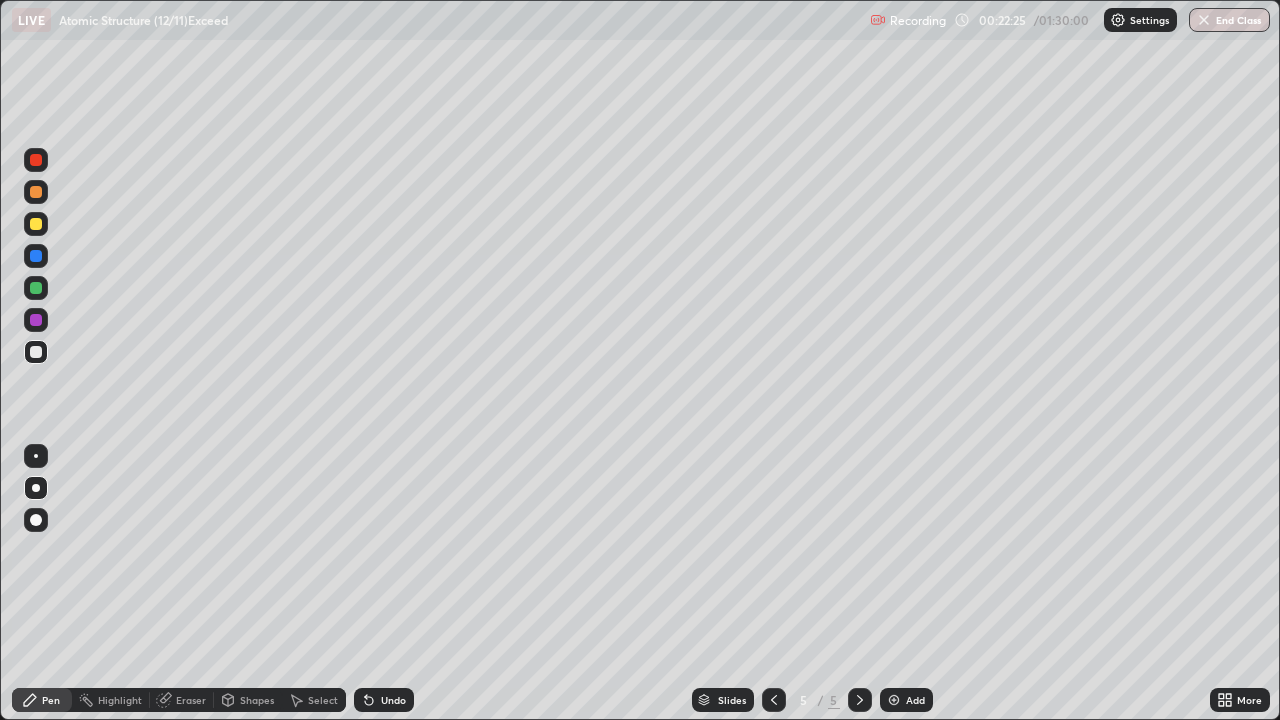 click on "Add" at bounding box center (915, 700) 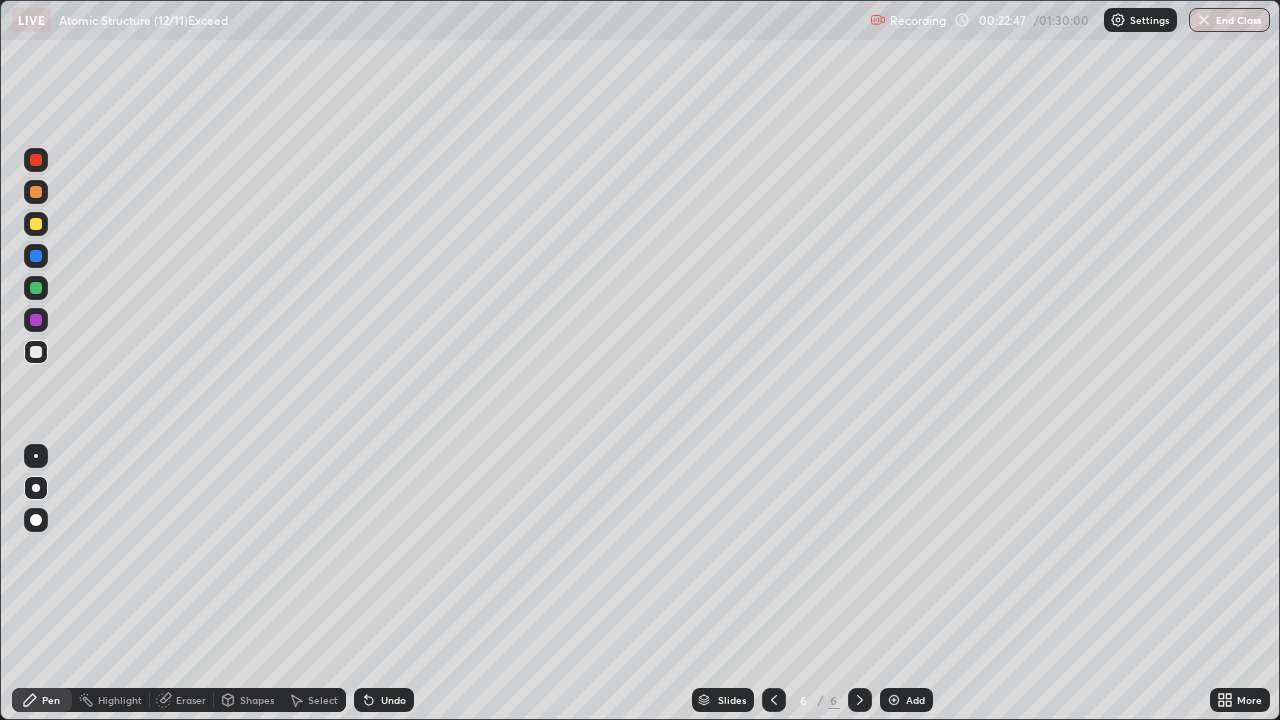 click at bounding box center (36, 352) 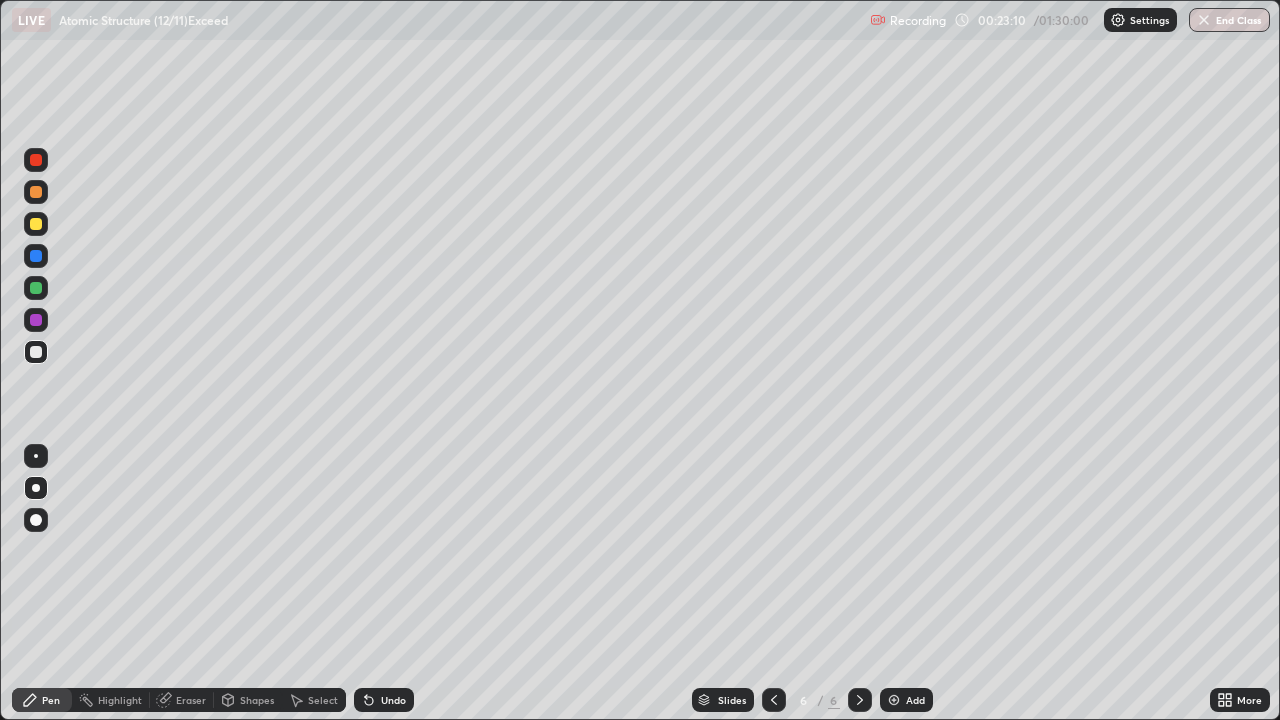 click on "Undo" at bounding box center (393, 700) 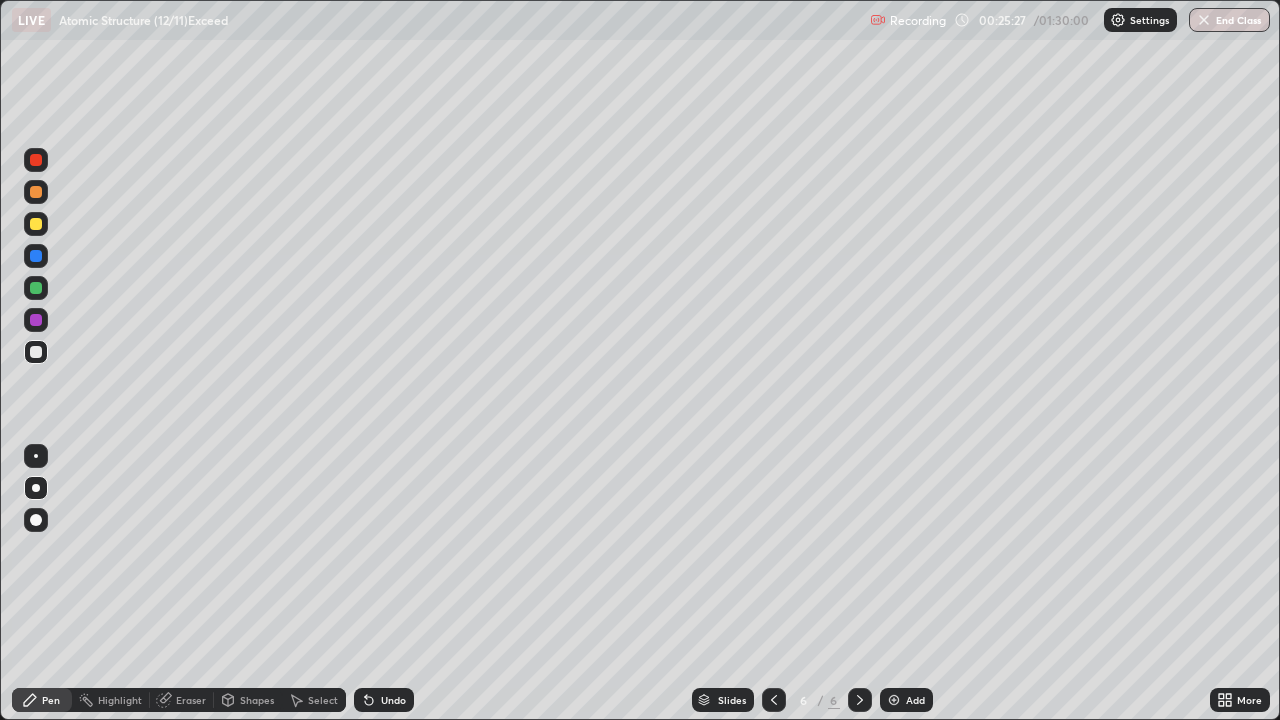 click at bounding box center [36, 224] 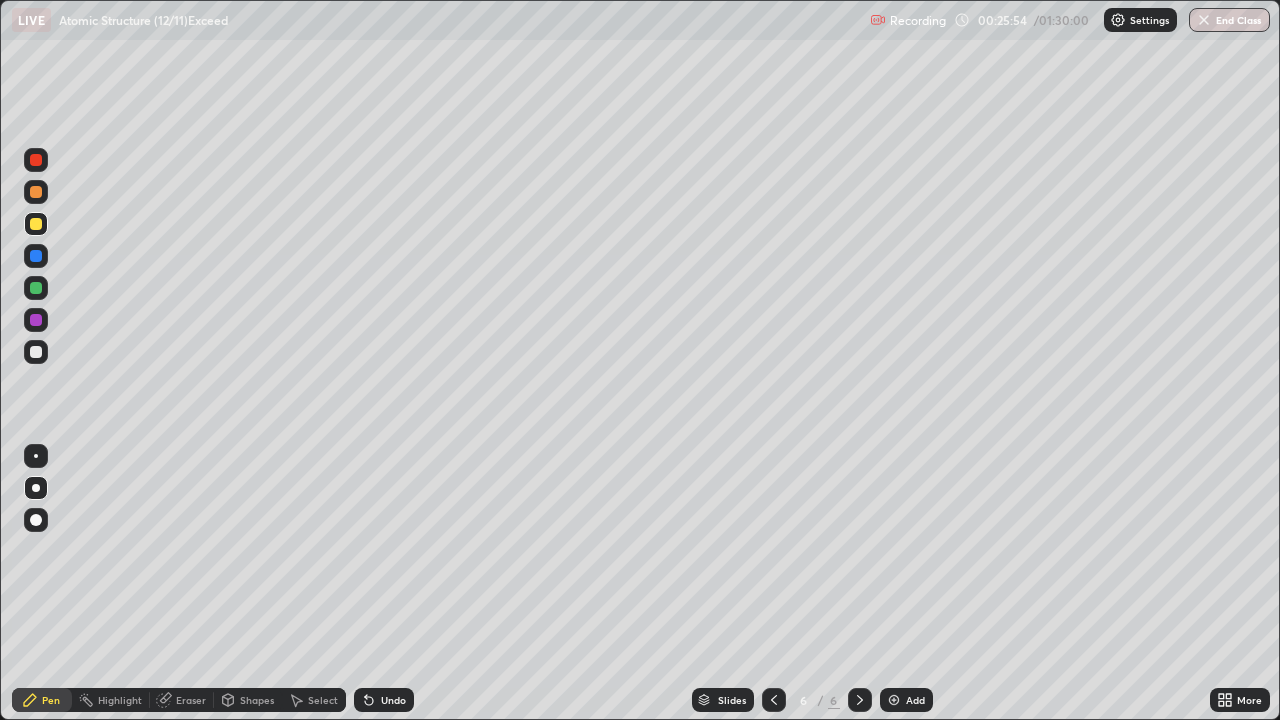 click at bounding box center (36, 352) 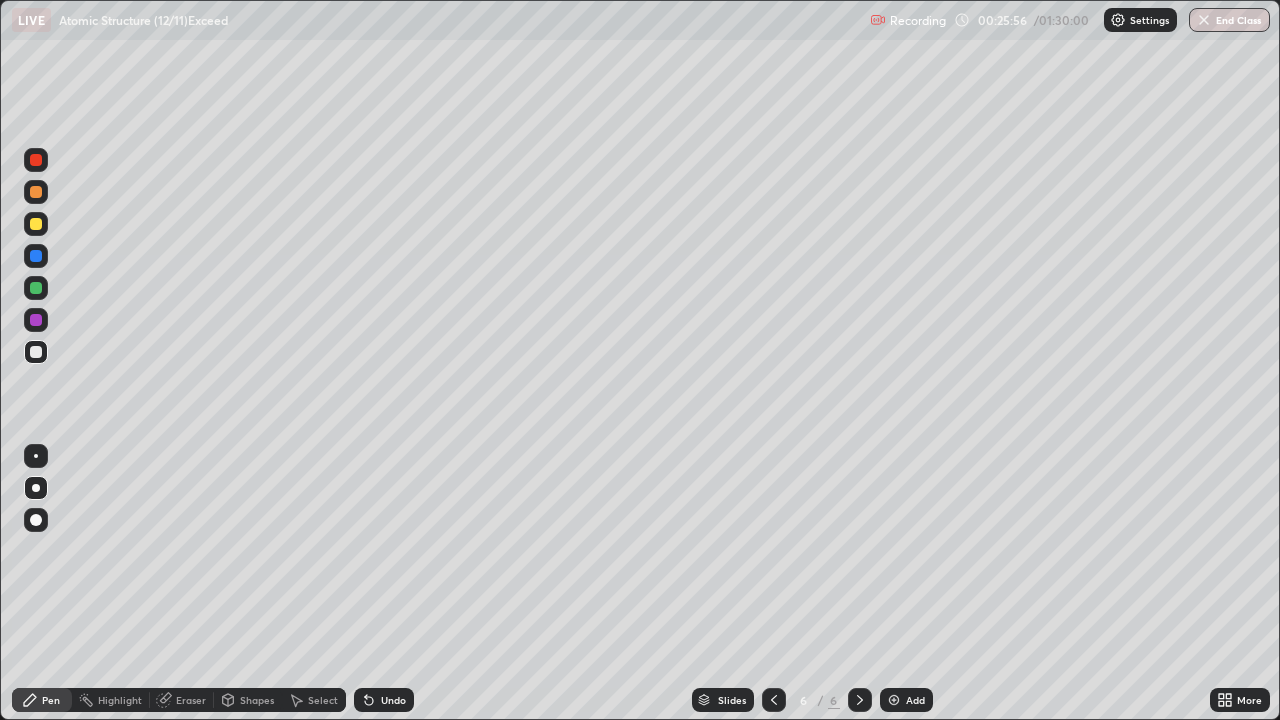 click at bounding box center [36, 224] 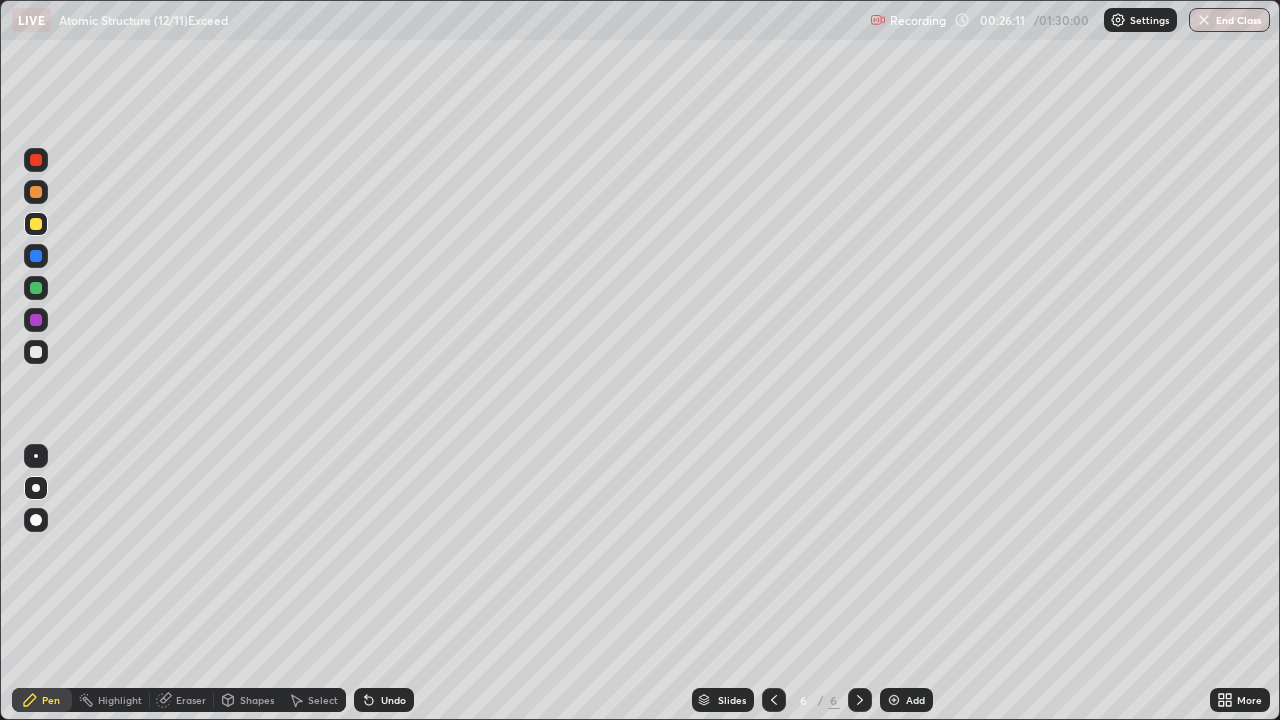 click at bounding box center [36, 352] 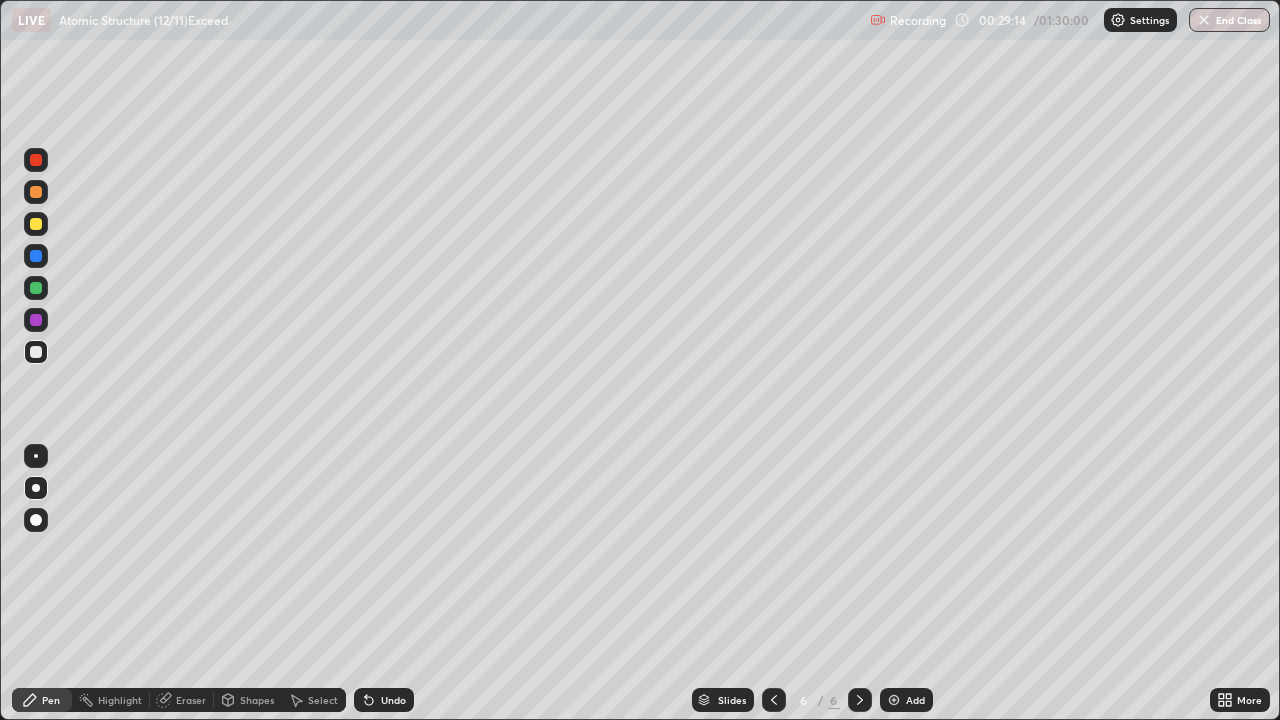 click on "Add" at bounding box center (906, 700) 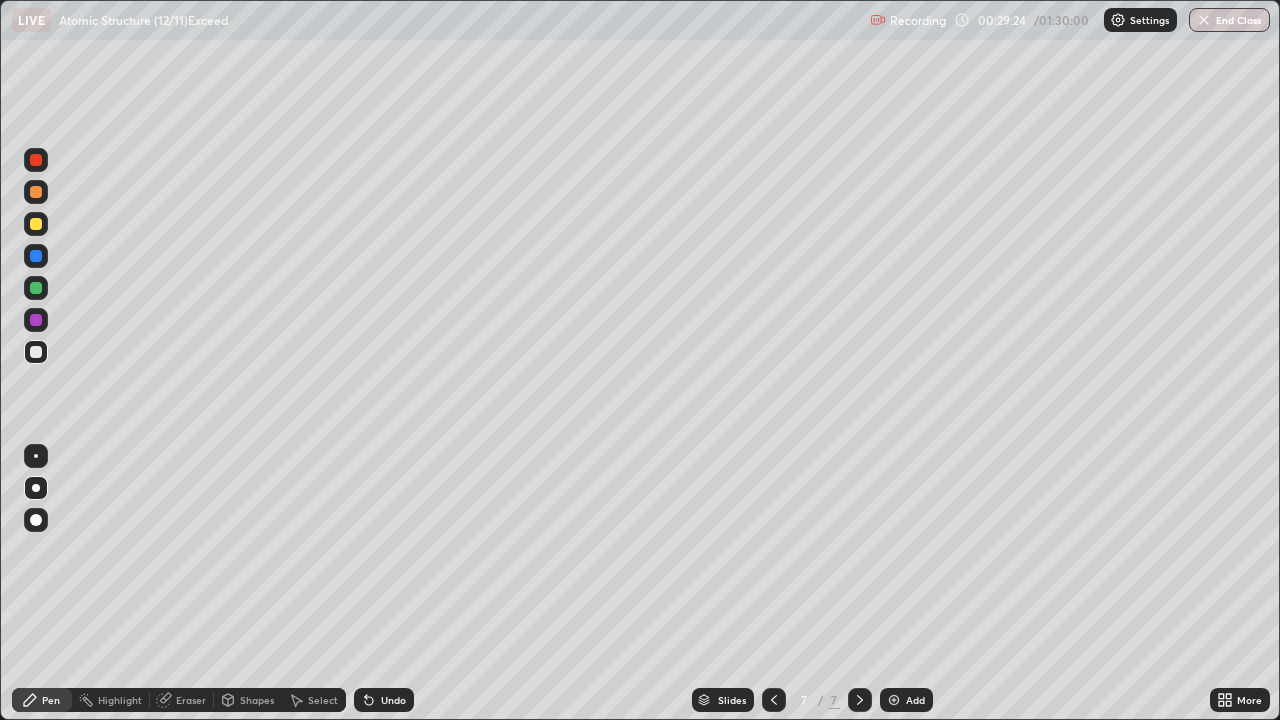 click at bounding box center [36, 288] 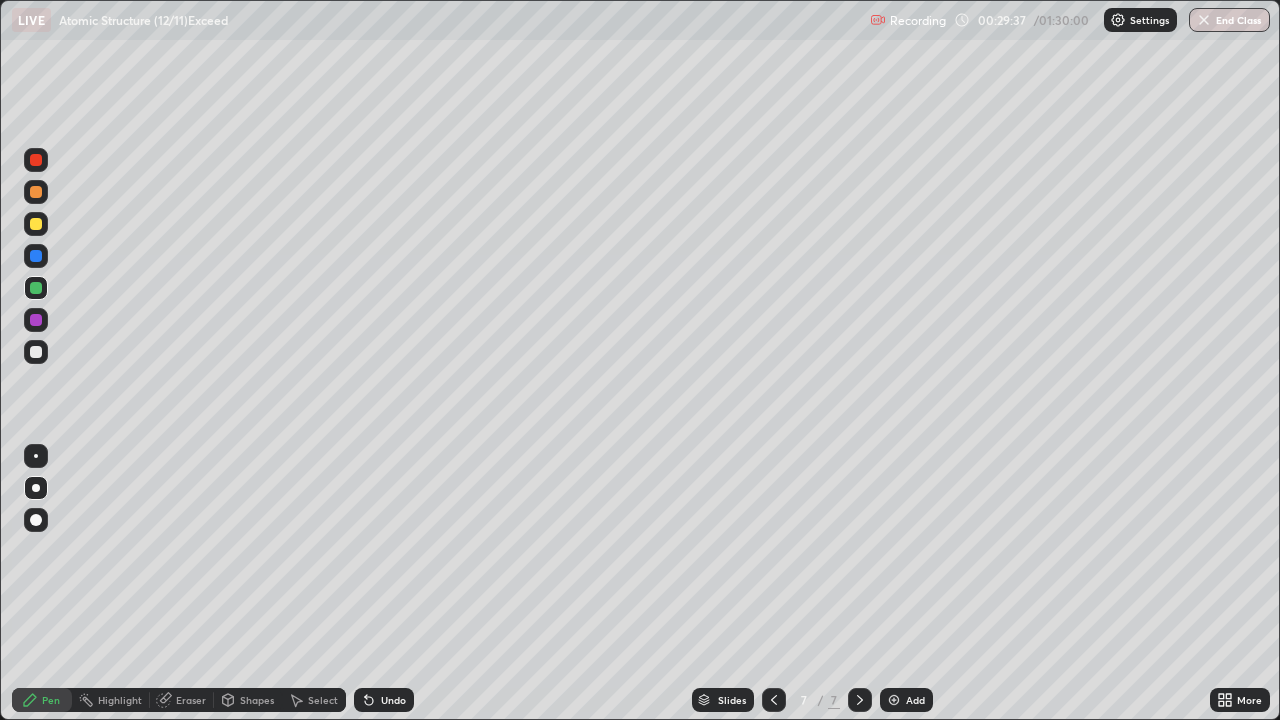 click at bounding box center [36, 352] 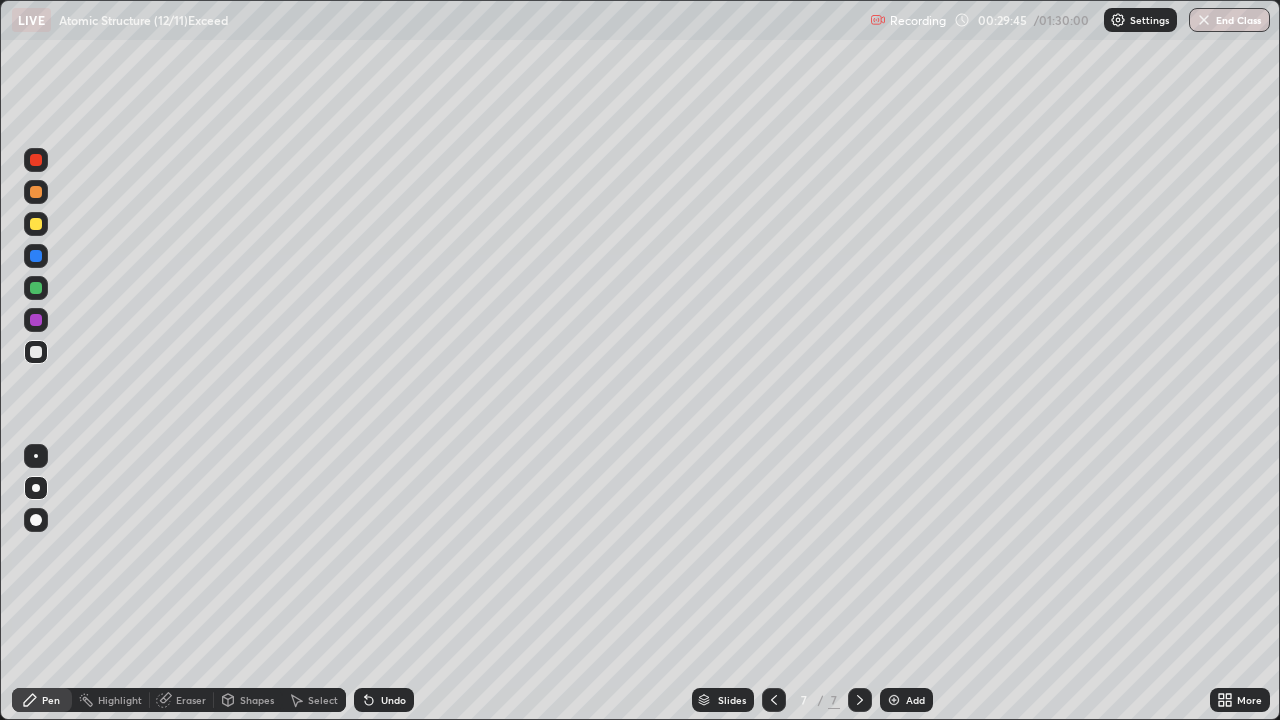 click on "Eraser" at bounding box center [191, 700] 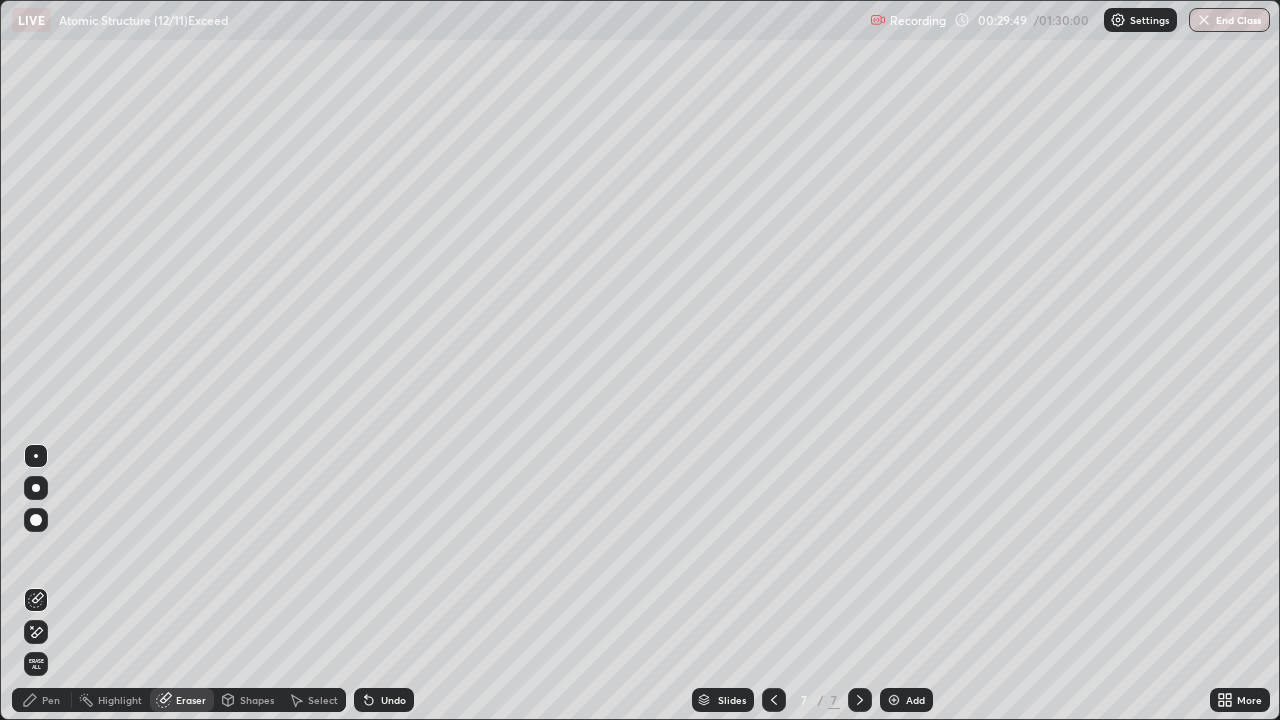 click on "Pen" at bounding box center [51, 700] 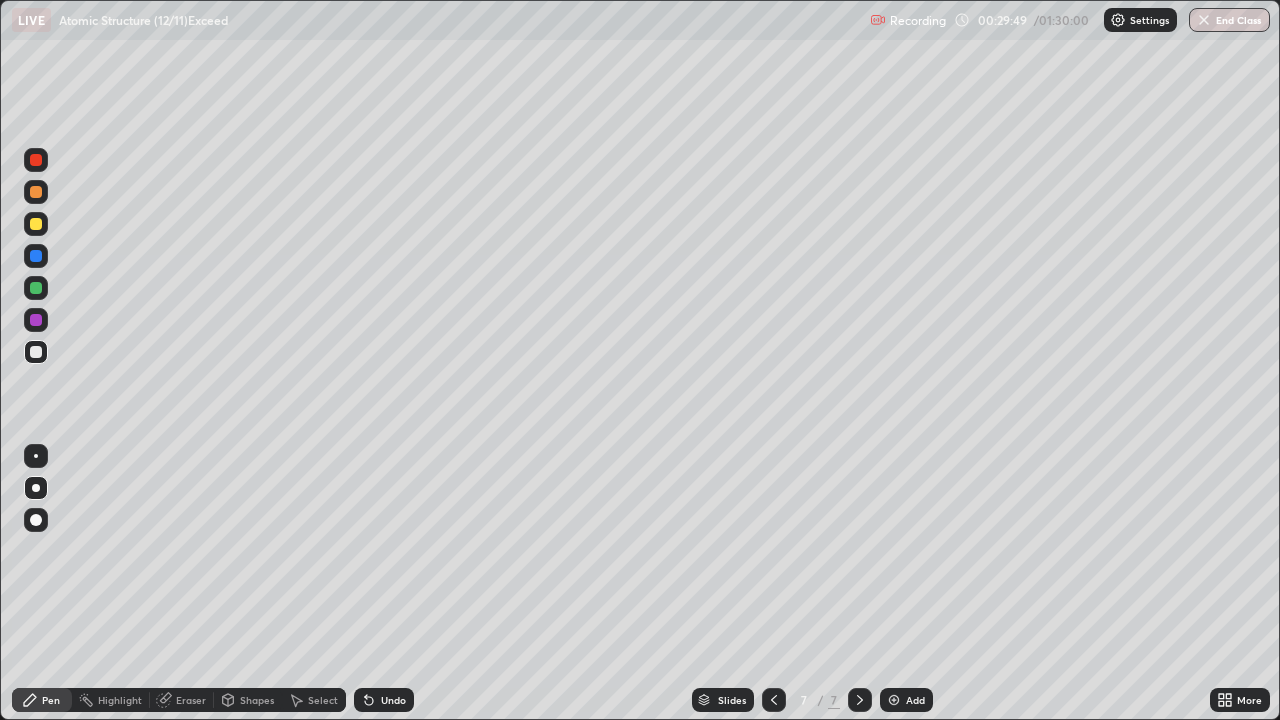 click at bounding box center [36, 288] 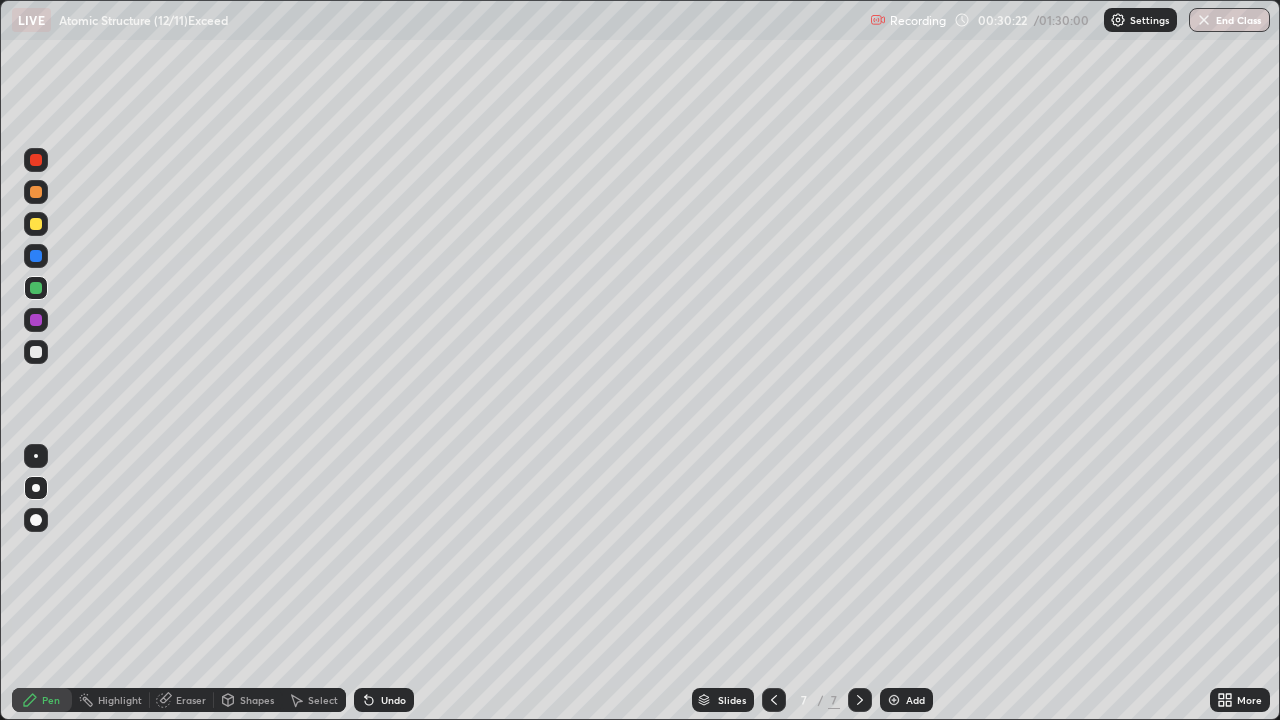 click at bounding box center [36, 224] 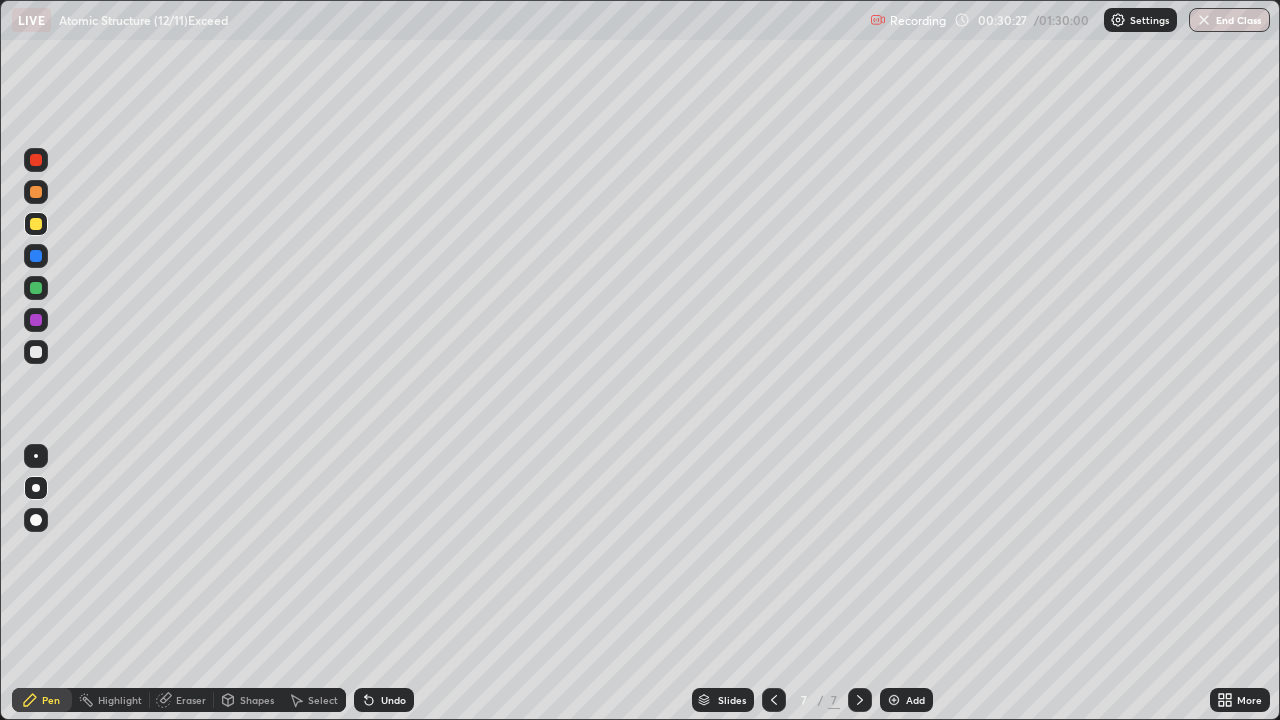 click on "Undo" at bounding box center (393, 700) 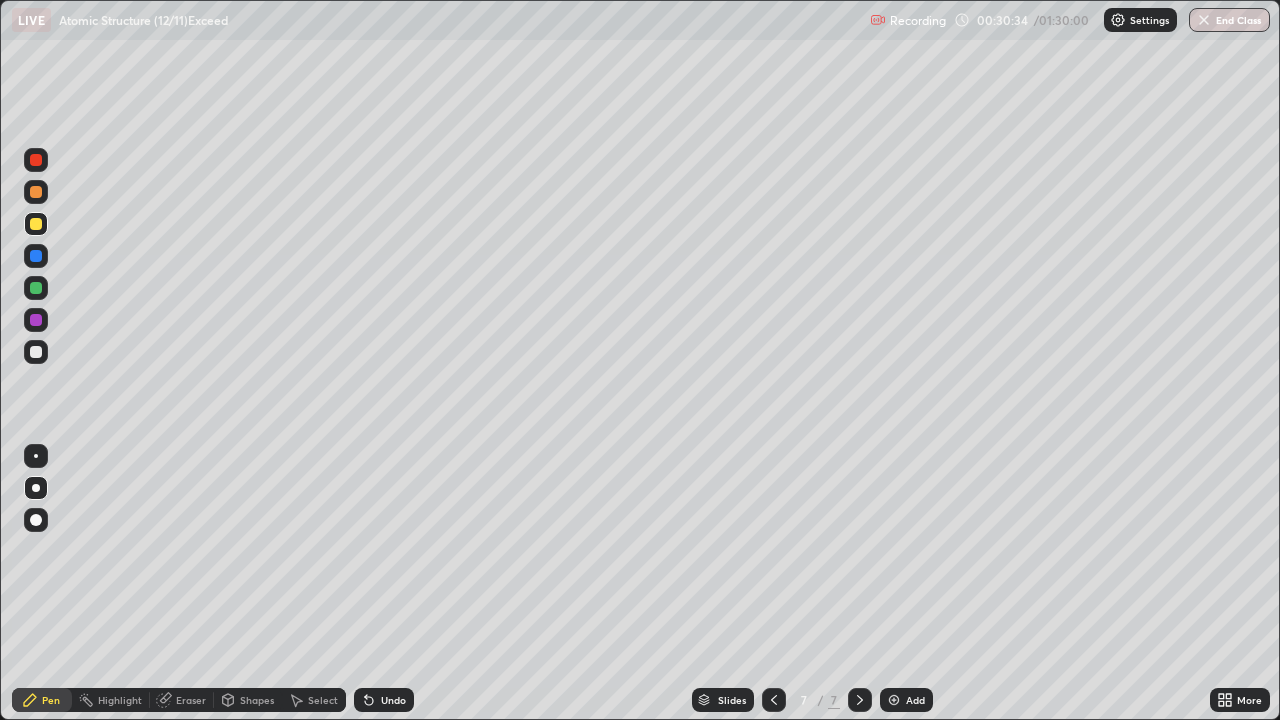 click on "Highlight" at bounding box center (120, 700) 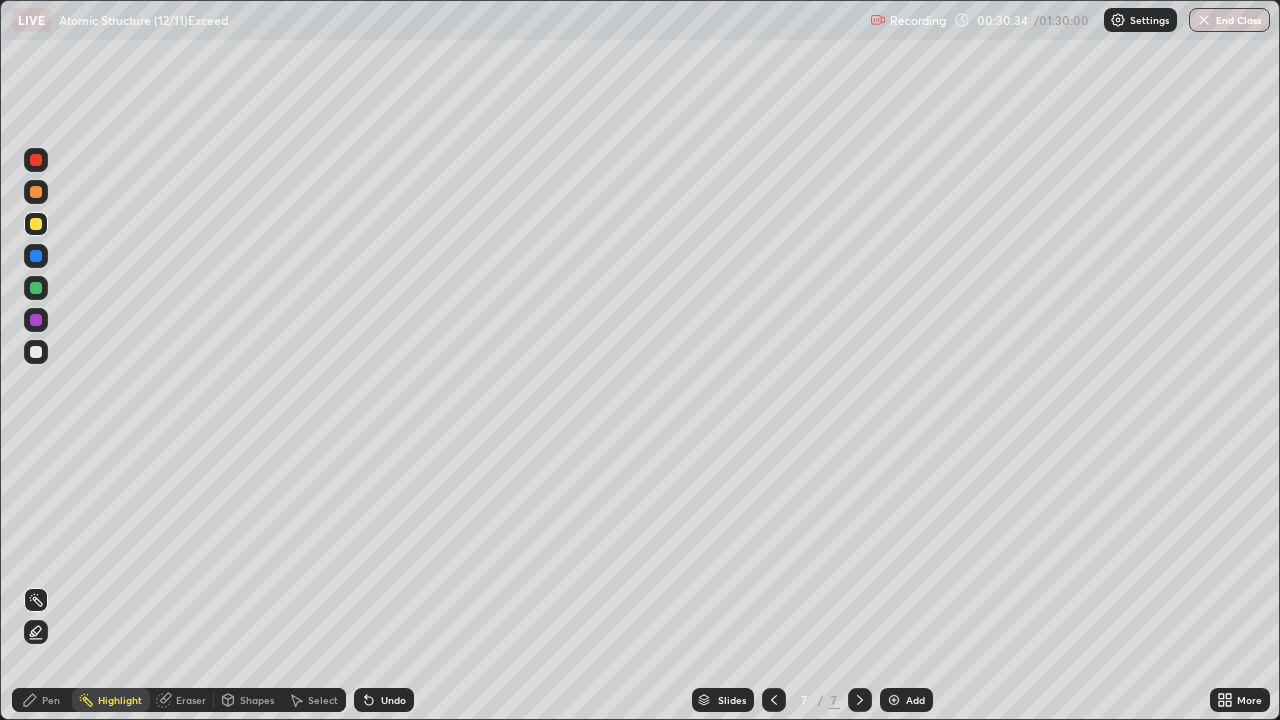 click on "Eraser" at bounding box center (191, 700) 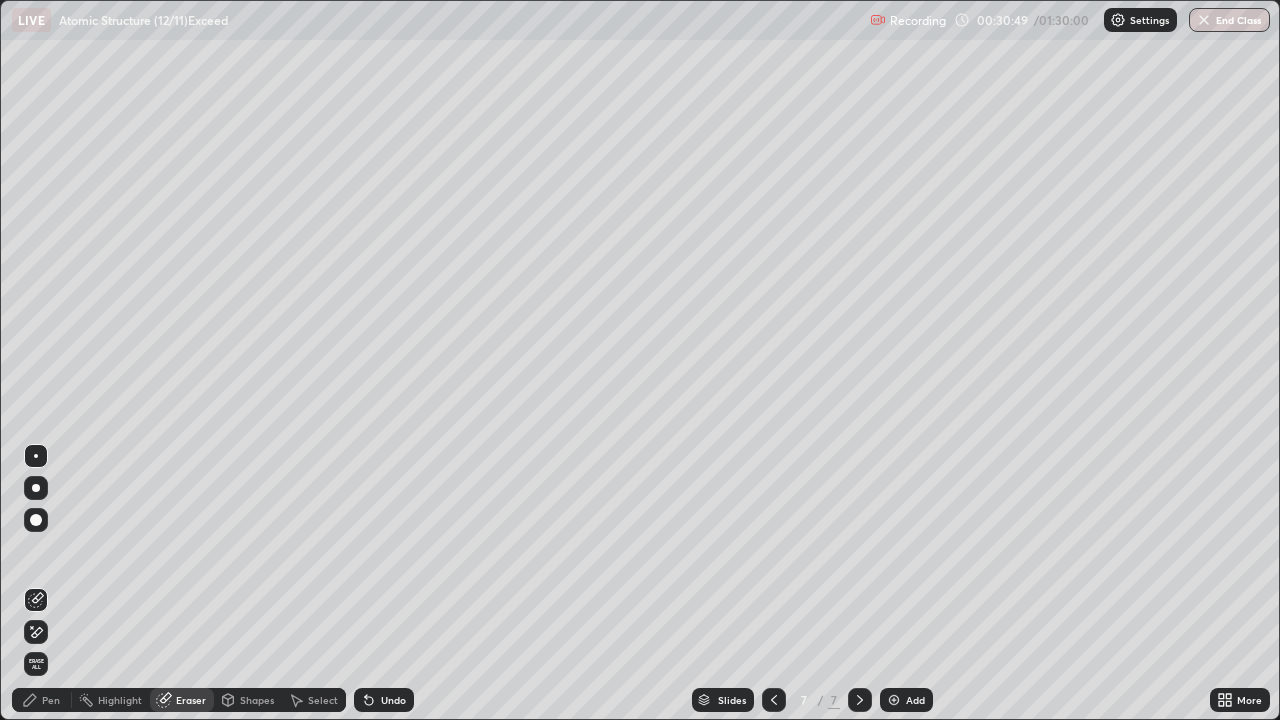 click on "Pen" at bounding box center [51, 700] 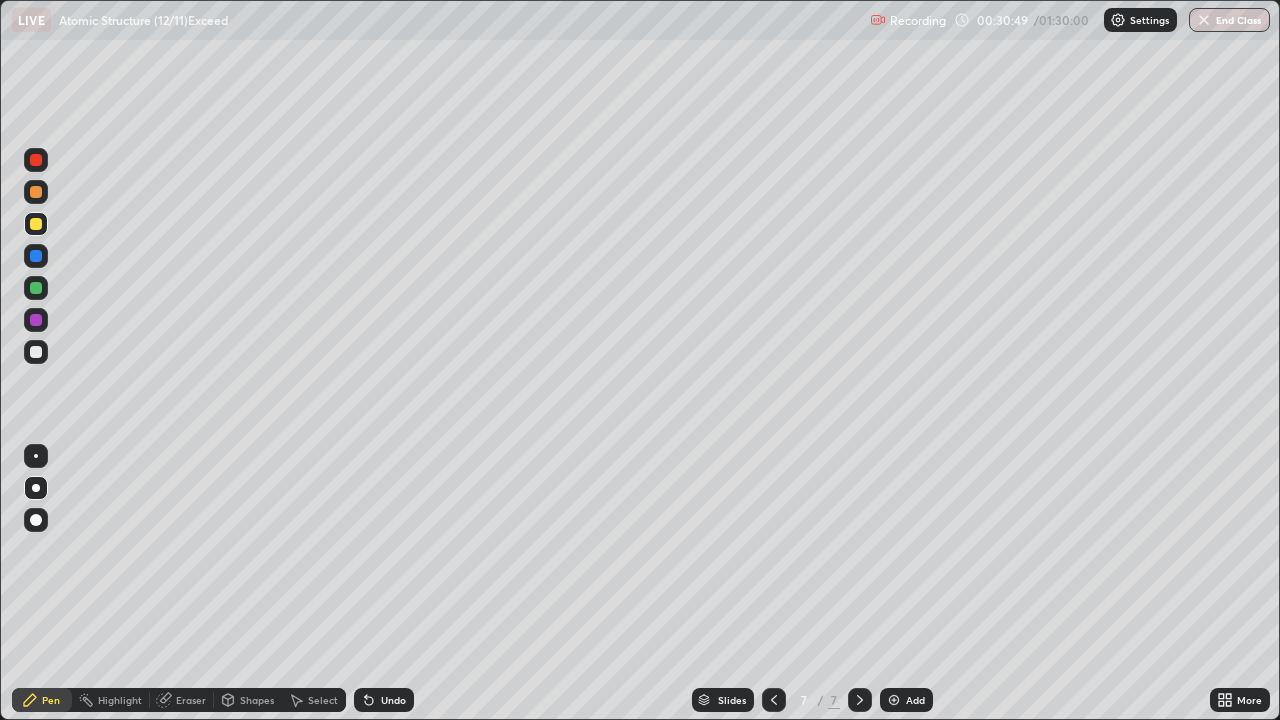 click at bounding box center (36, 256) 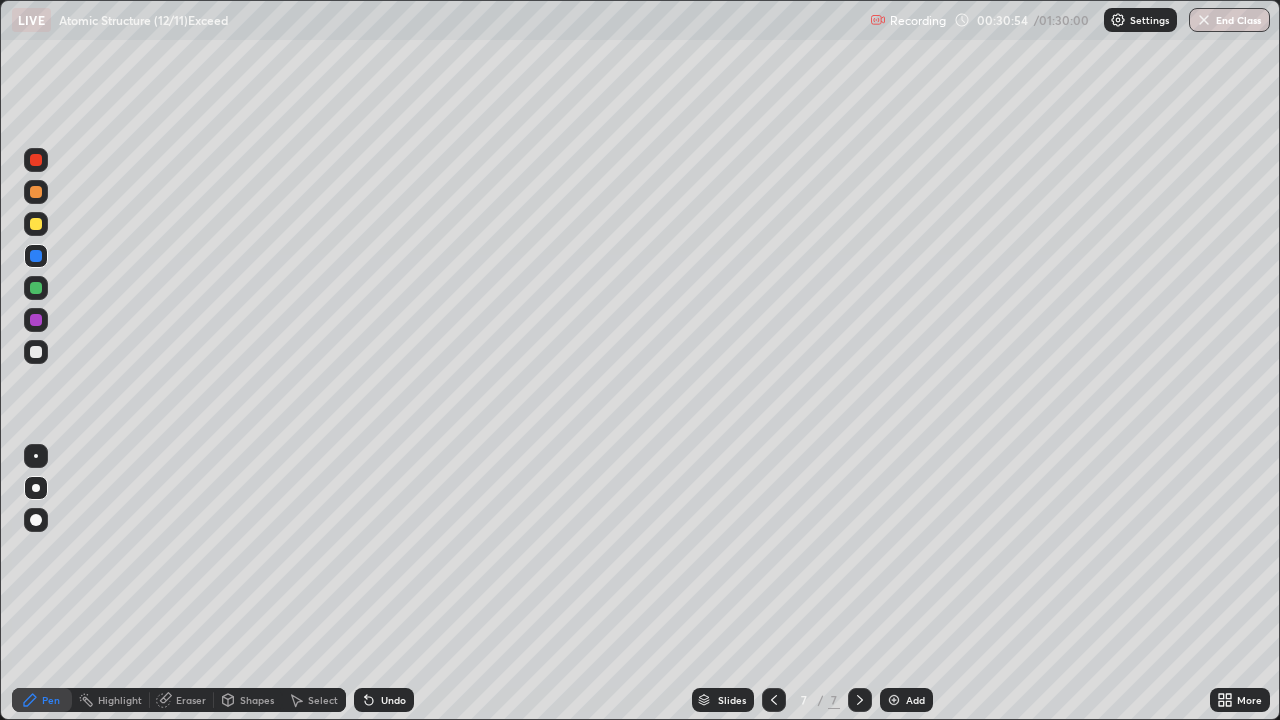 click on "Undo" at bounding box center [384, 700] 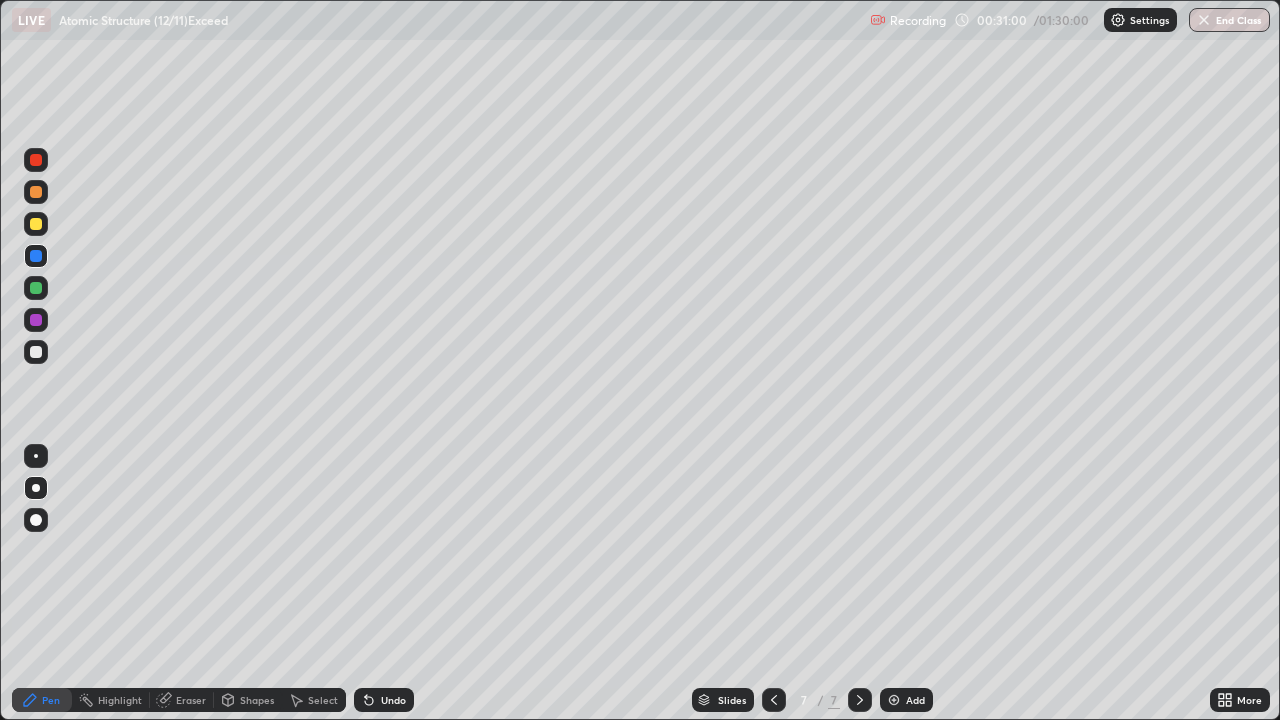 click at bounding box center (36, 352) 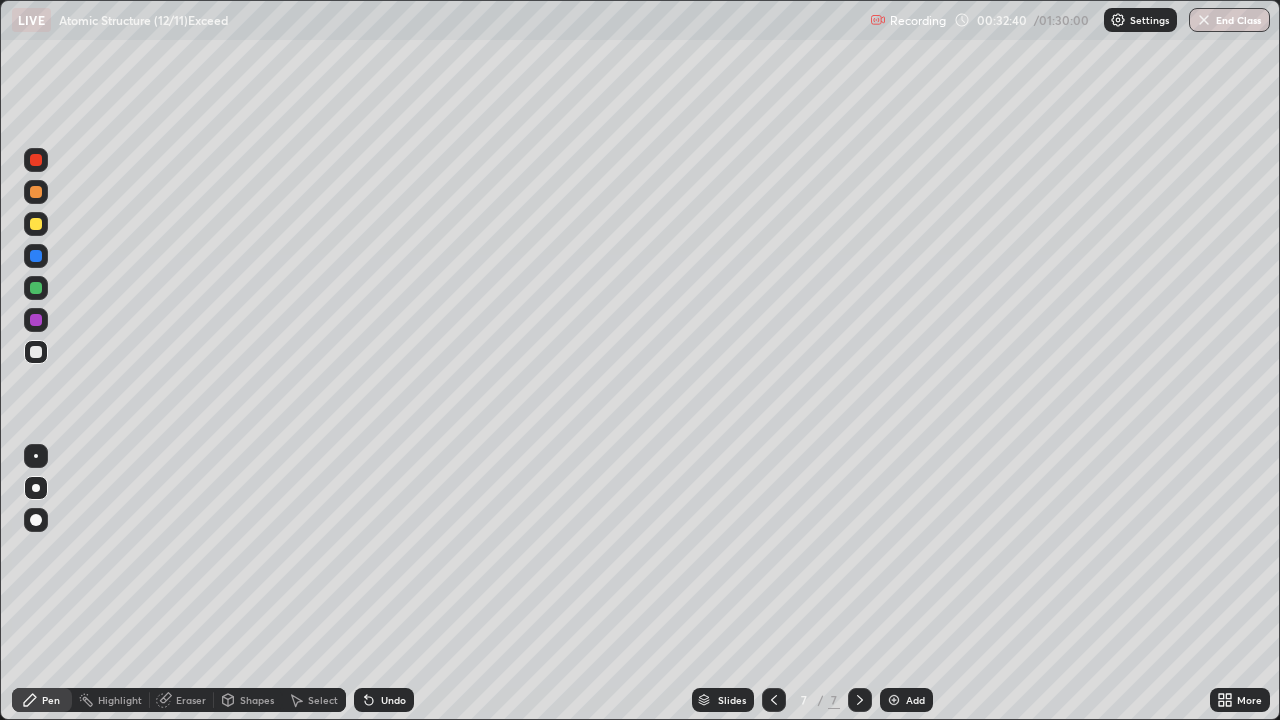 click on "Add" at bounding box center [906, 700] 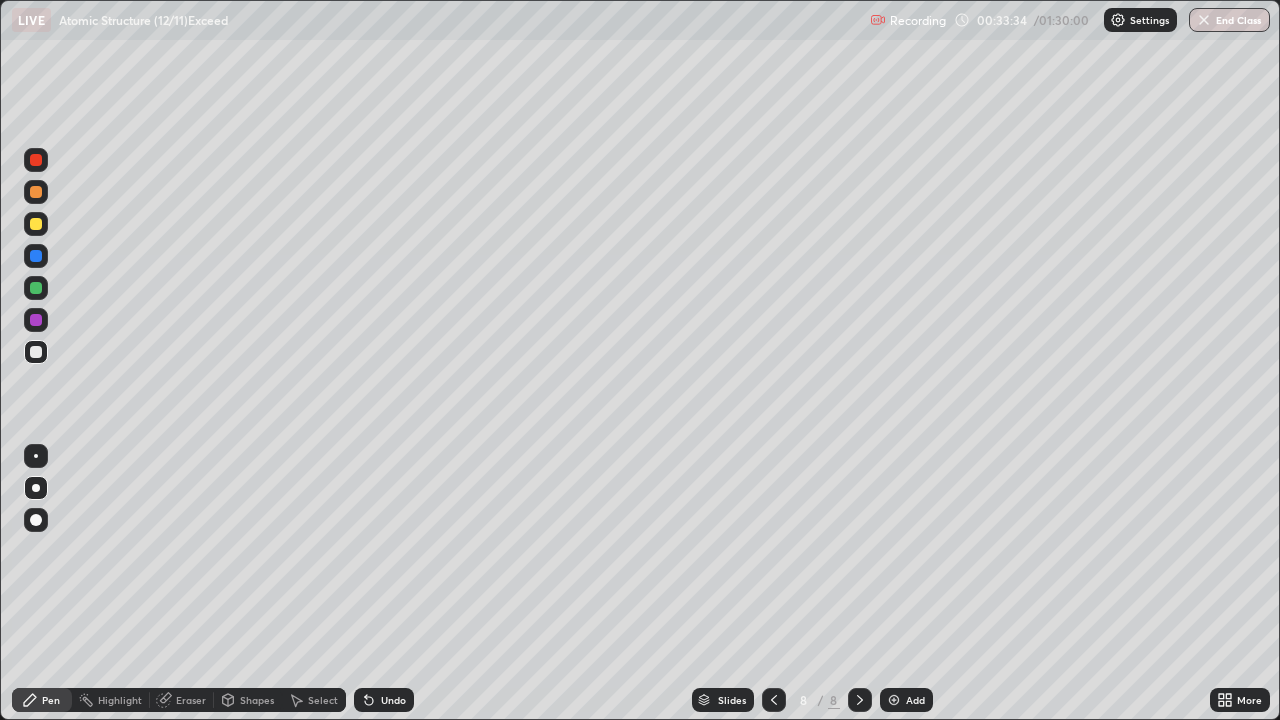click at bounding box center [36, 224] 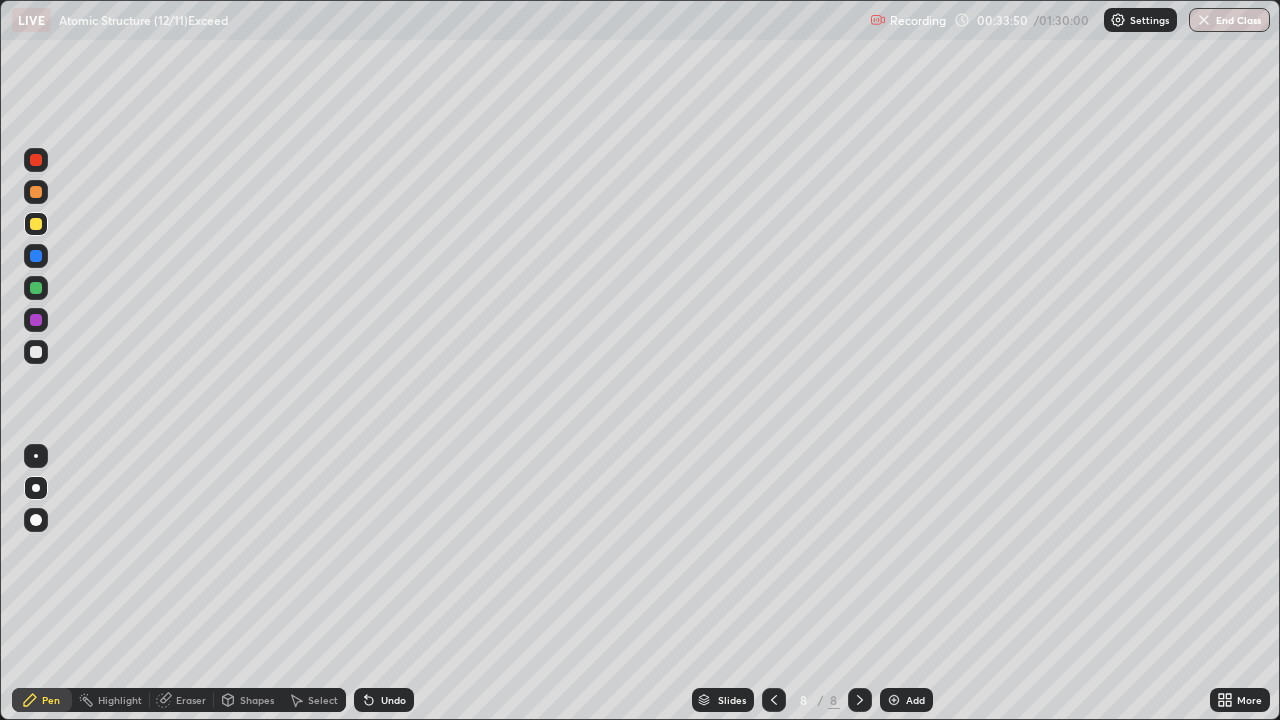 click at bounding box center (36, 352) 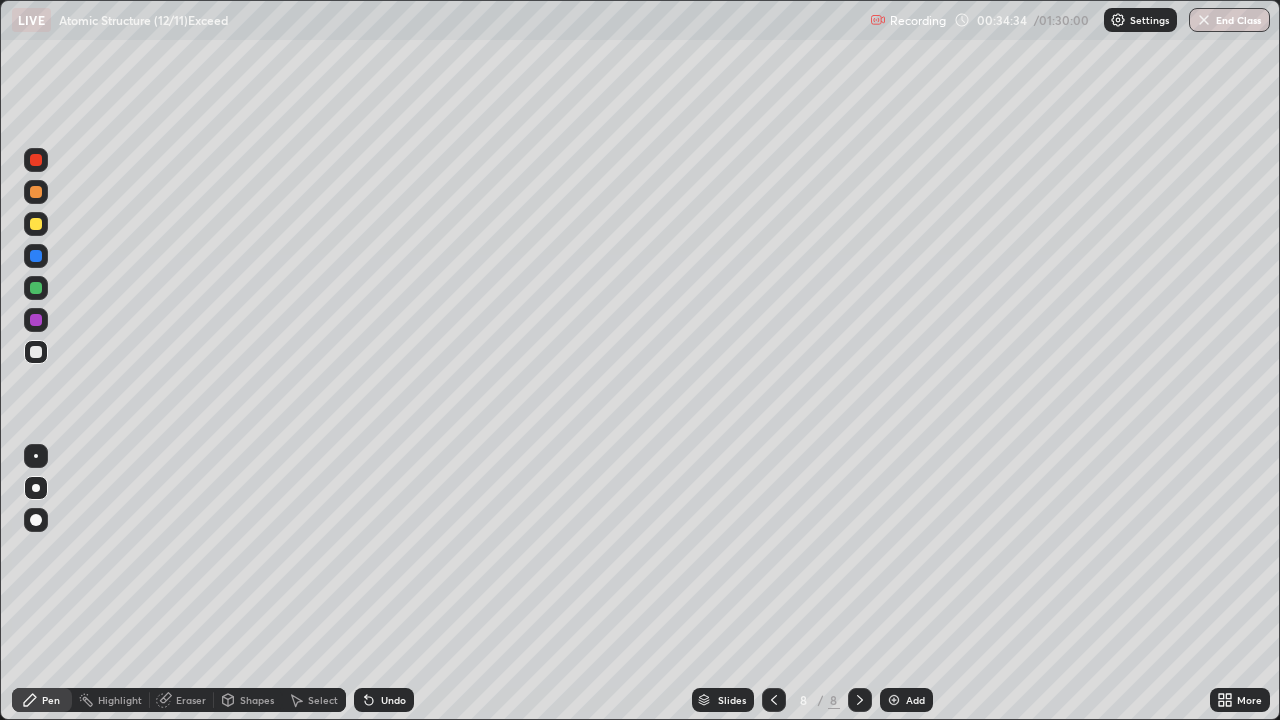 click on "Undo" at bounding box center (393, 700) 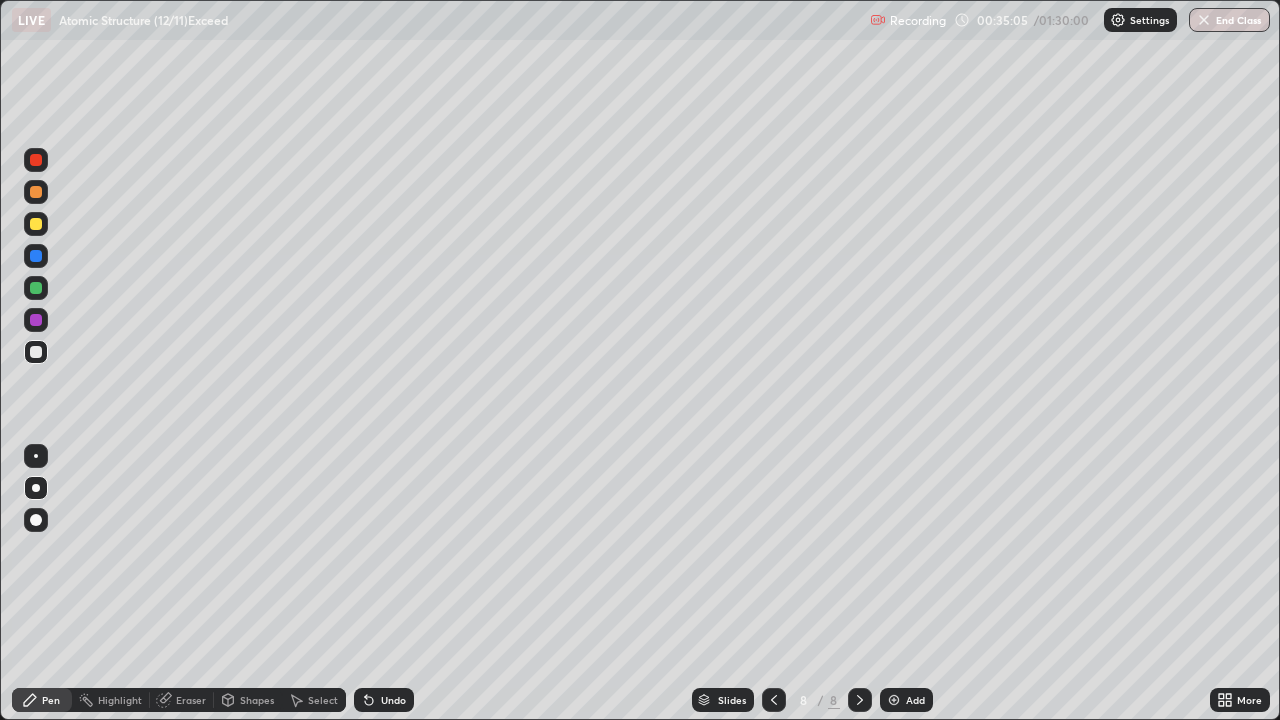 click on "Undo" at bounding box center [393, 700] 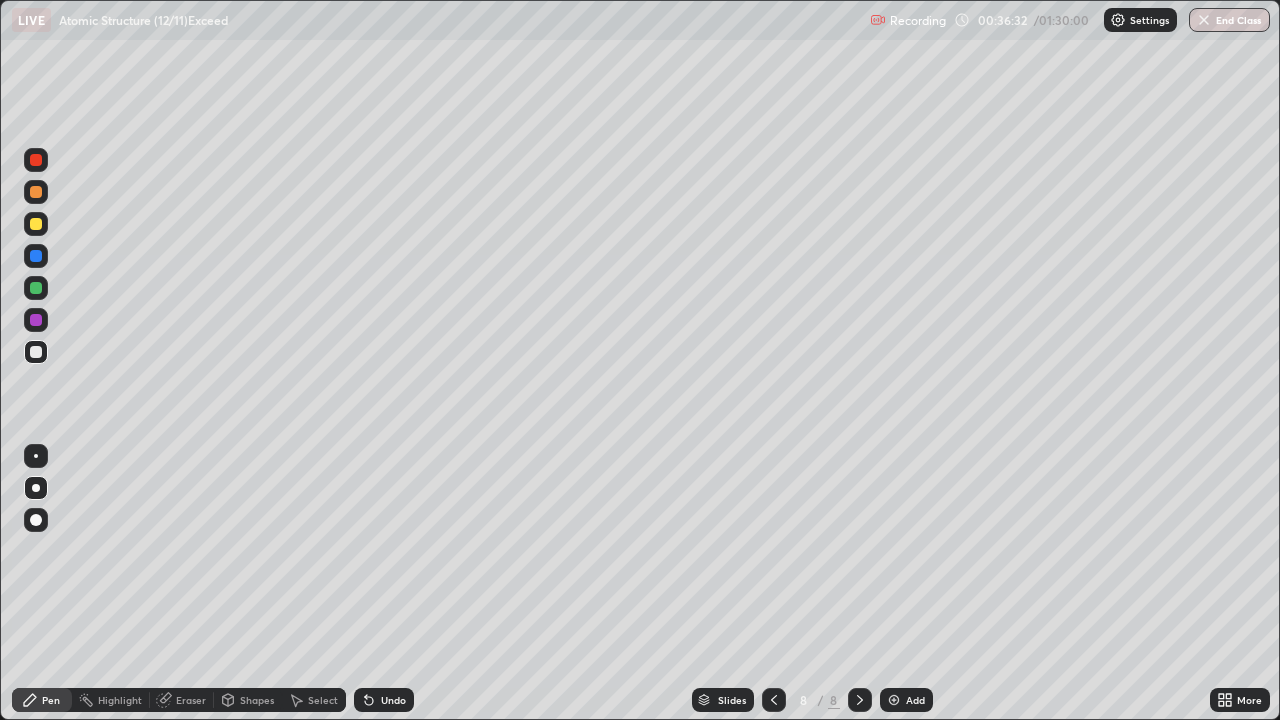 click on "Add" at bounding box center (906, 700) 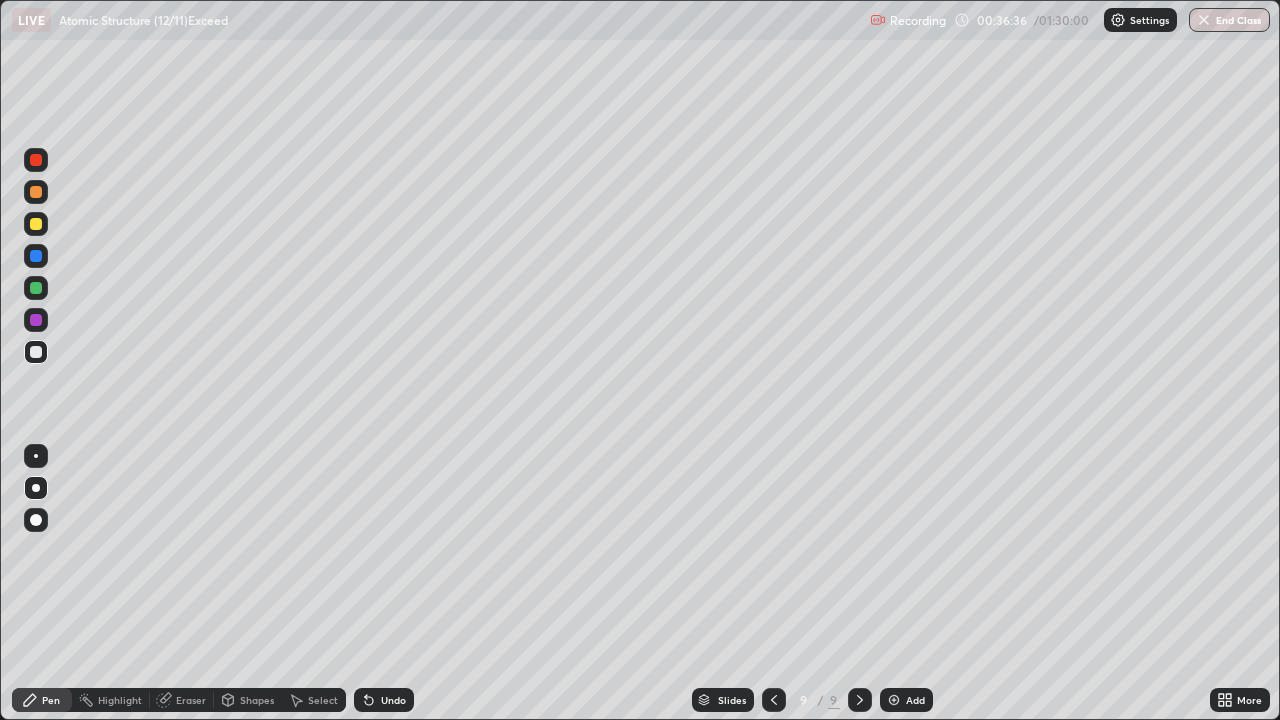 click 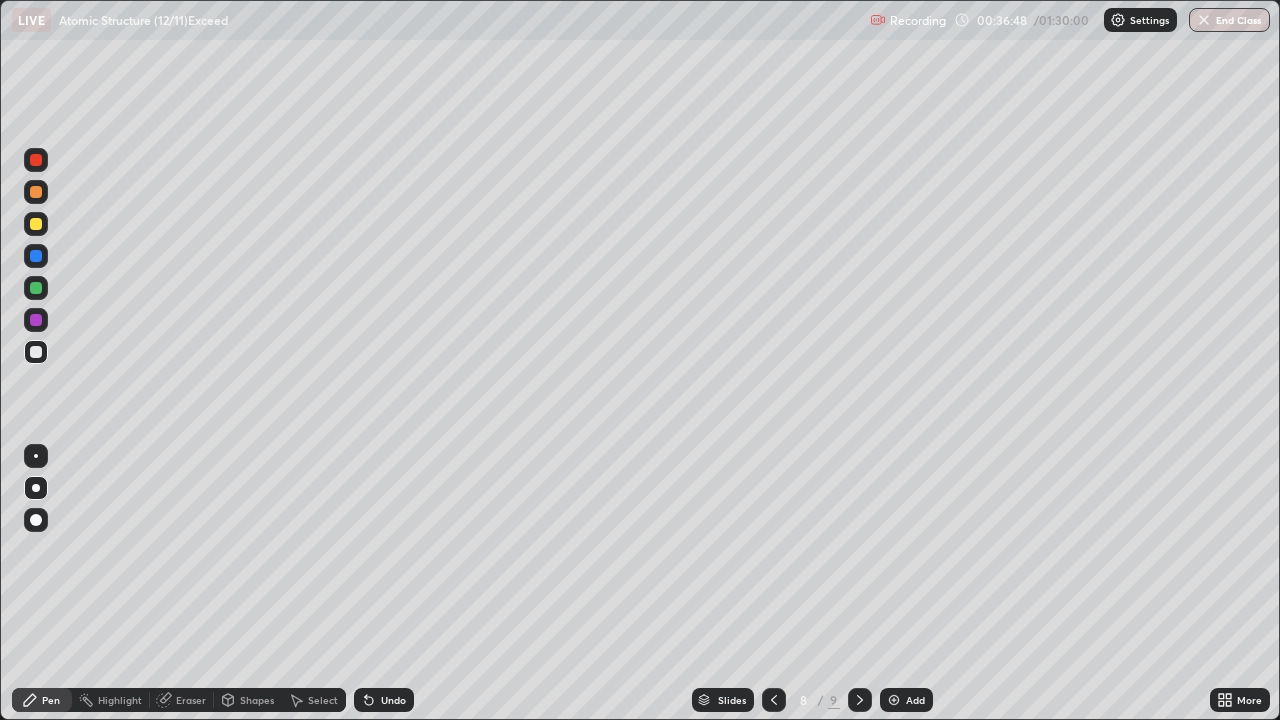 click 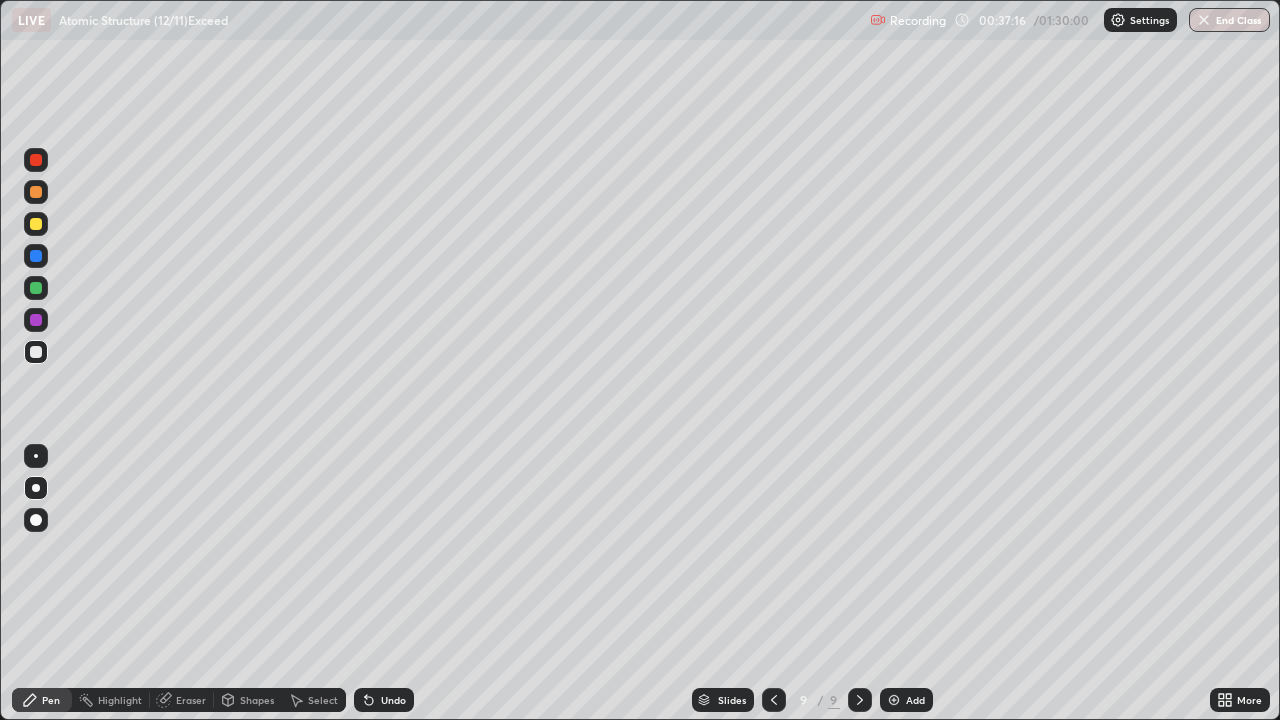 click on "Undo" at bounding box center (384, 700) 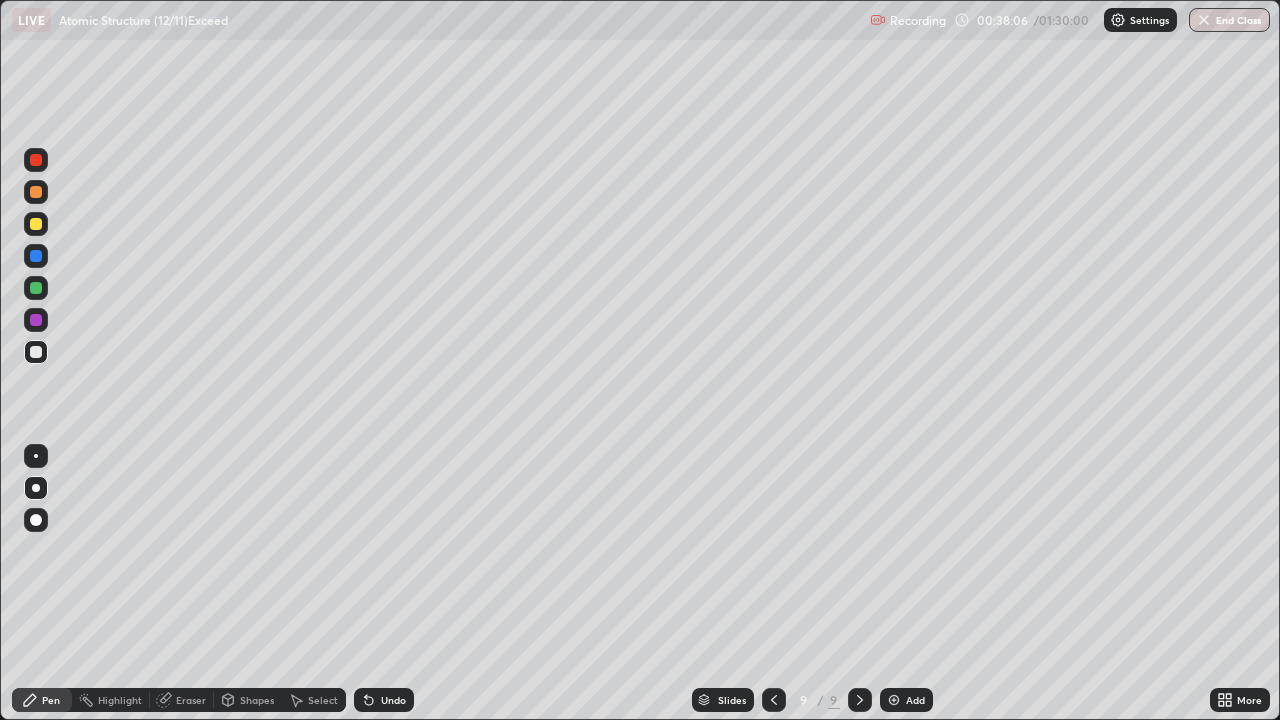 click at bounding box center [36, 224] 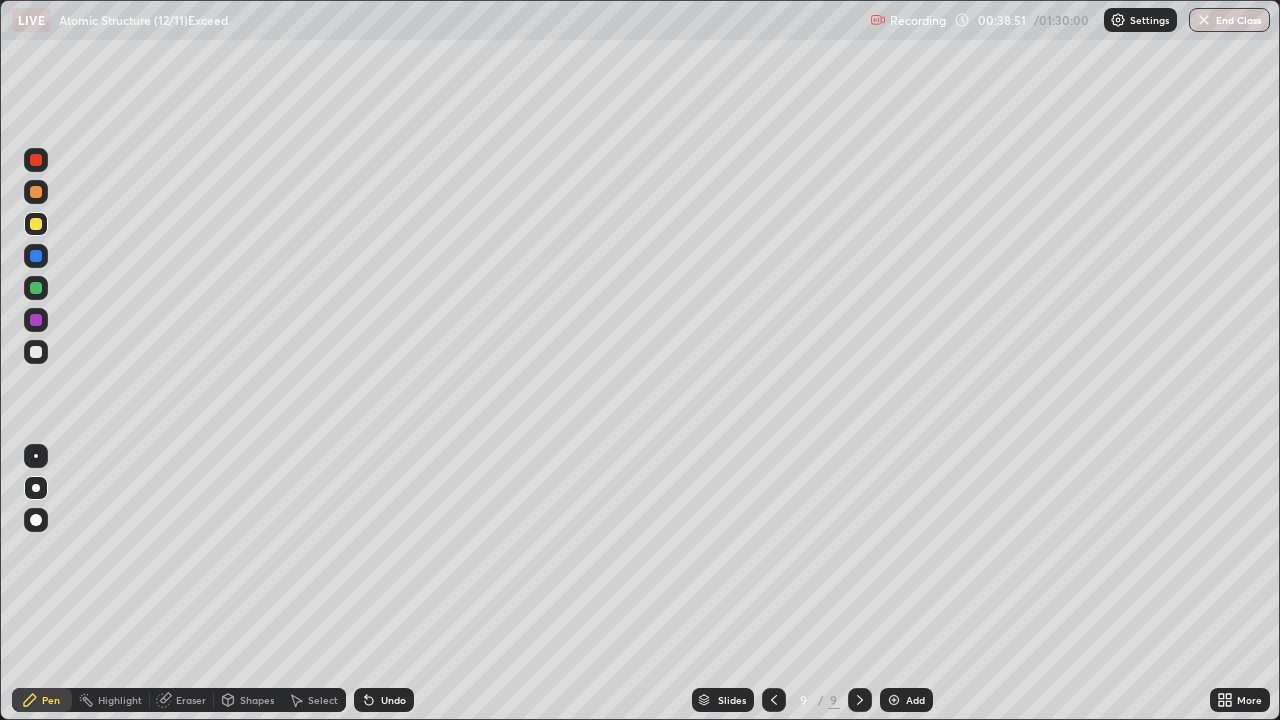 click at bounding box center (36, 352) 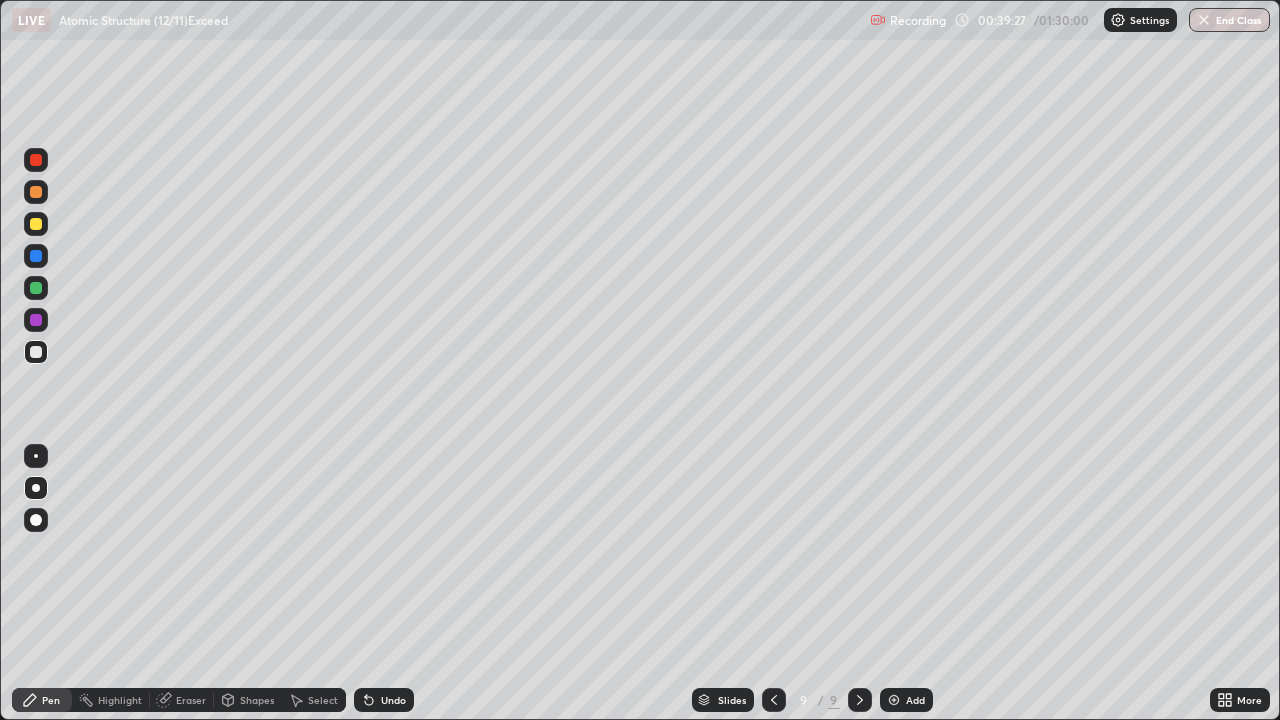 click at bounding box center [36, 224] 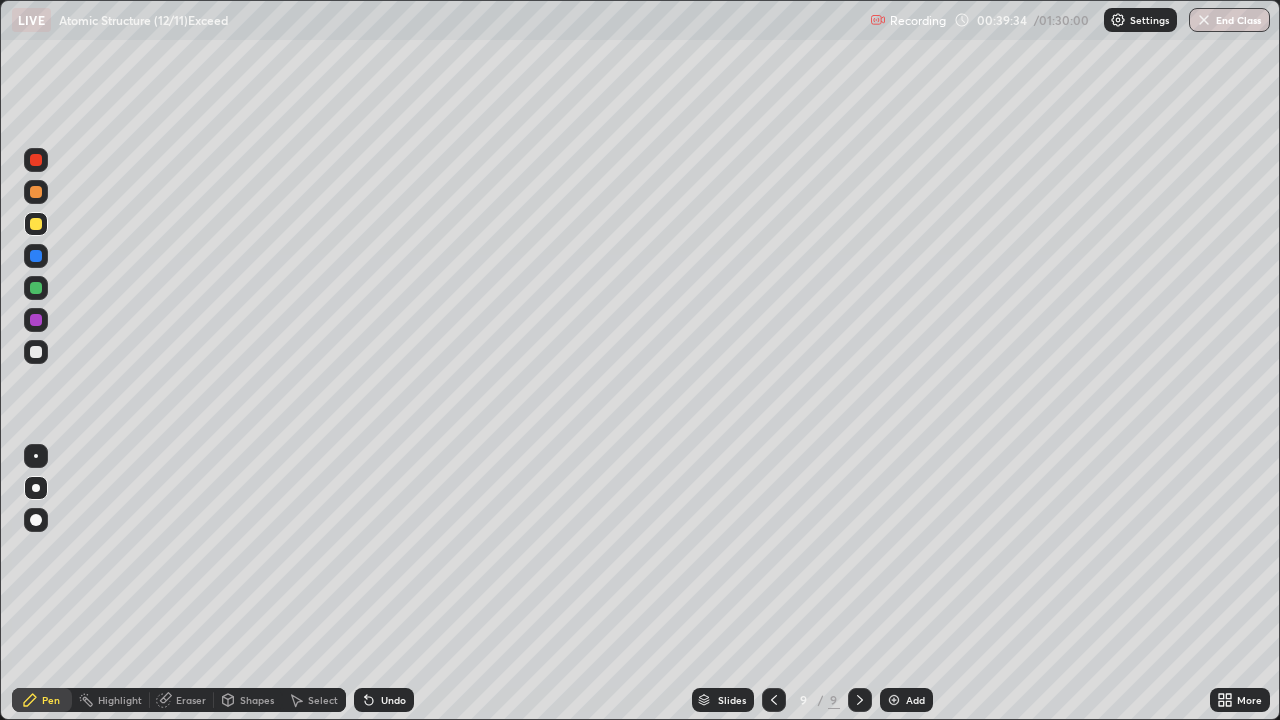 click on "Undo" at bounding box center [393, 700] 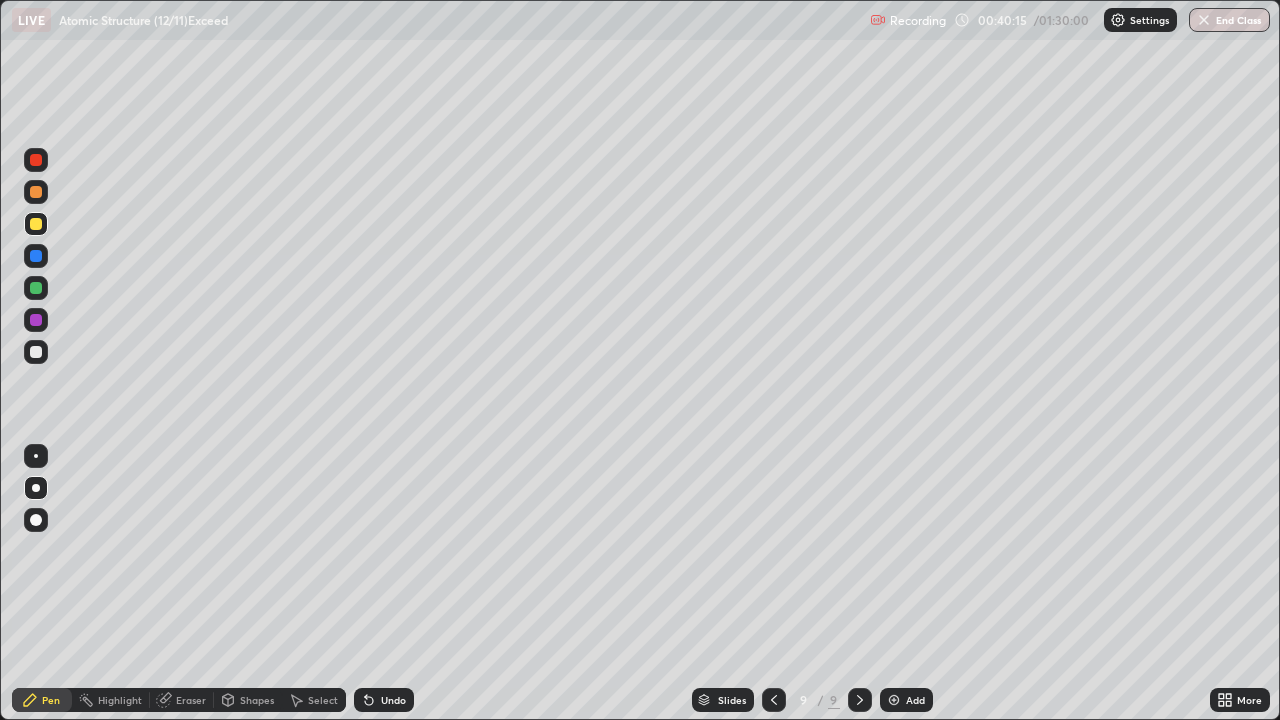 click on "Add" at bounding box center (906, 700) 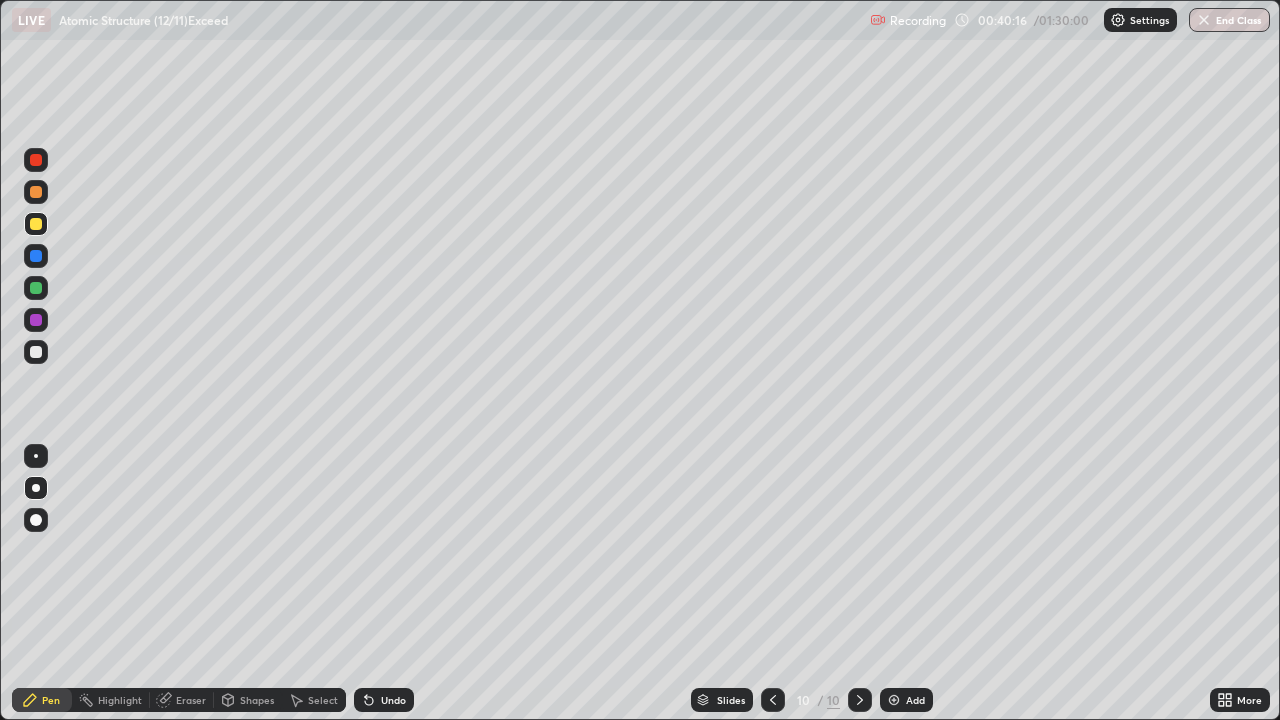 click at bounding box center (36, 352) 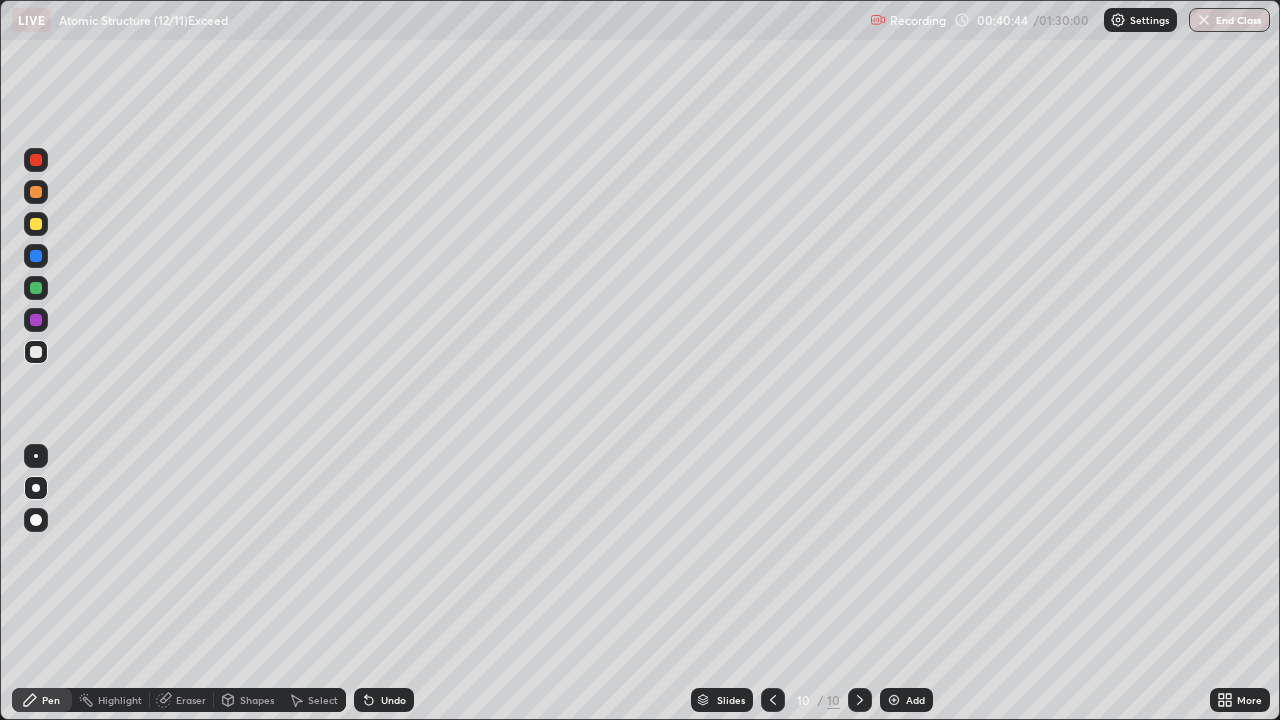 click at bounding box center (36, 224) 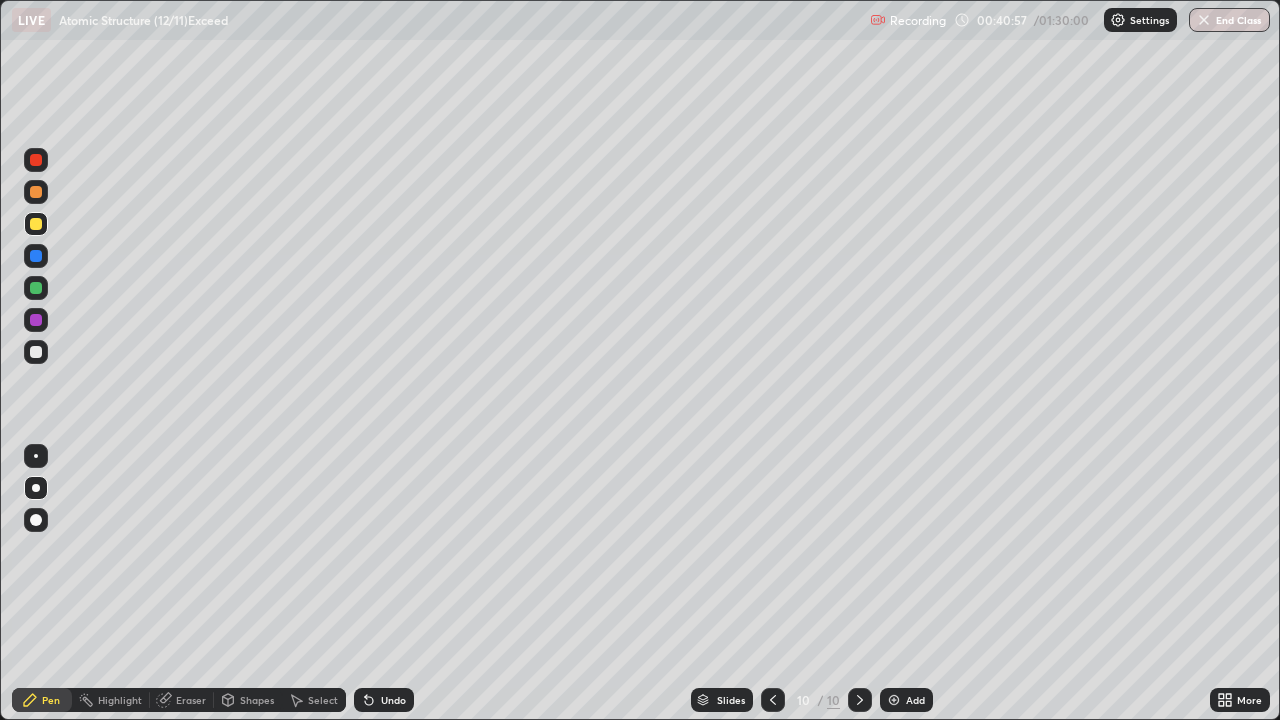 click on "Undo" at bounding box center [393, 700] 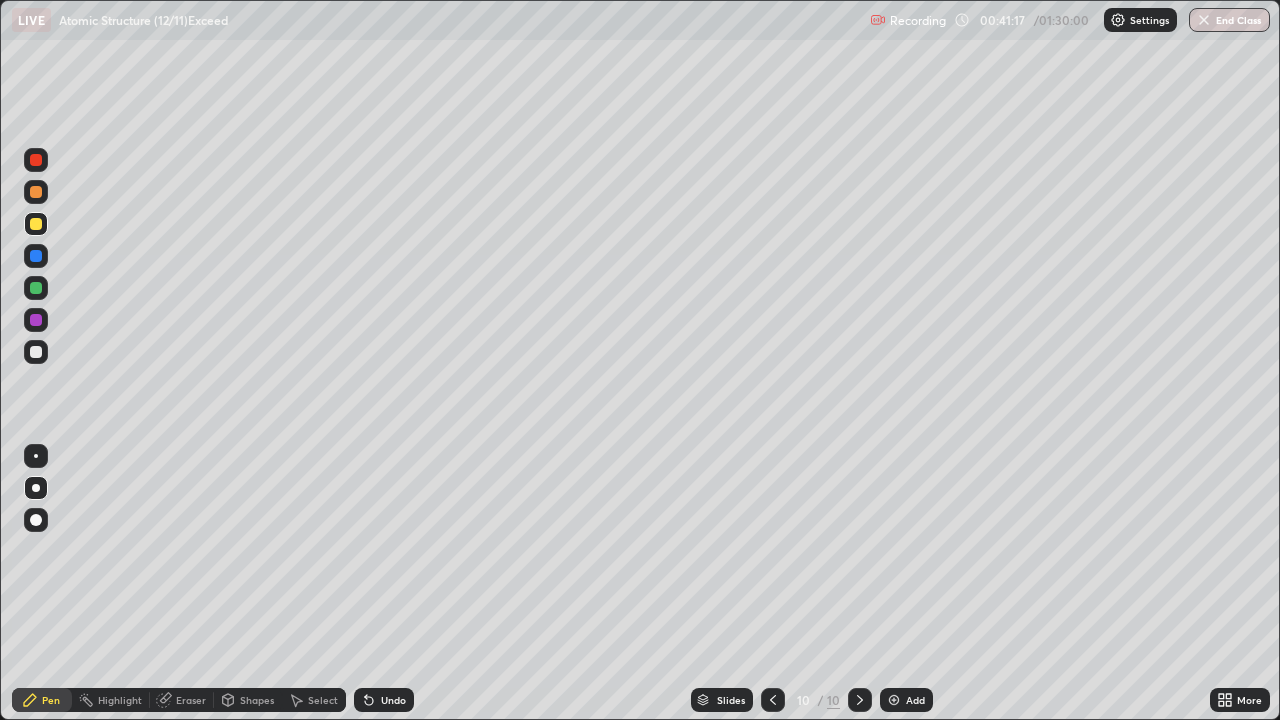 click on "Eraser" at bounding box center (191, 700) 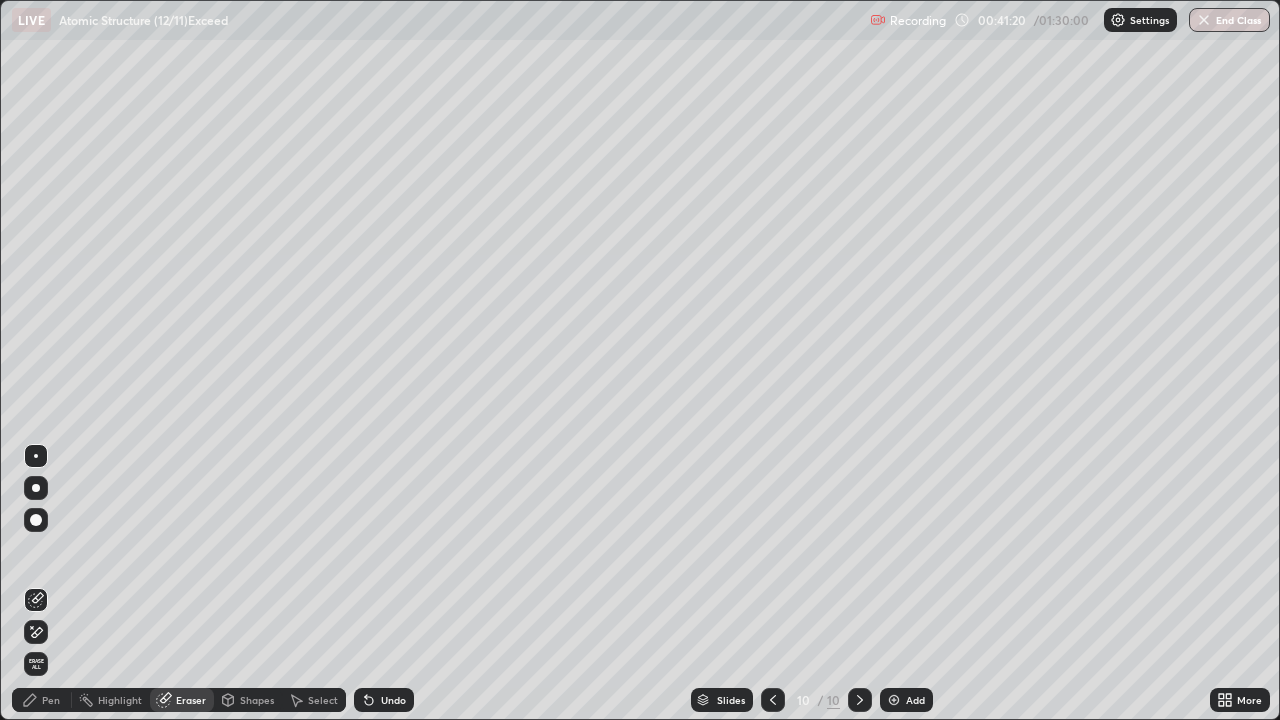 click on "Pen" at bounding box center [42, 700] 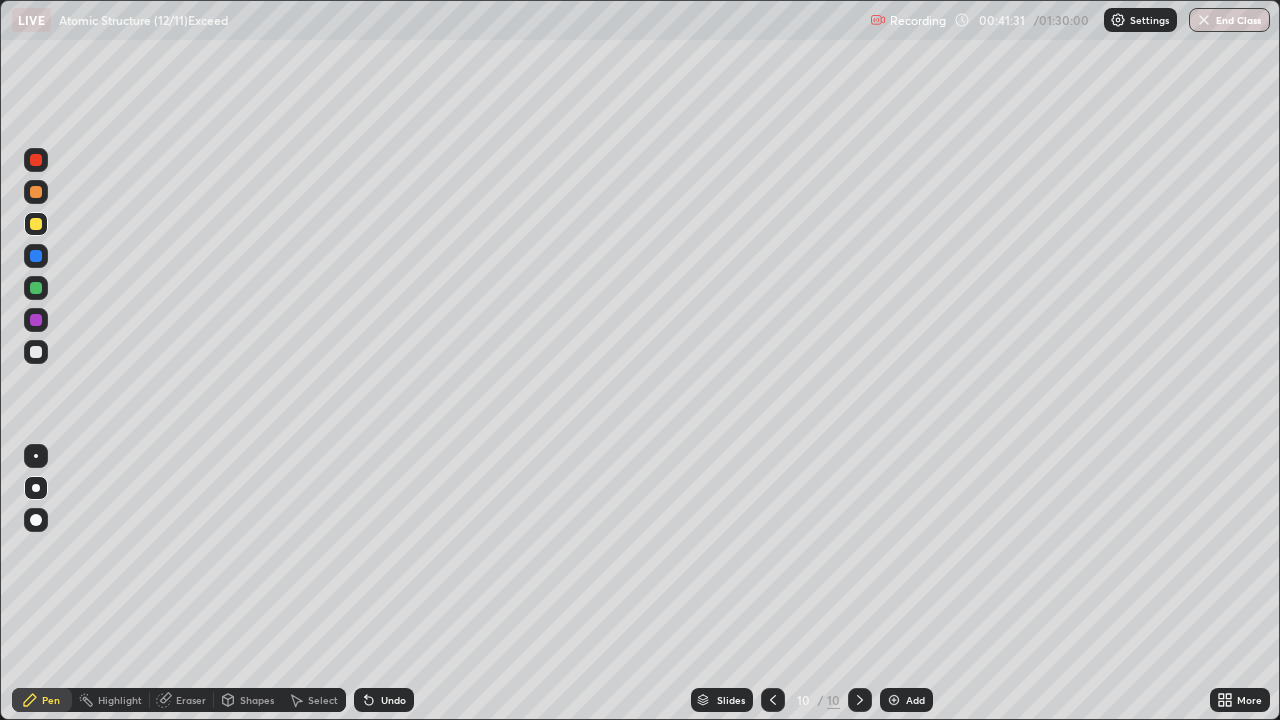 click at bounding box center [36, 352] 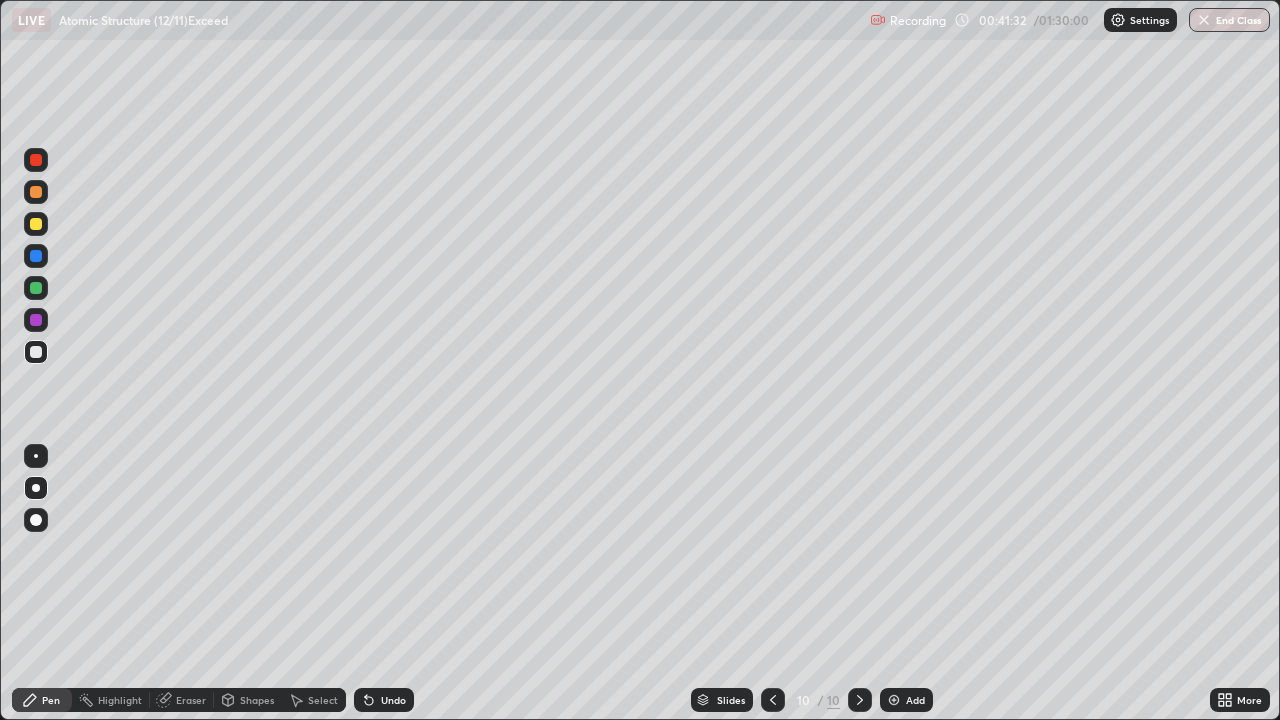 click at bounding box center [36, 288] 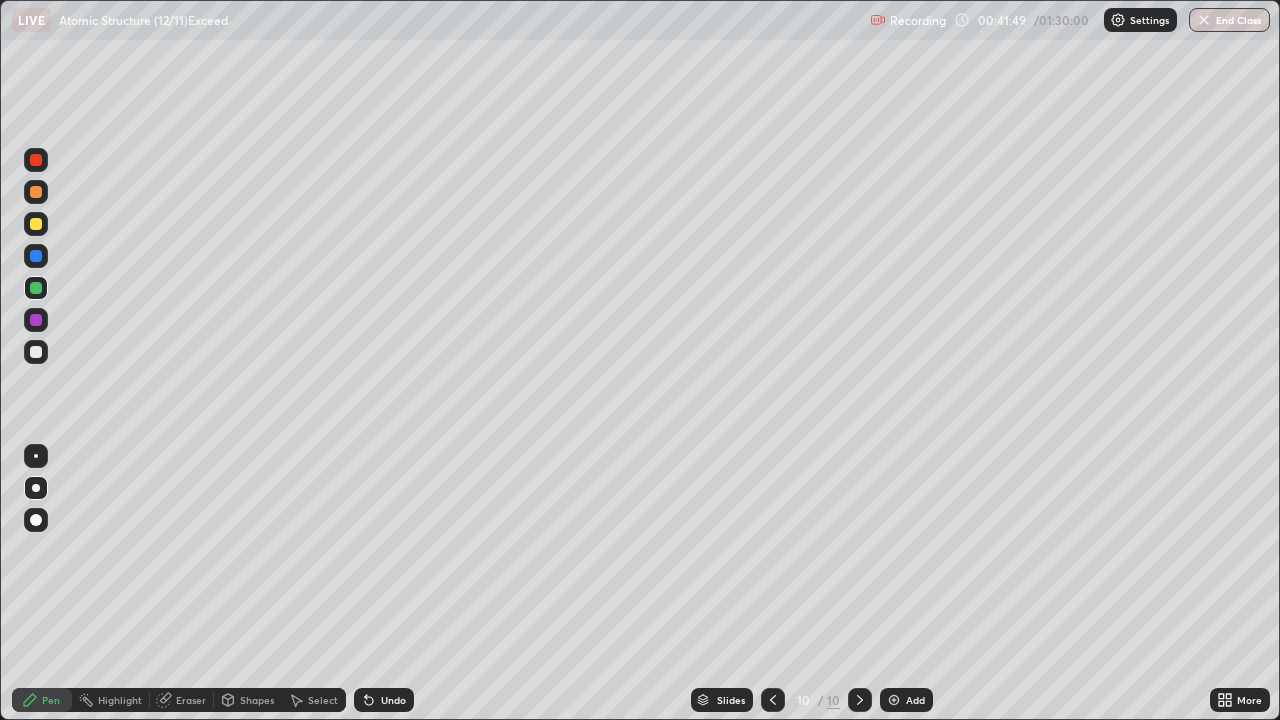 click 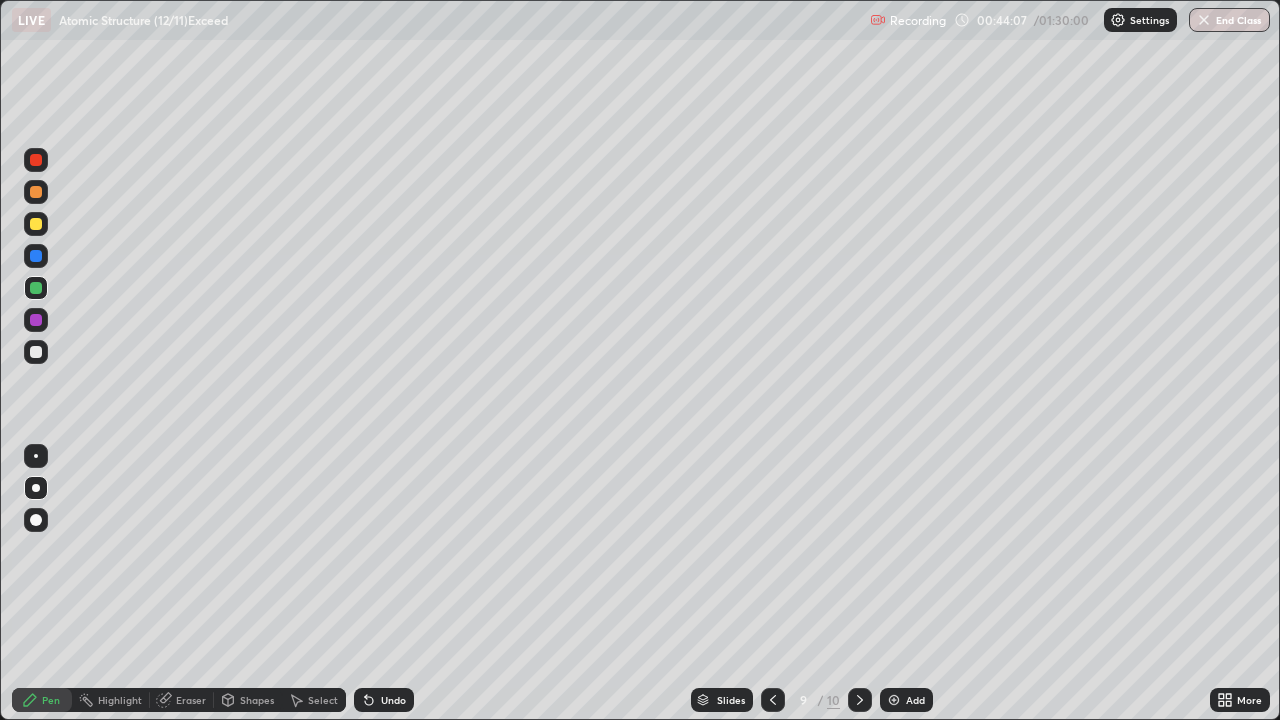 click at bounding box center (36, 224) 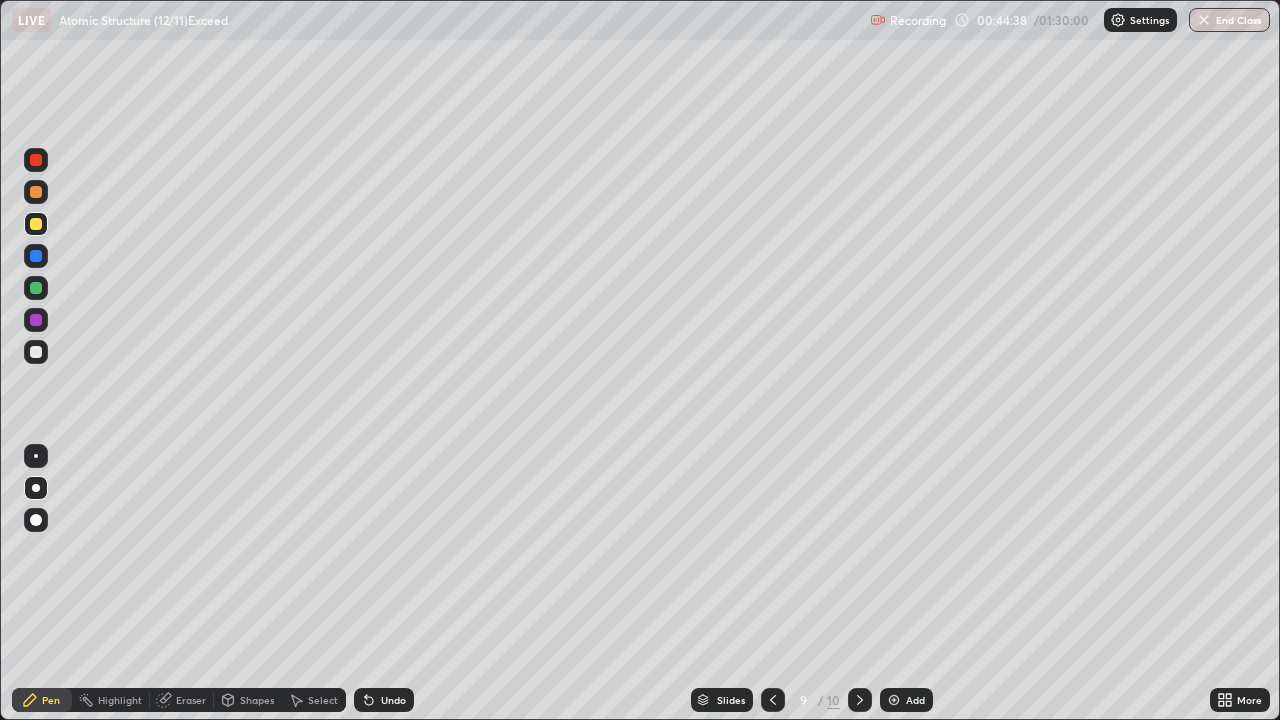 click at bounding box center [36, 352] 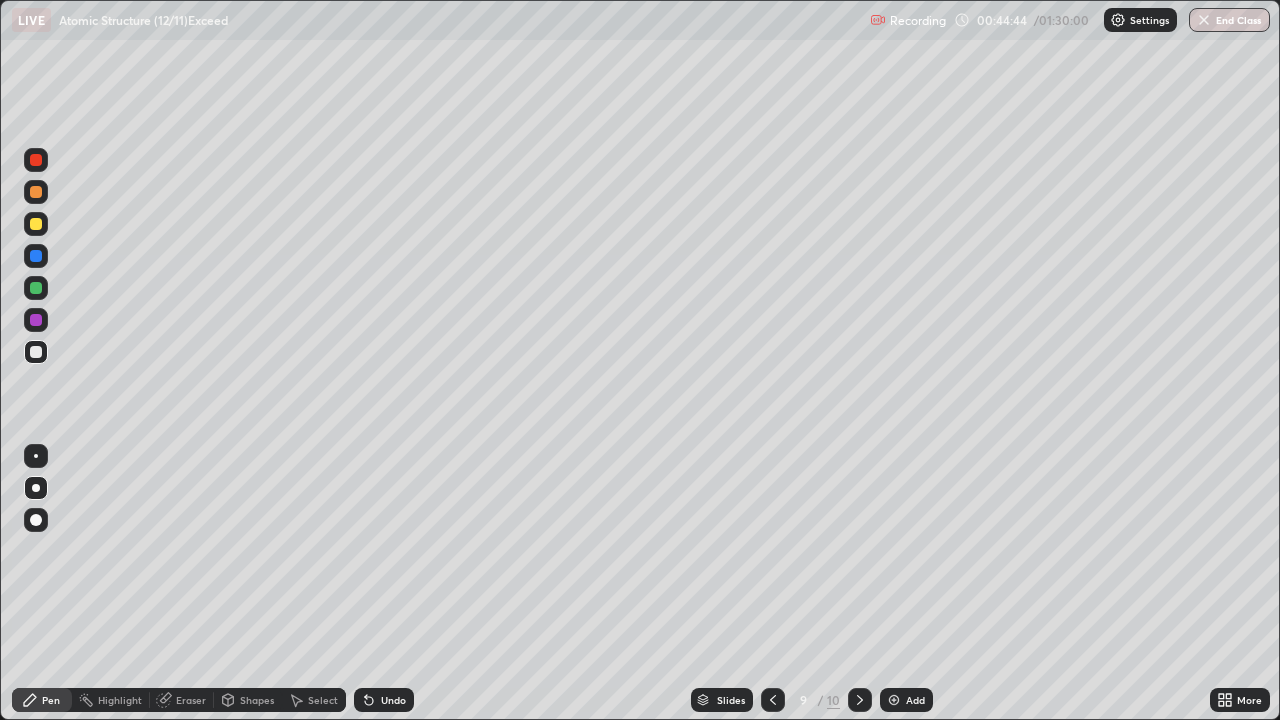 click 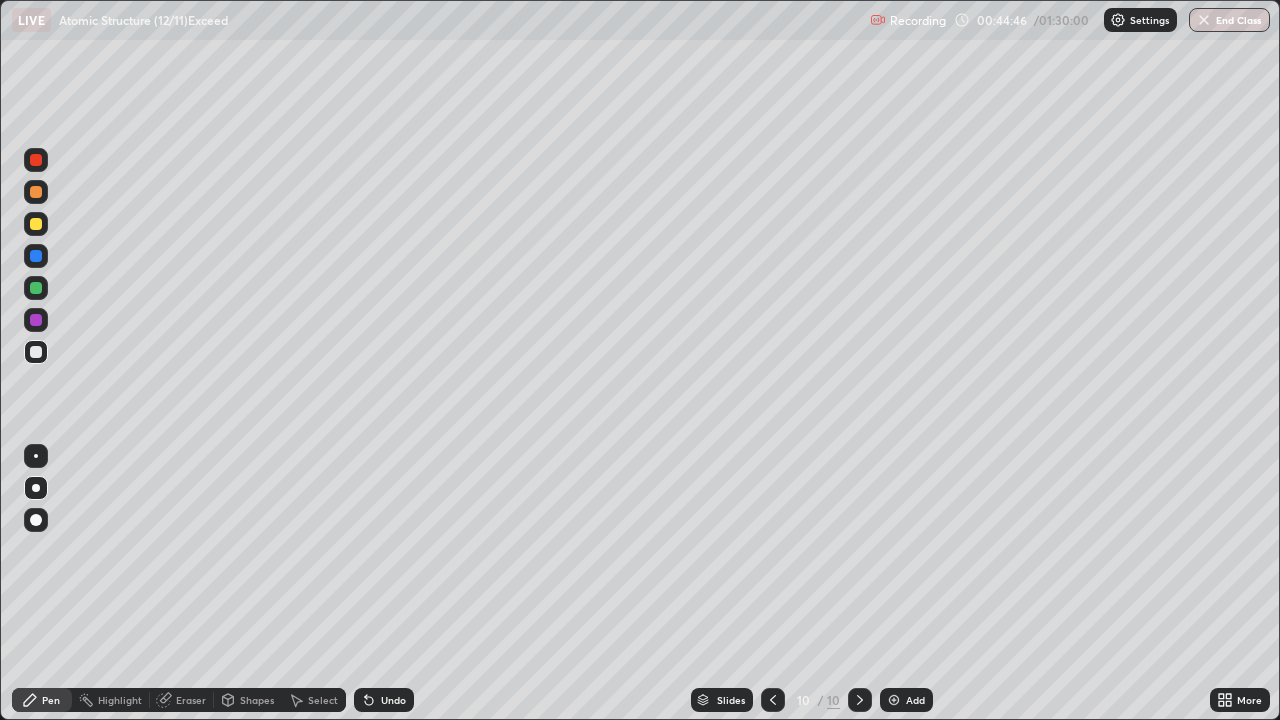 click at bounding box center [36, 224] 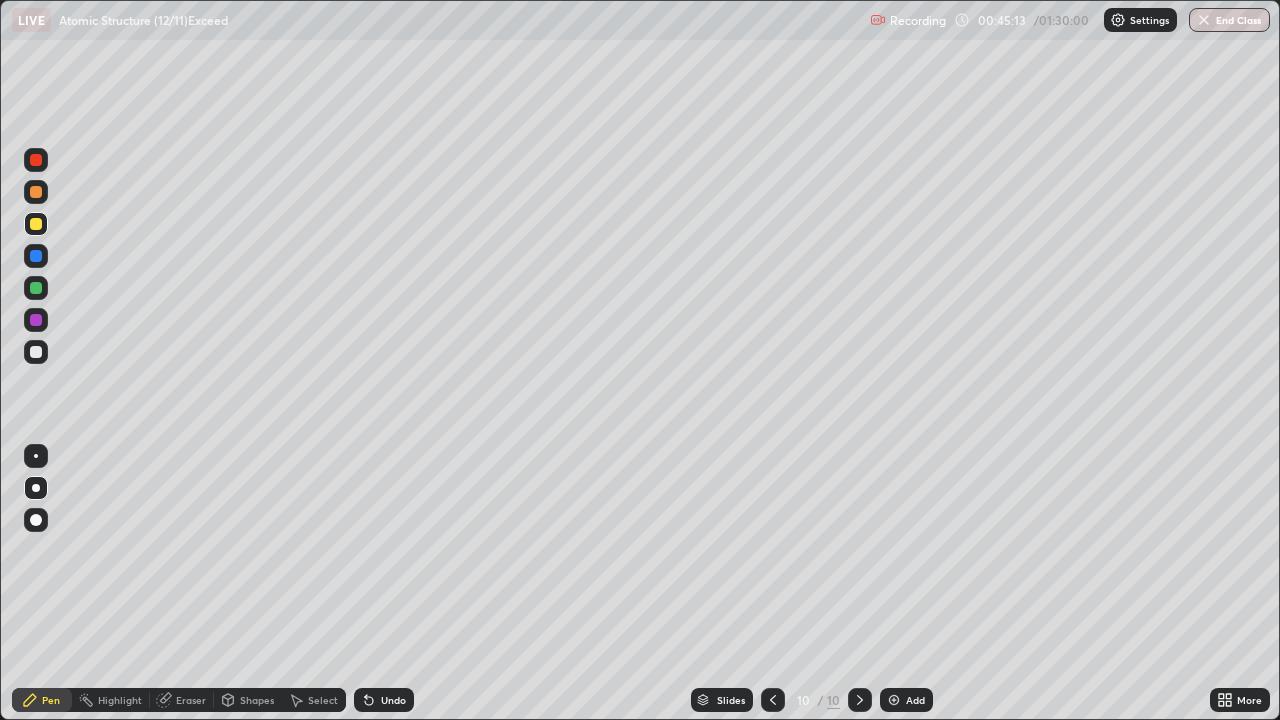 click at bounding box center (36, 352) 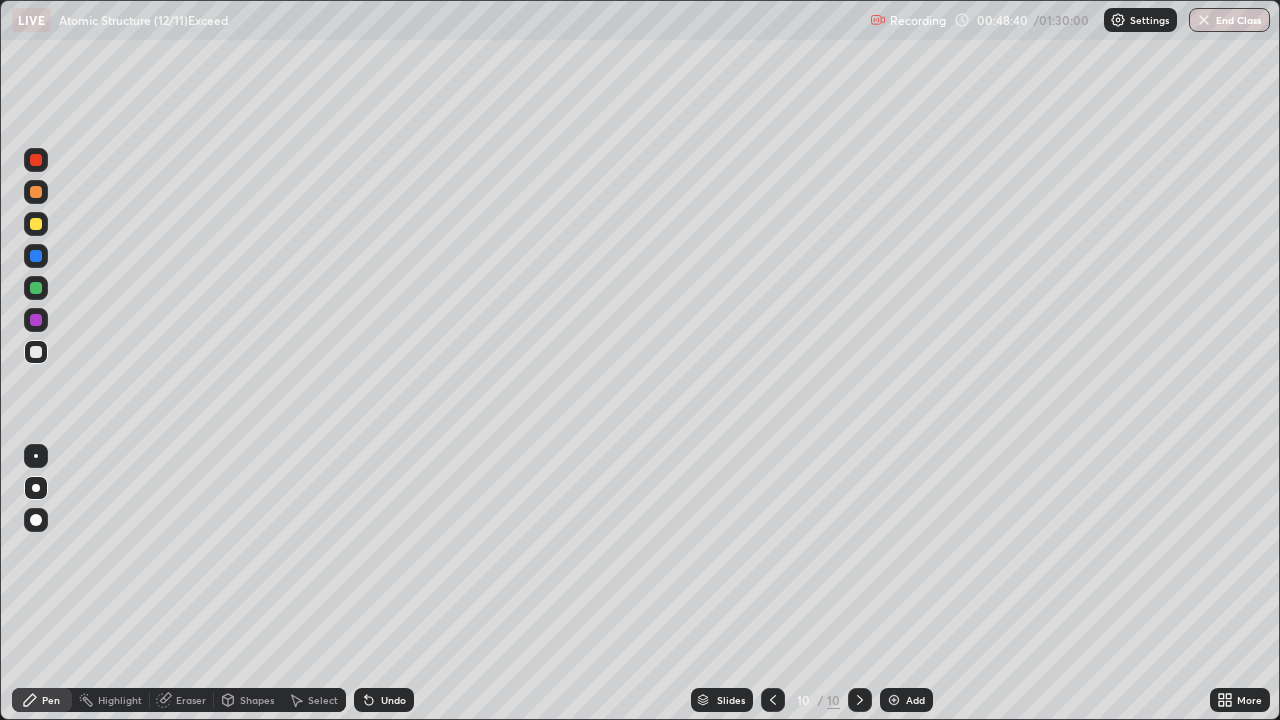 click at bounding box center [36, 224] 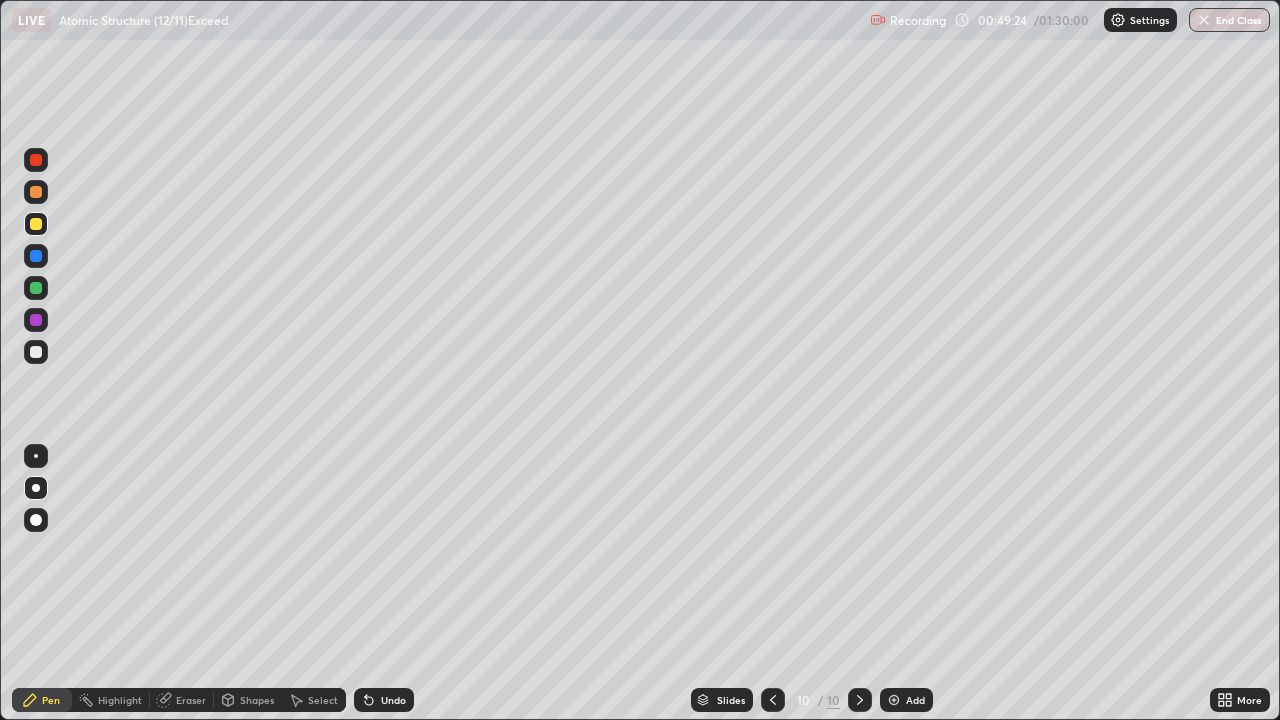 click on "Undo" at bounding box center [393, 700] 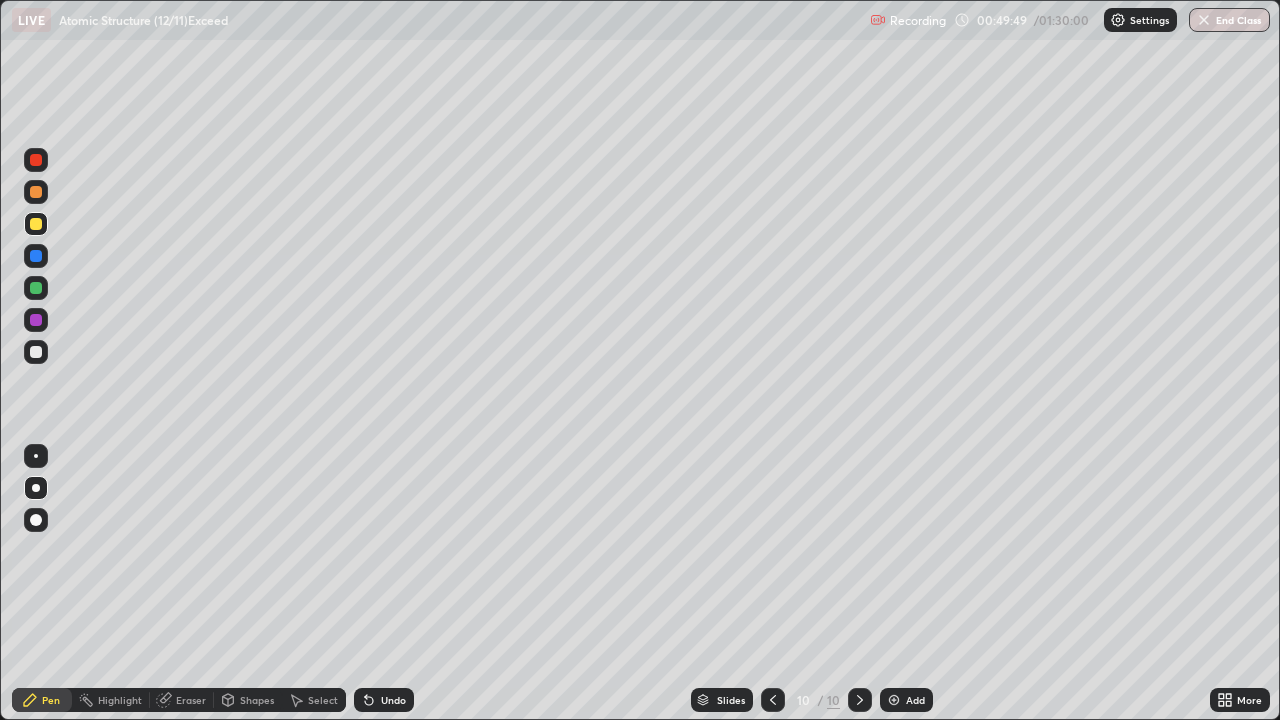 click on "Add" at bounding box center [915, 700] 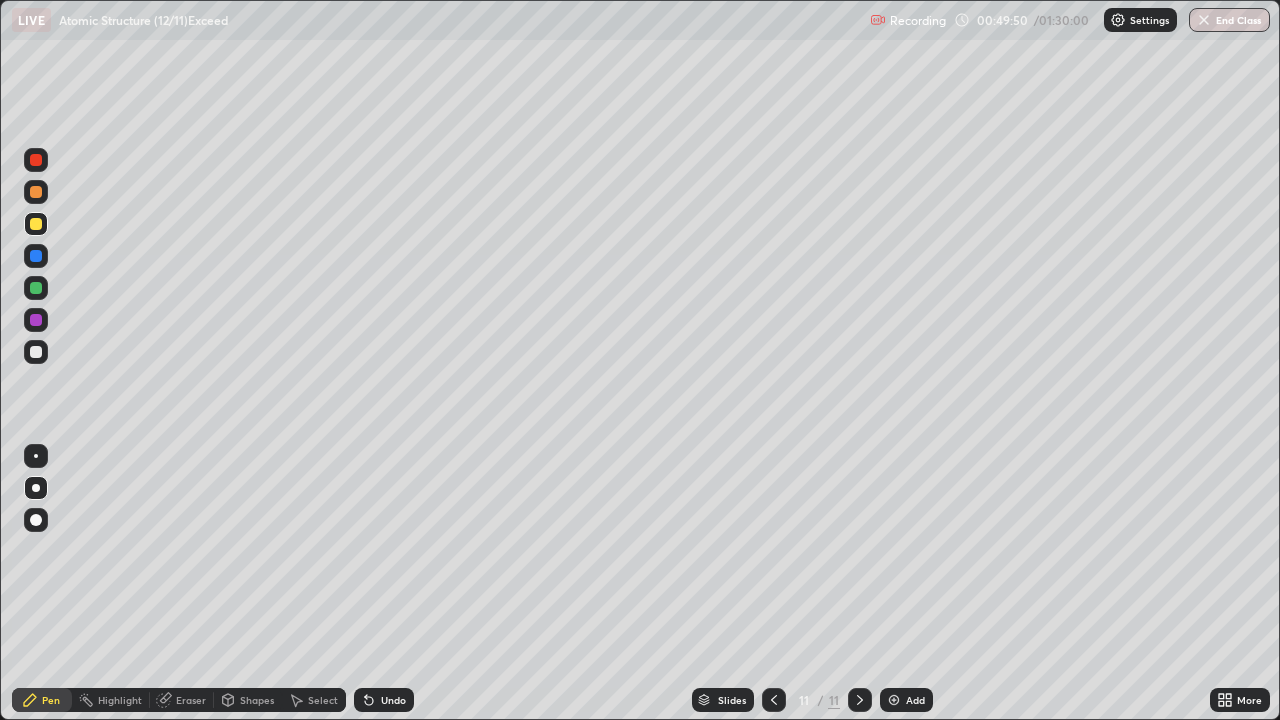click at bounding box center [36, 352] 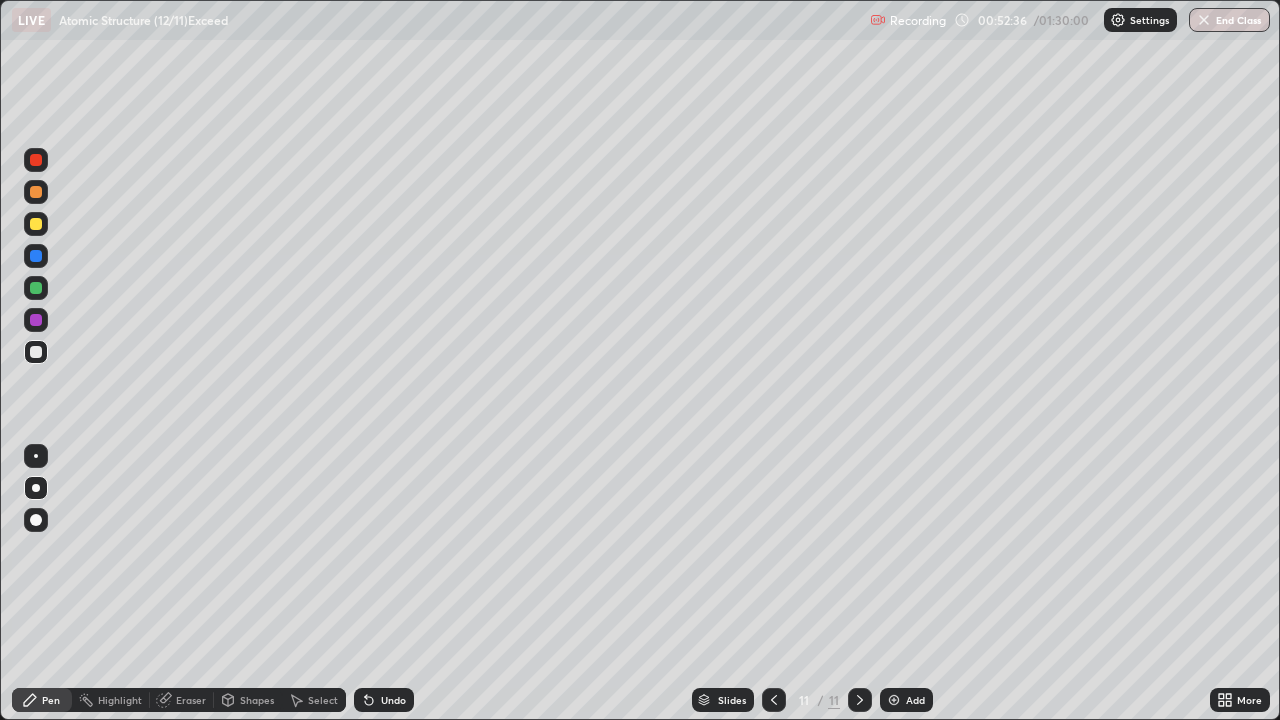 click on "Add" at bounding box center (906, 700) 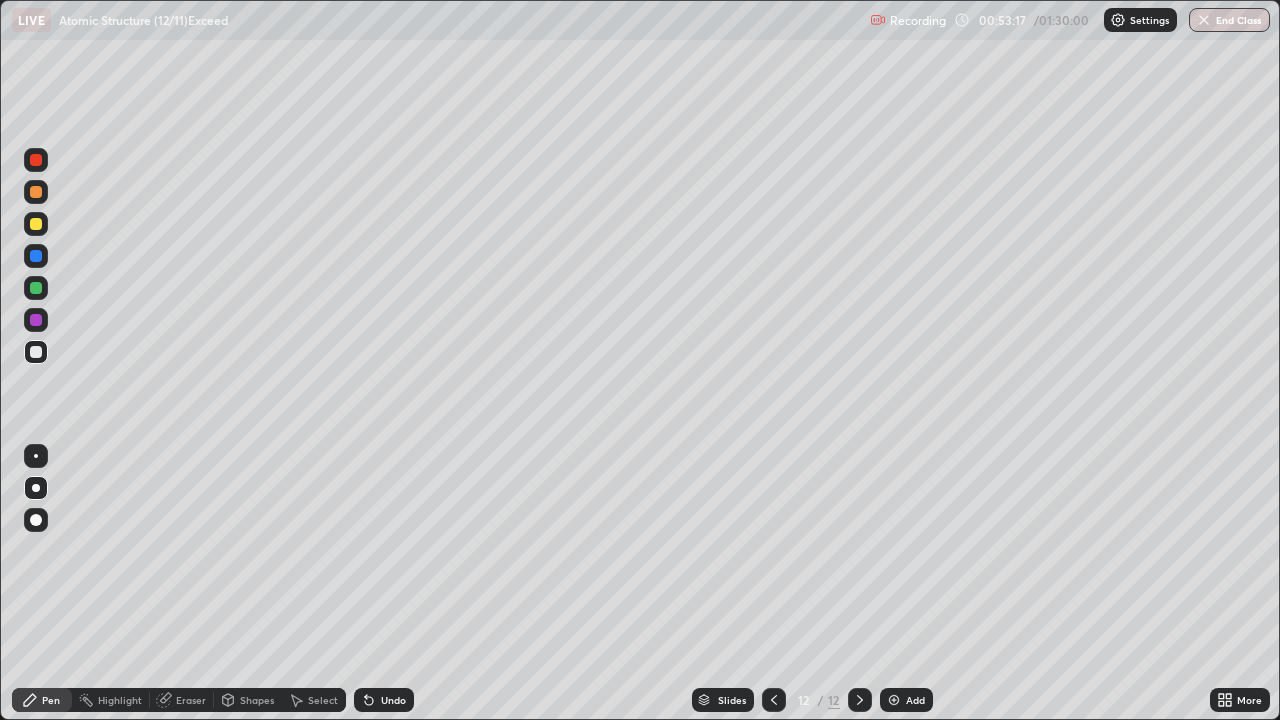 click at bounding box center (36, 224) 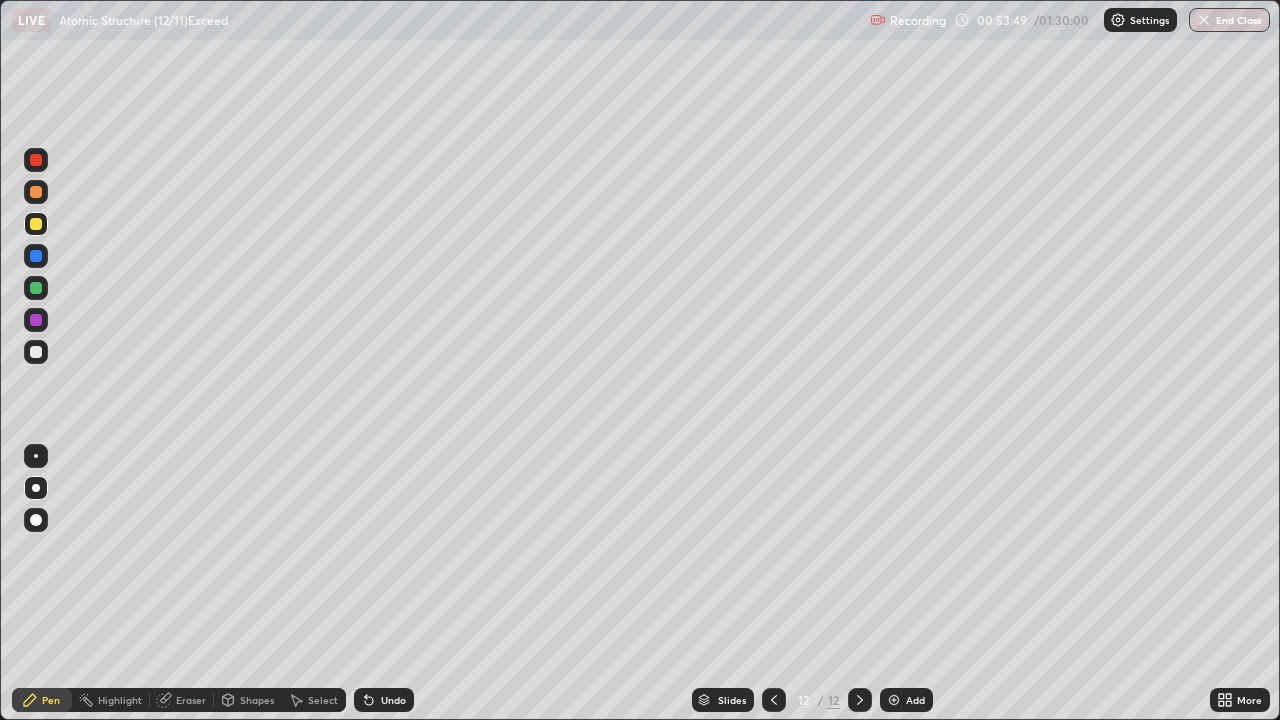 click at bounding box center (36, 352) 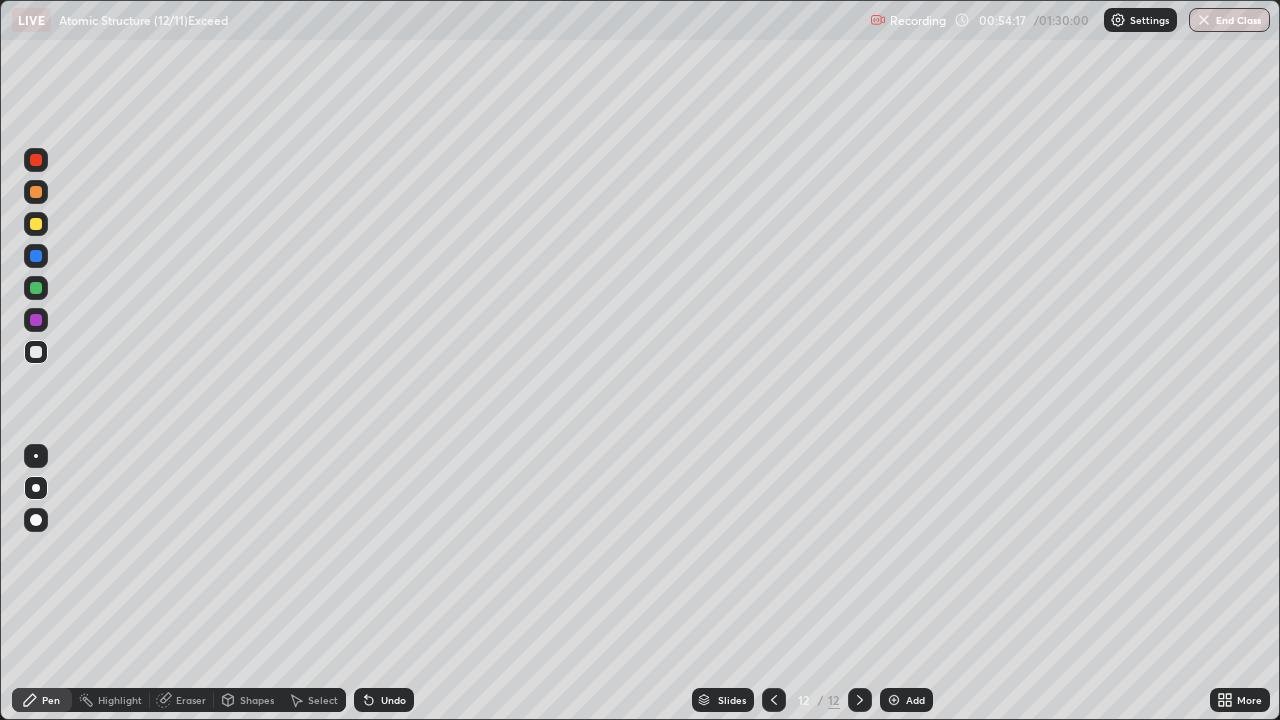 click at bounding box center (36, 288) 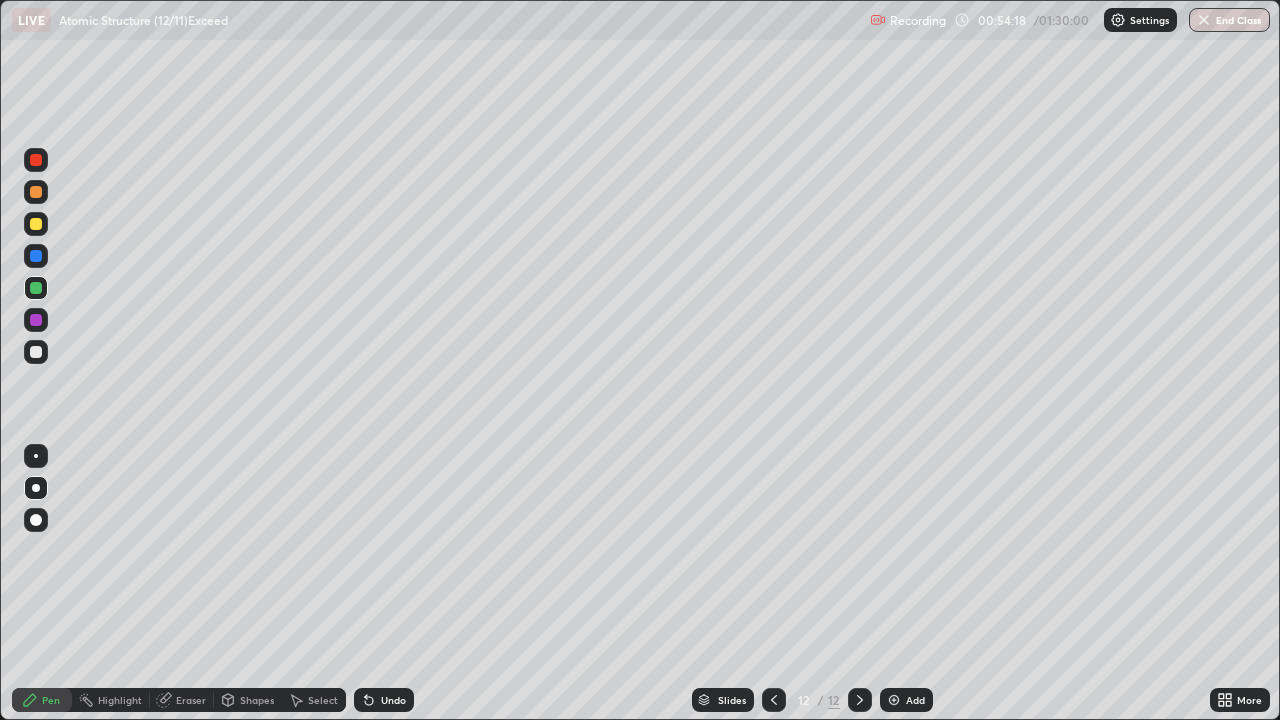 click at bounding box center [36, 224] 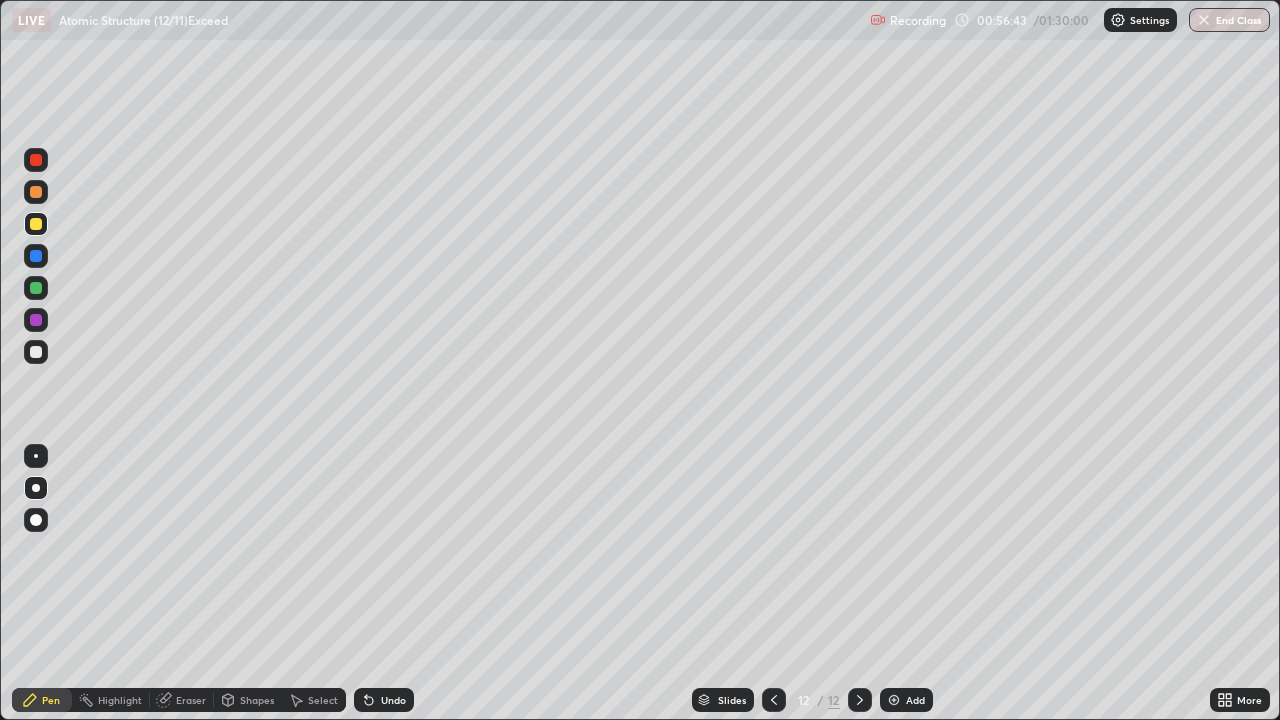 click on "Add" at bounding box center (906, 700) 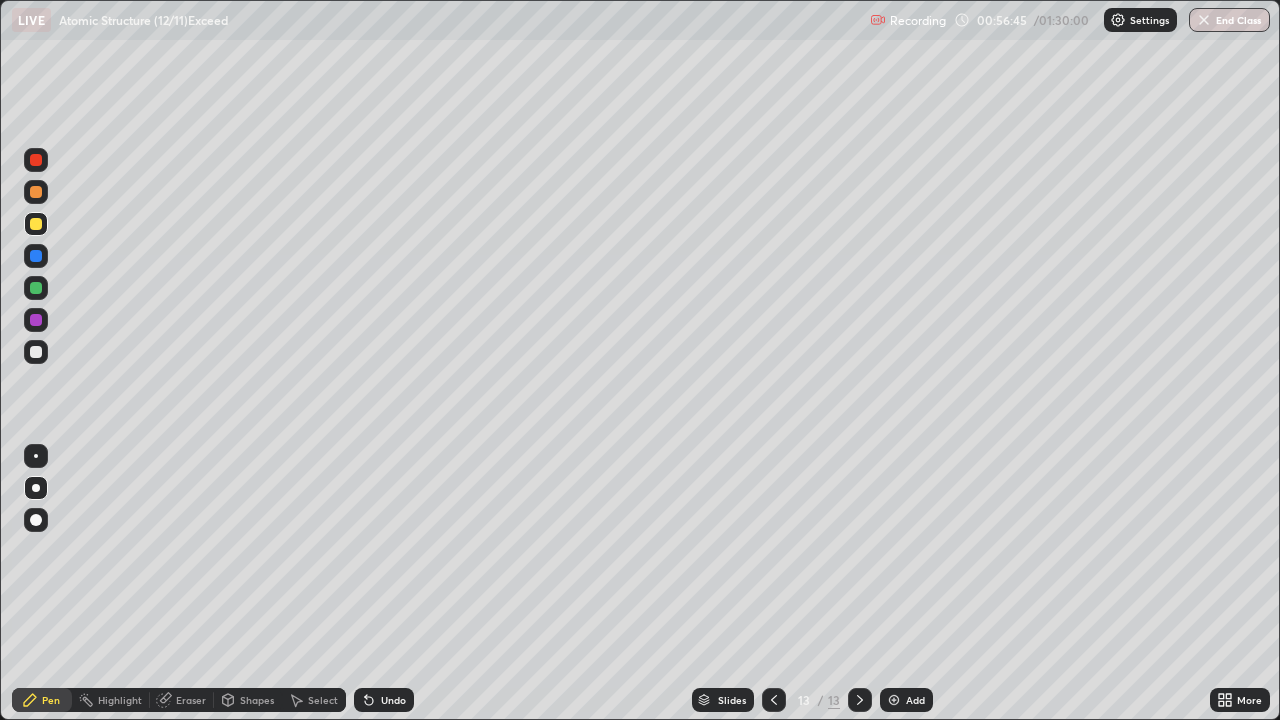 click at bounding box center [36, 352] 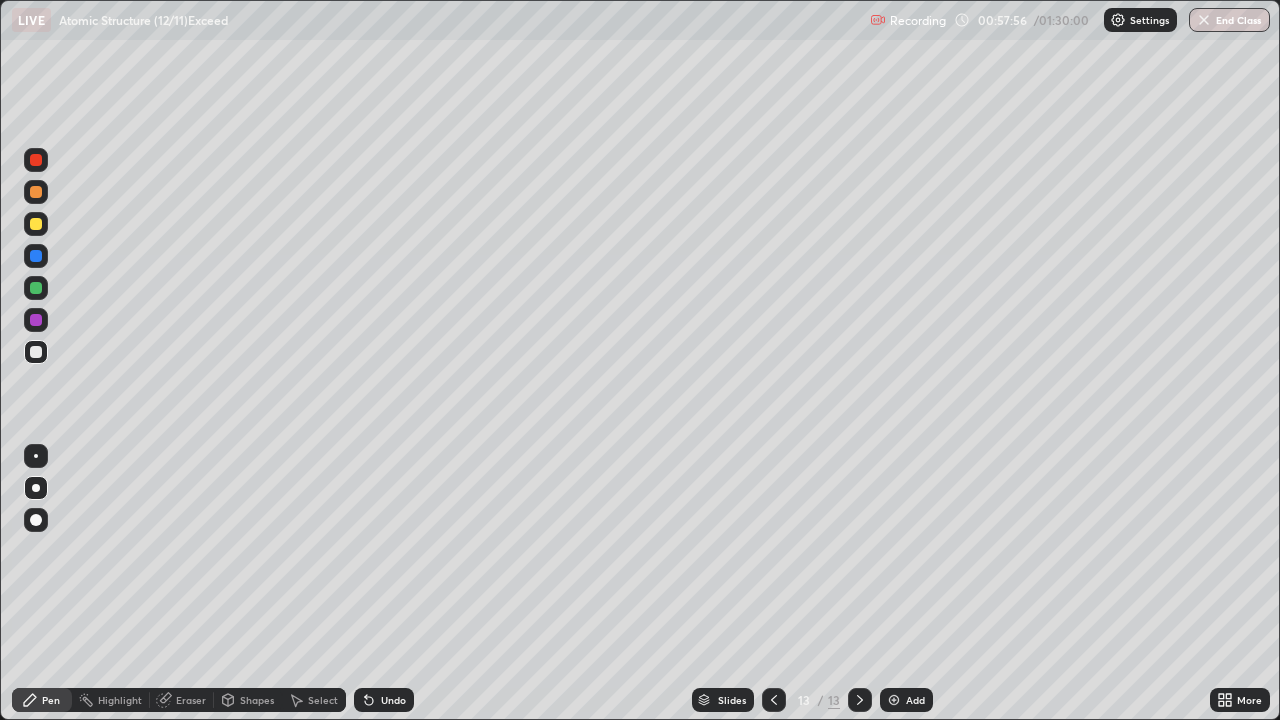 click at bounding box center (36, 224) 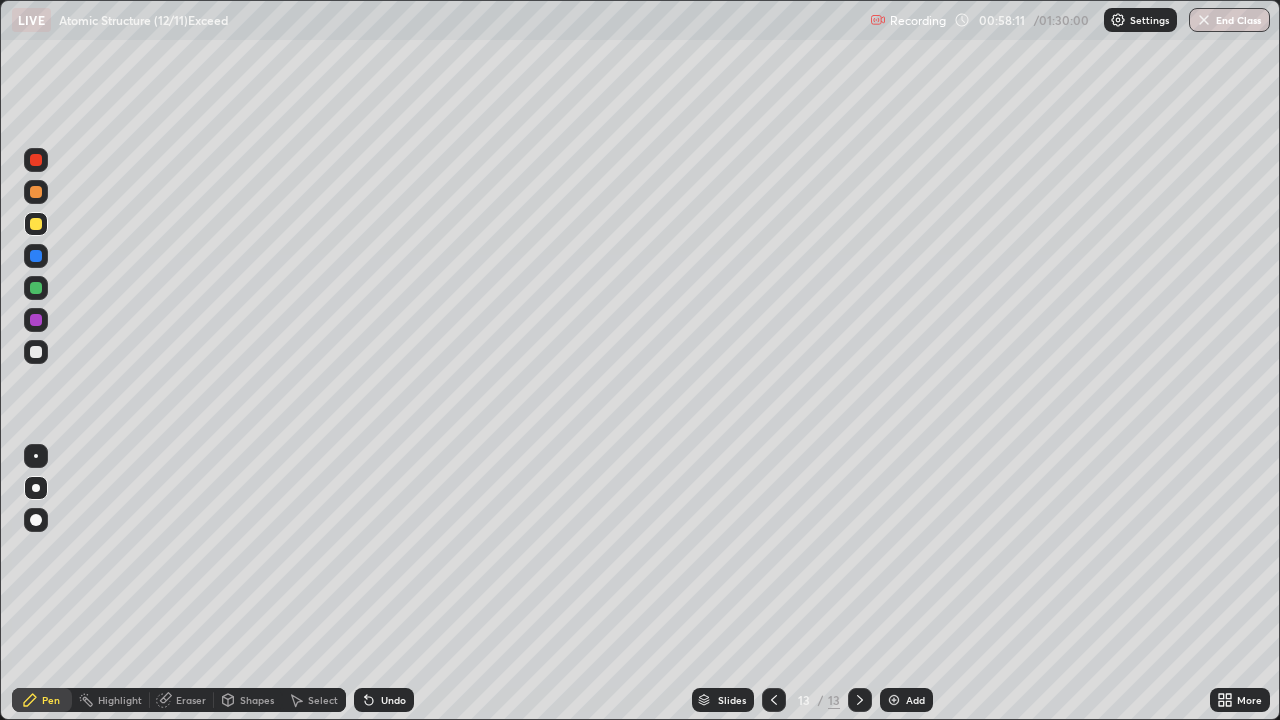 click on "Undo" at bounding box center (384, 700) 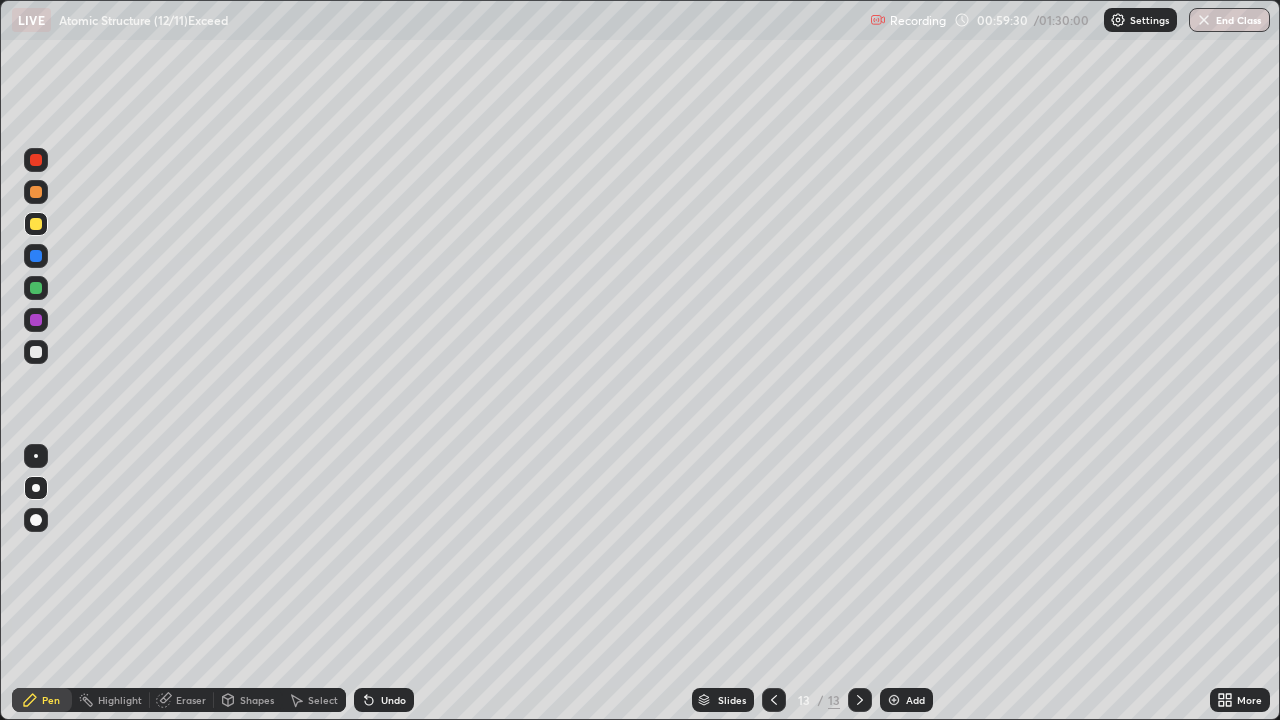 click at bounding box center (36, 352) 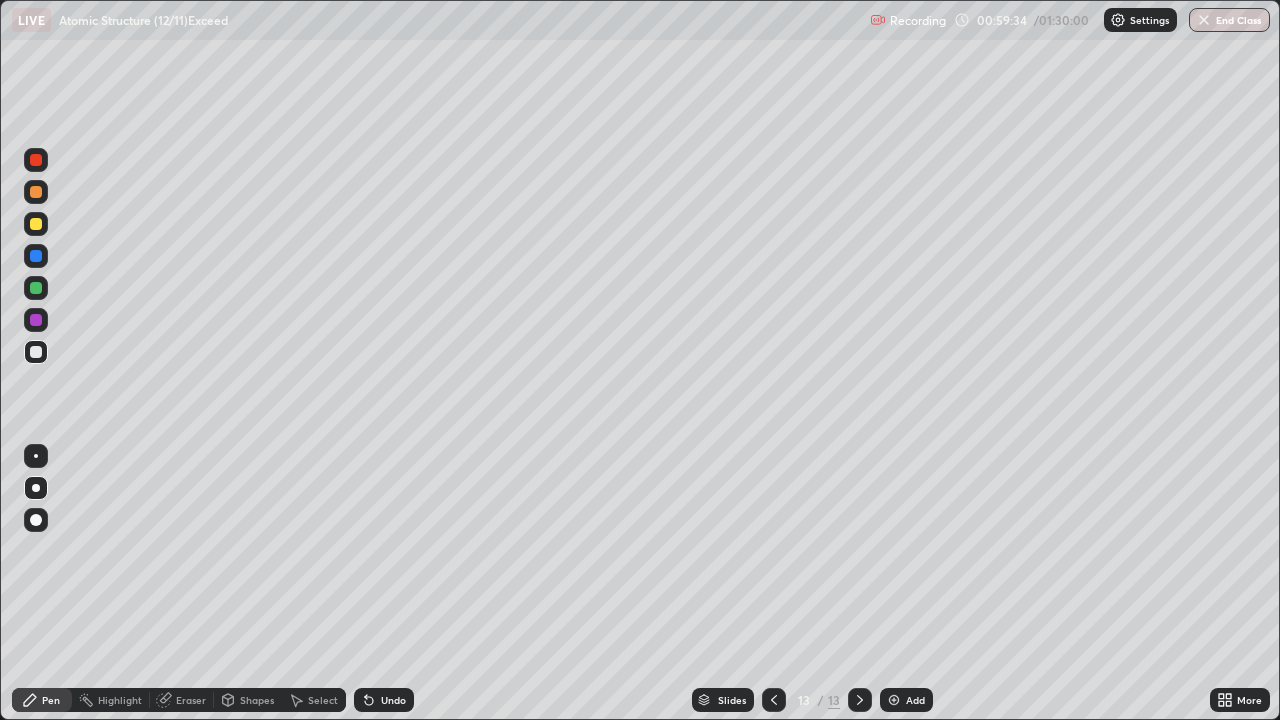 click on "Add" at bounding box center (906, 700) 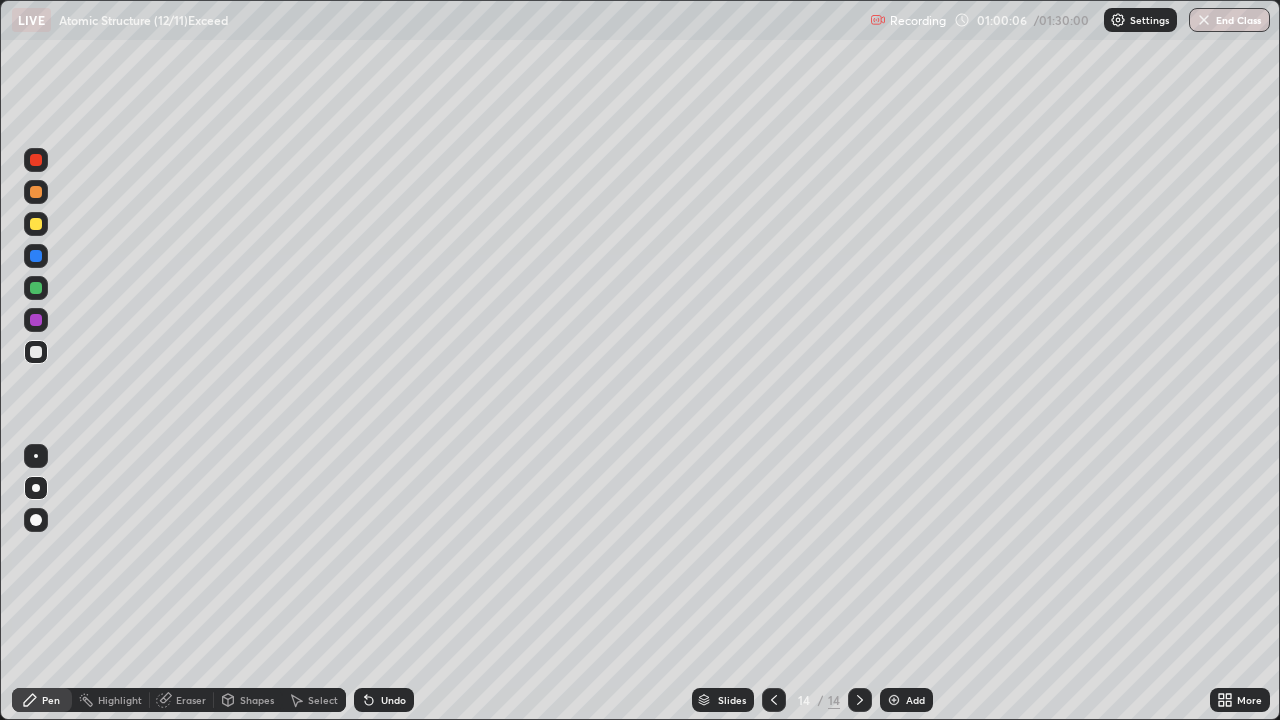 click on "Undo" at bounding box center (393, 700) 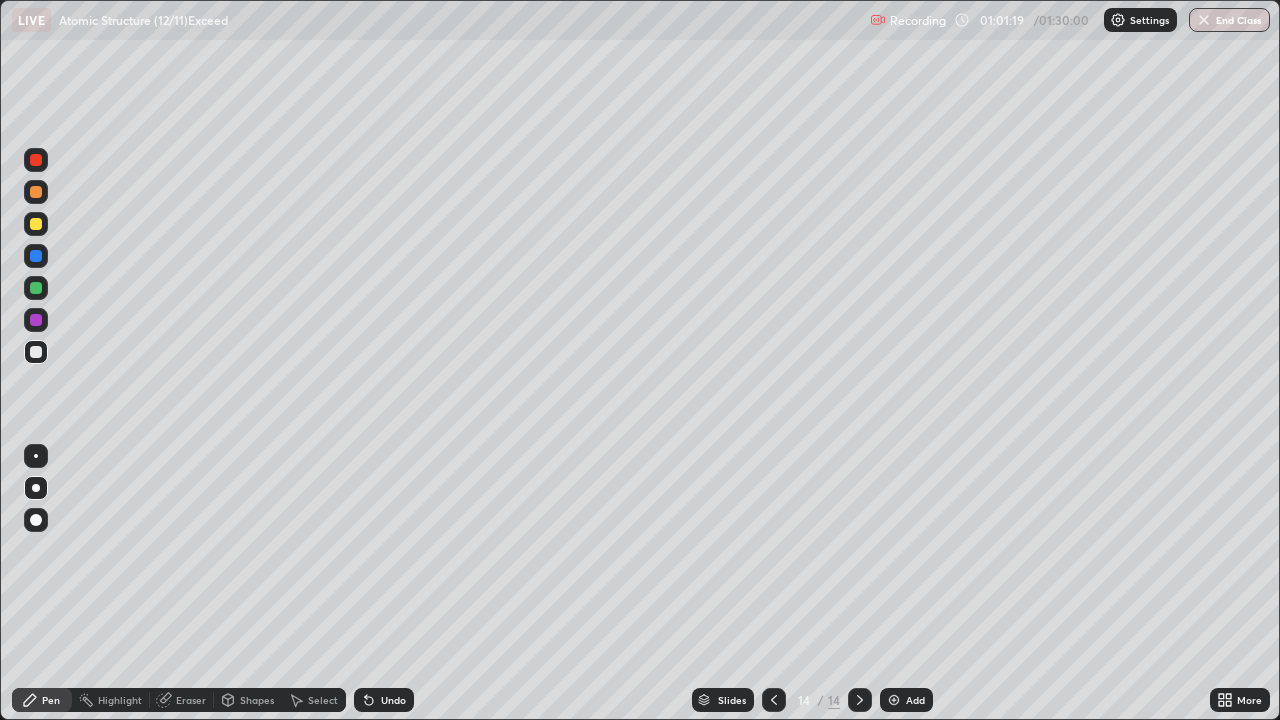 click at bounding box center [36, 224] 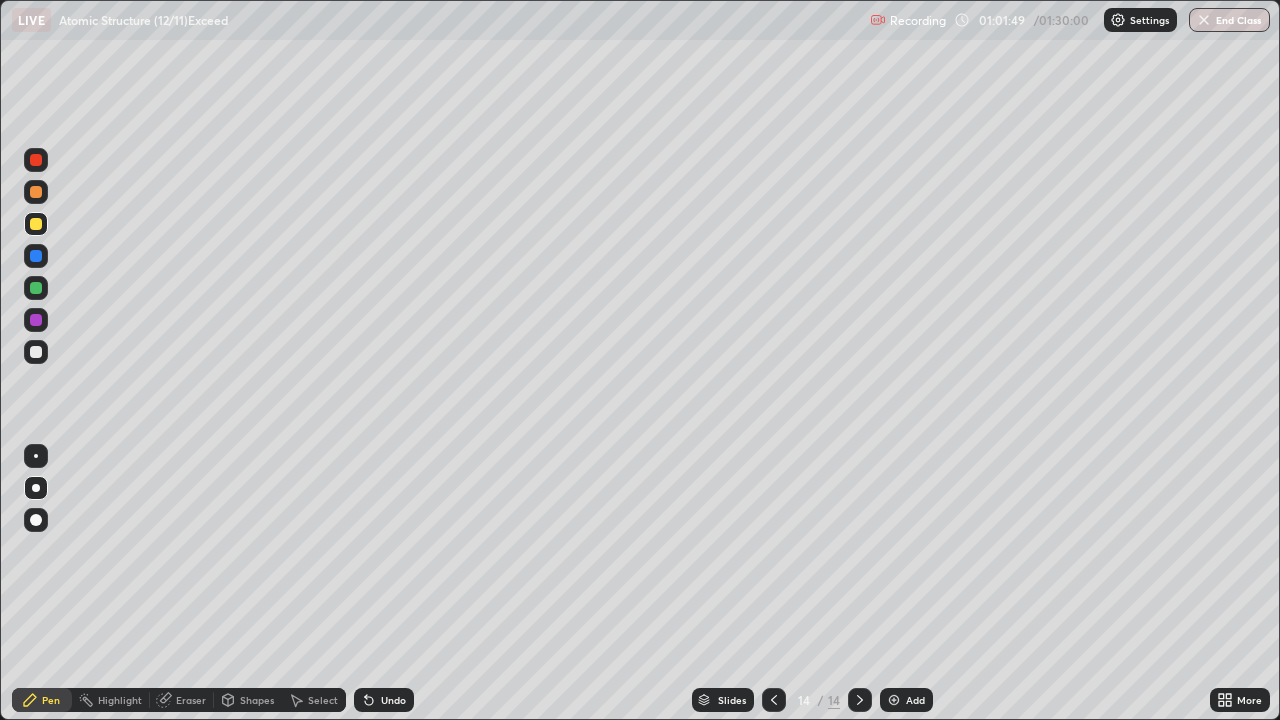 click at bounding box center [36, 352] 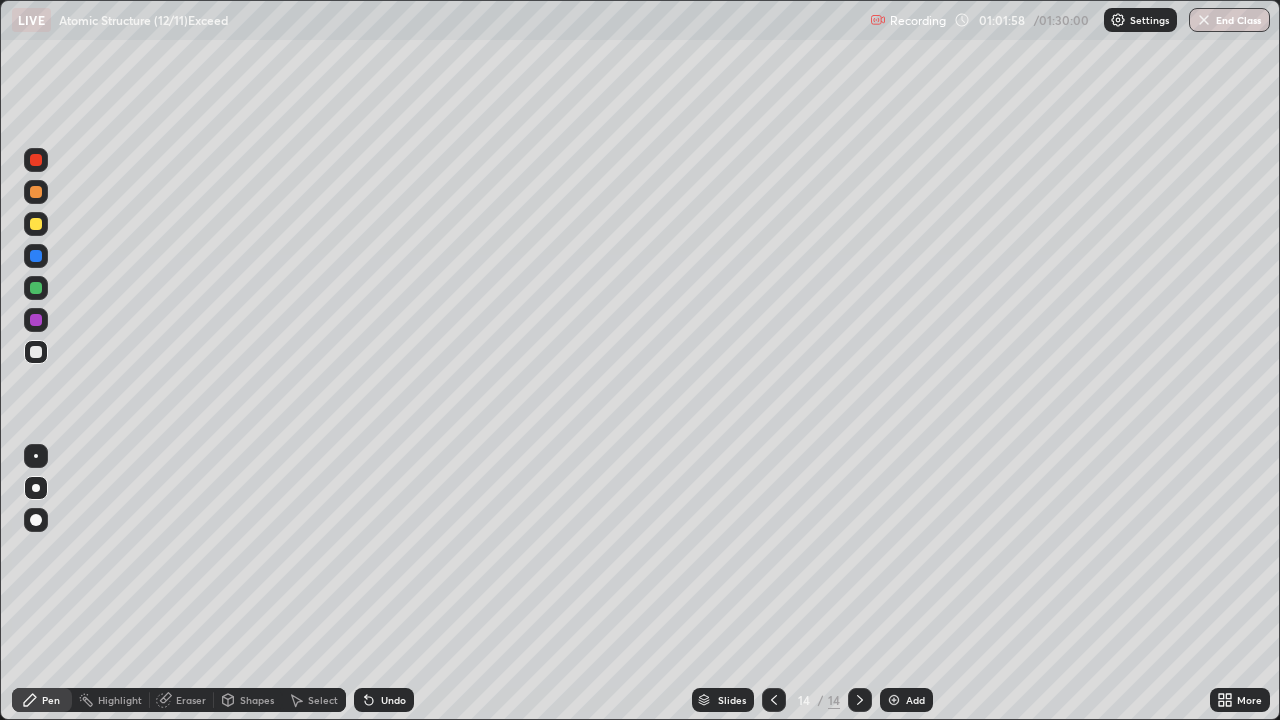 click at bounding box center (36, 224) 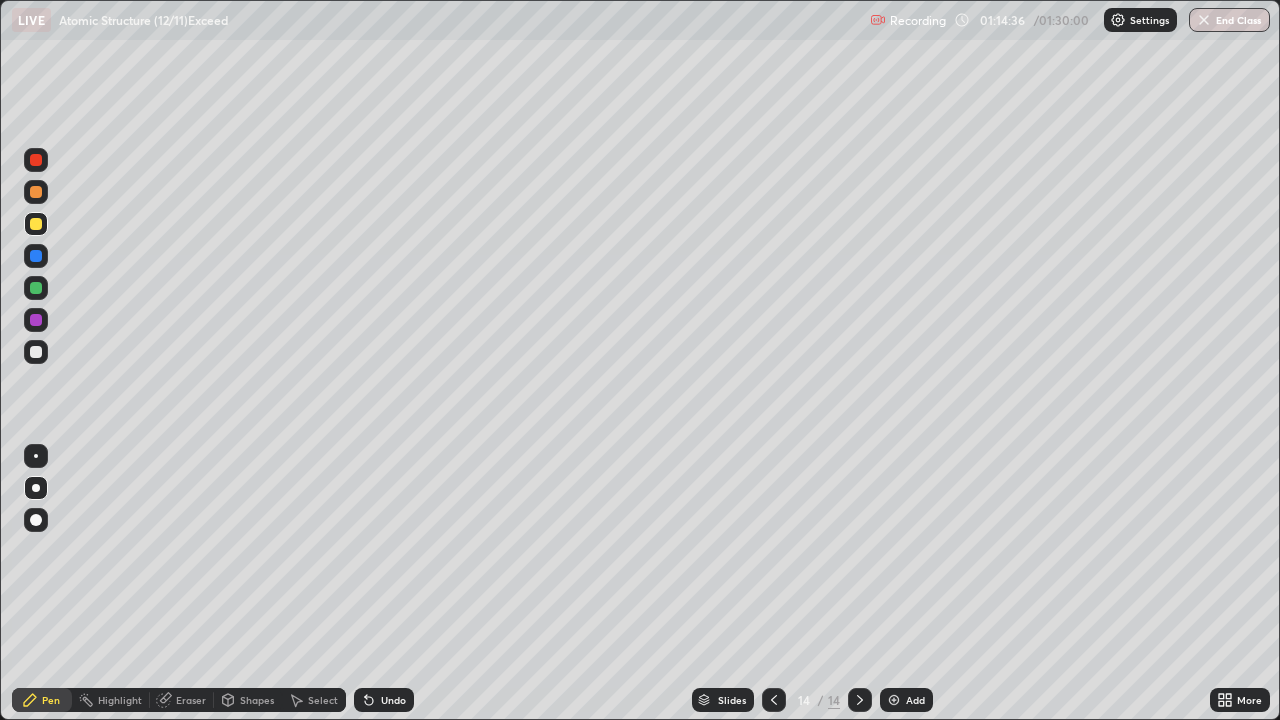 click on "Add" at bounding box center [915, 700] 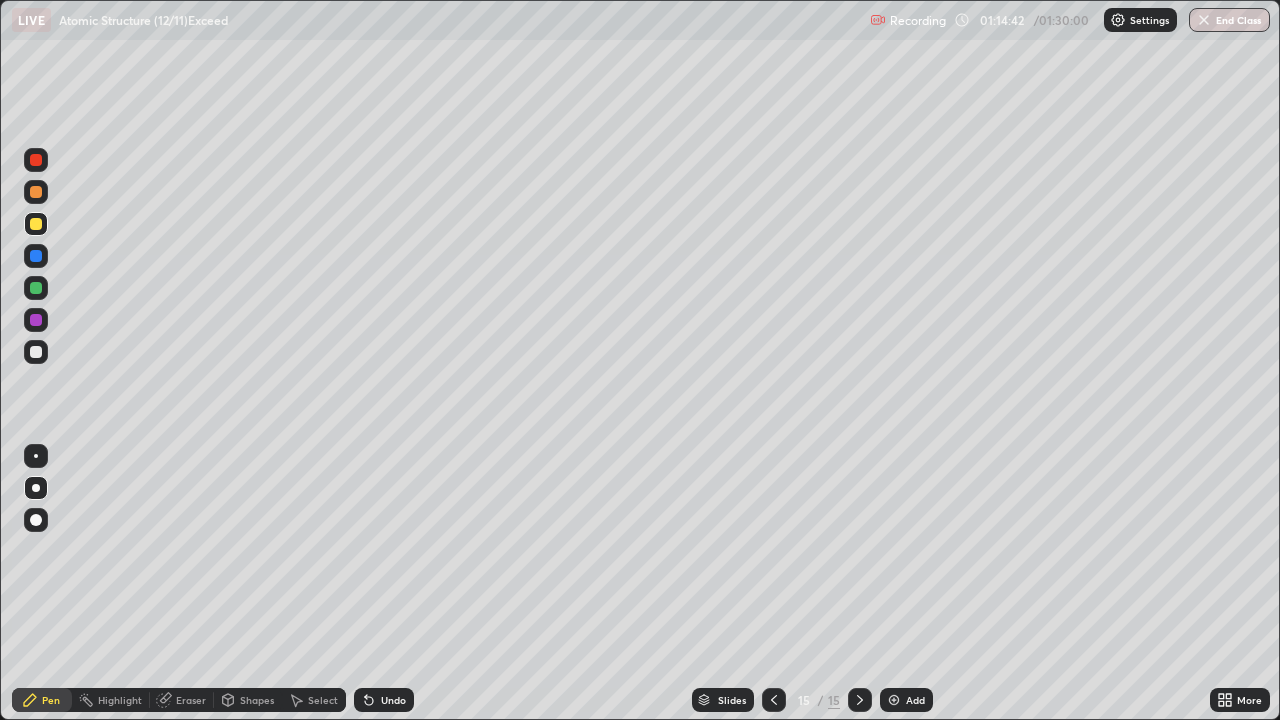 click at bounding box center (36, 256) 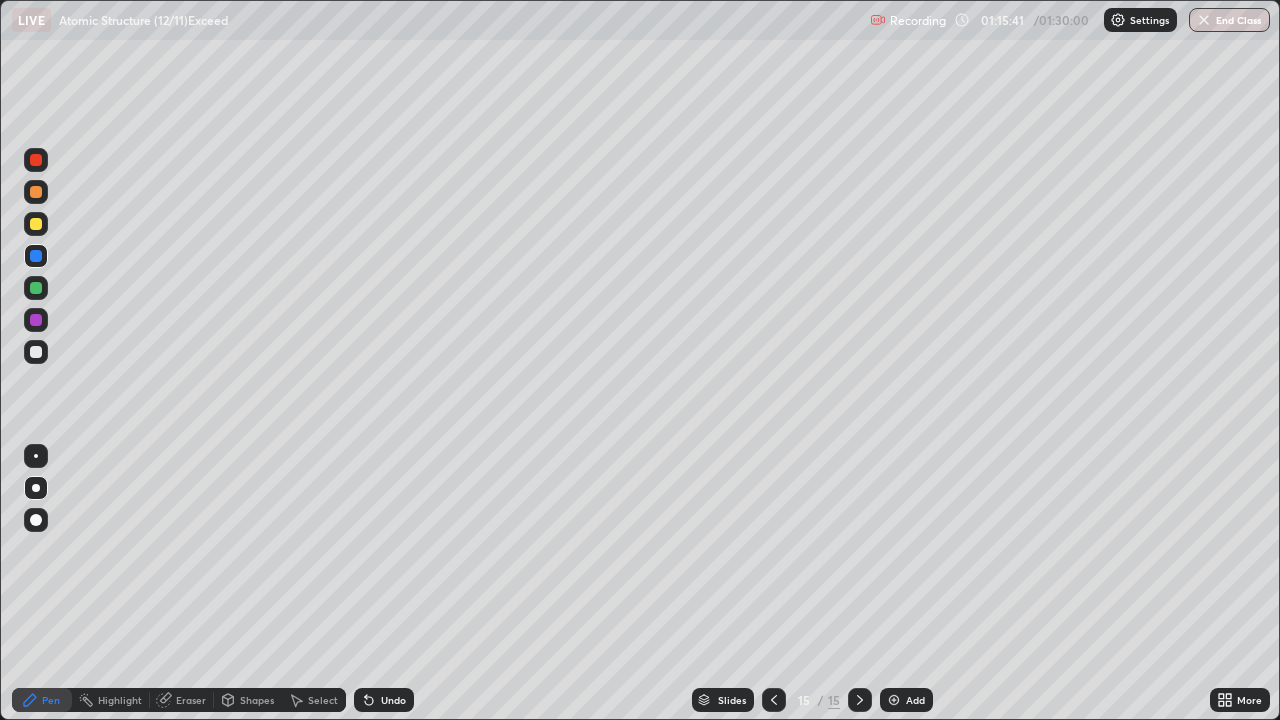 click on "Add" at bounding box center [915, 700] 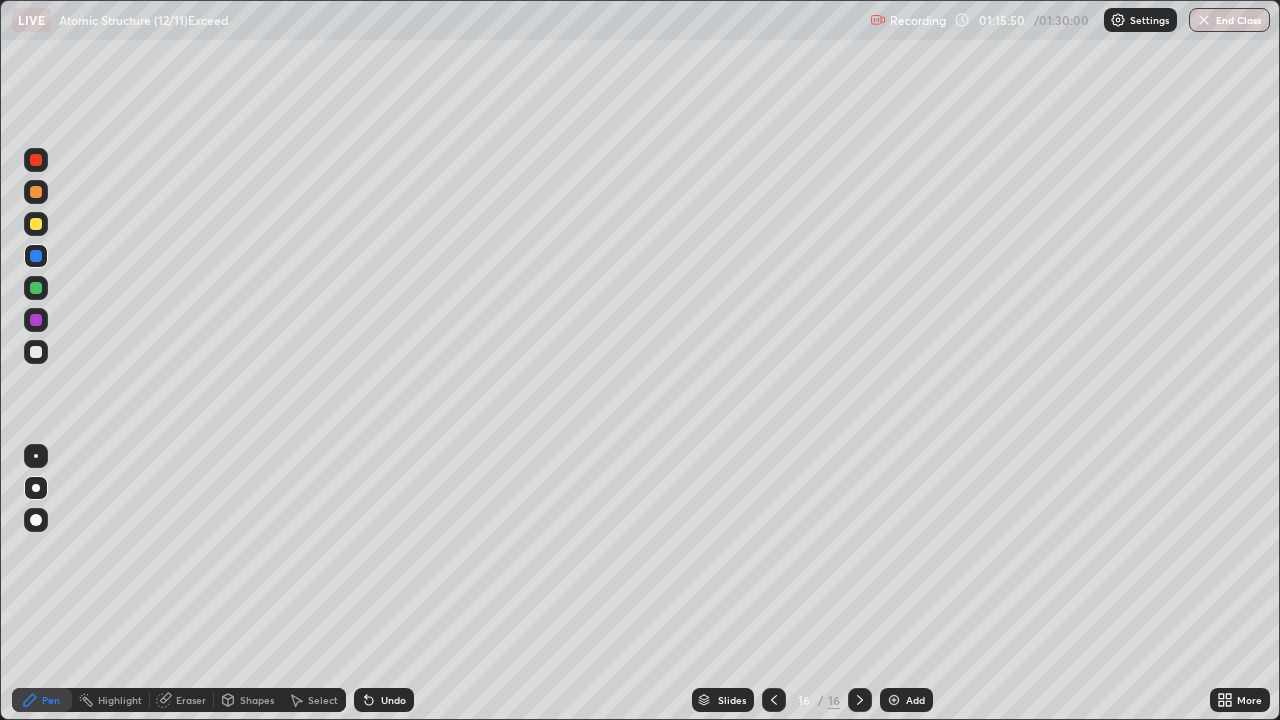 click at bounding box center [36, 352] 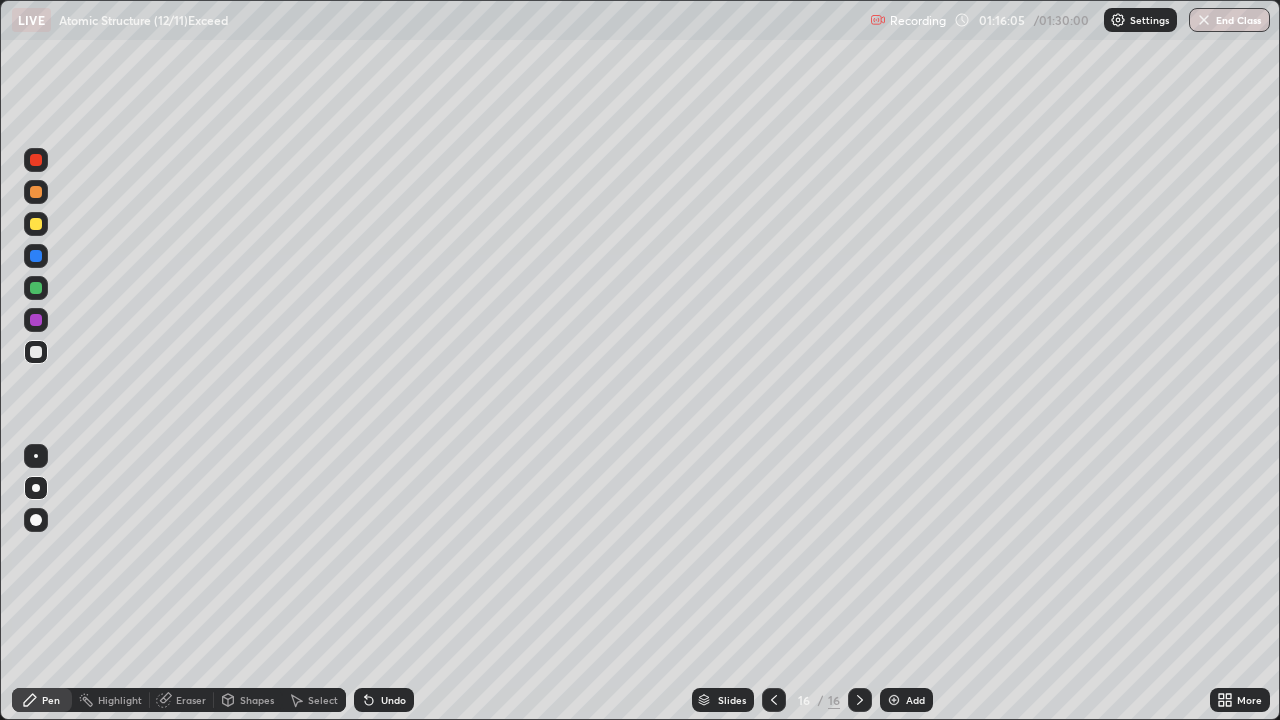click on "Undo" at bounding box center (393, 700) 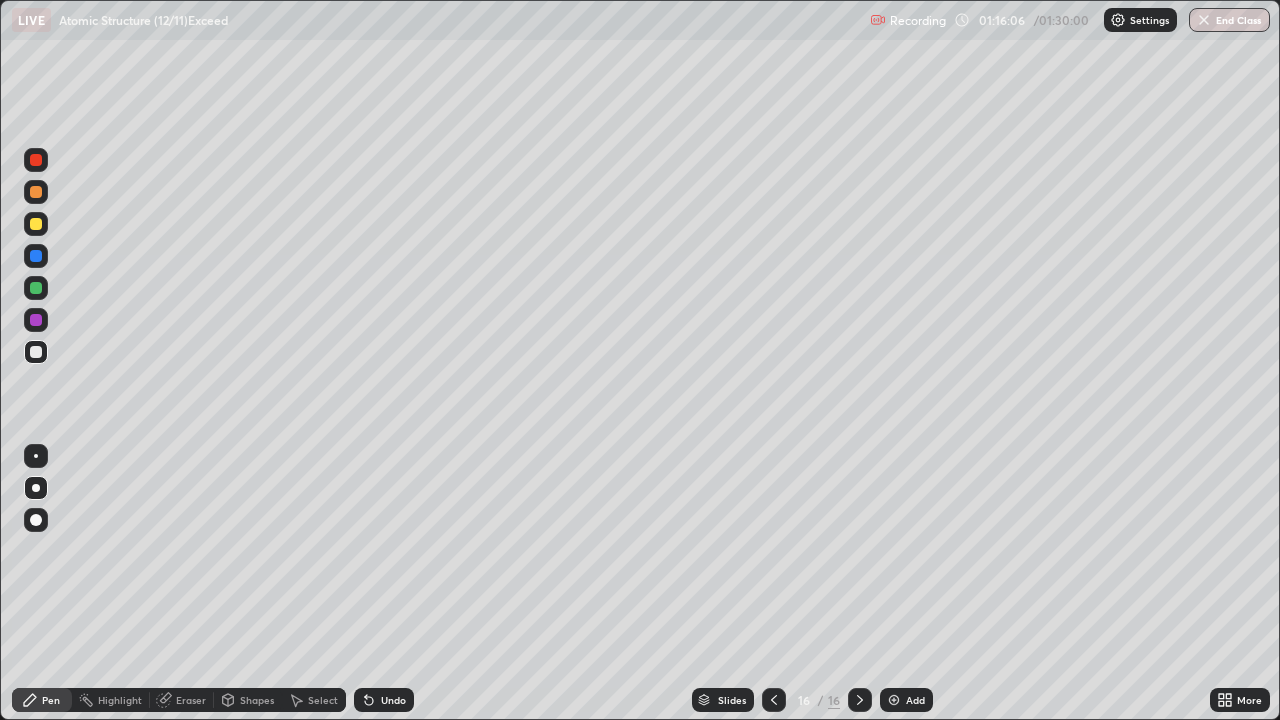 click on "Undo" at bounding box center (393, 700) 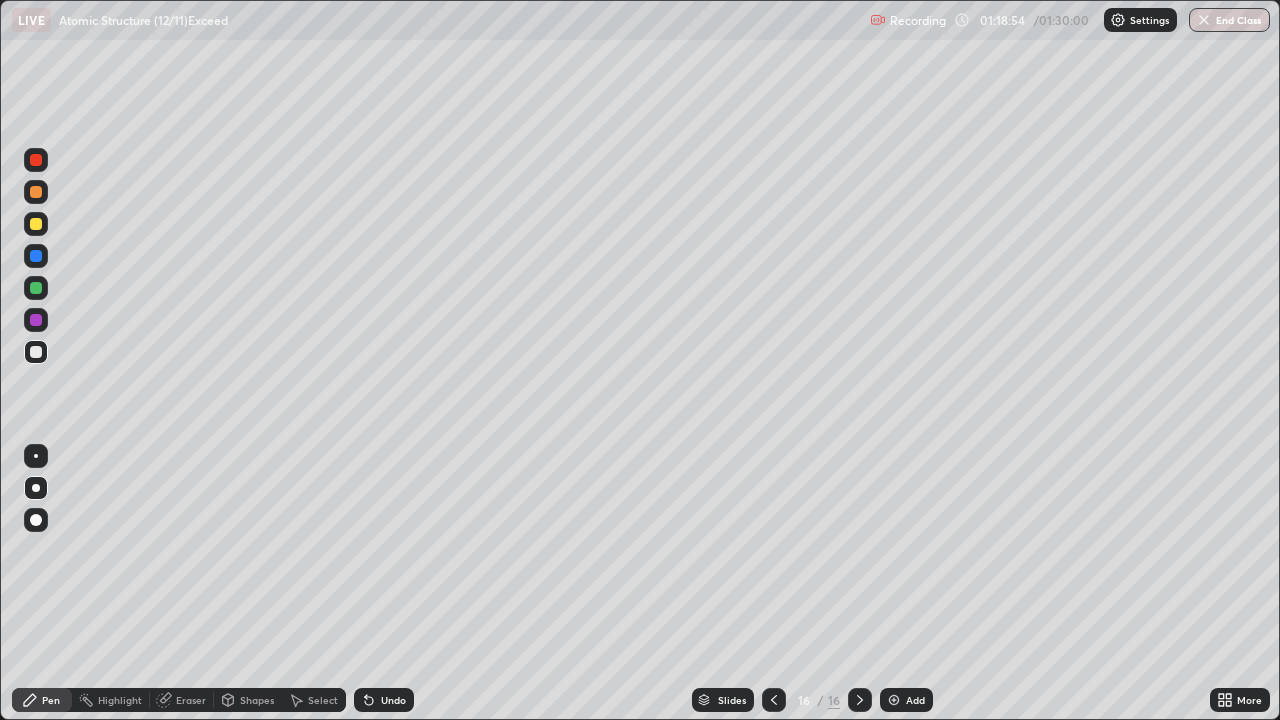 click on "Undo" at bounding box center [380, 700] 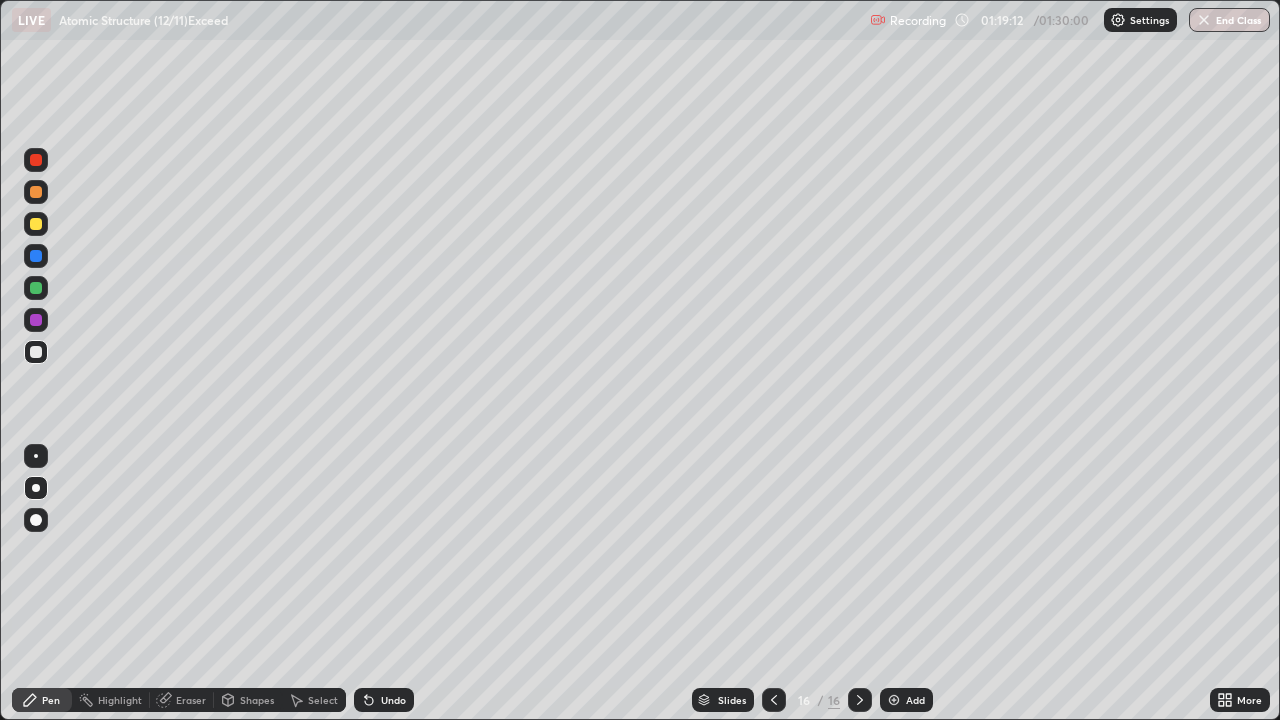 click on "Undo" at bounding box center (393, 700) 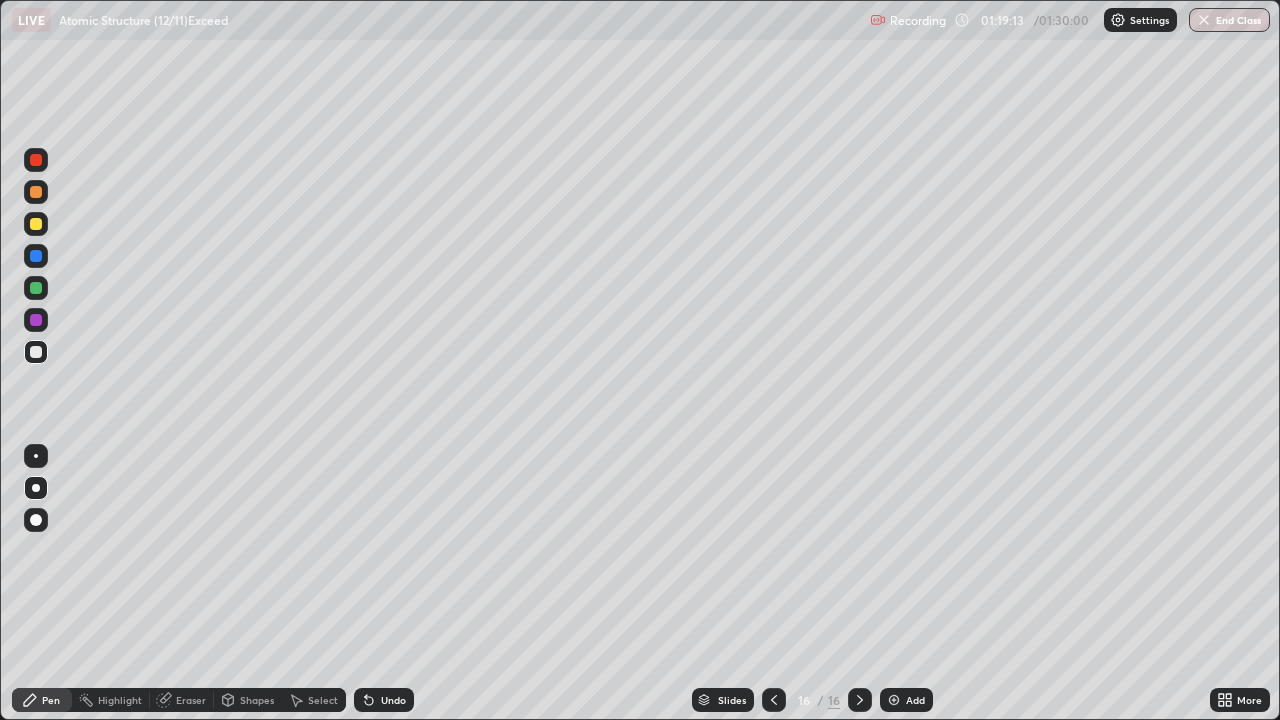 click on "Undo" at bounding box center [393, 700] 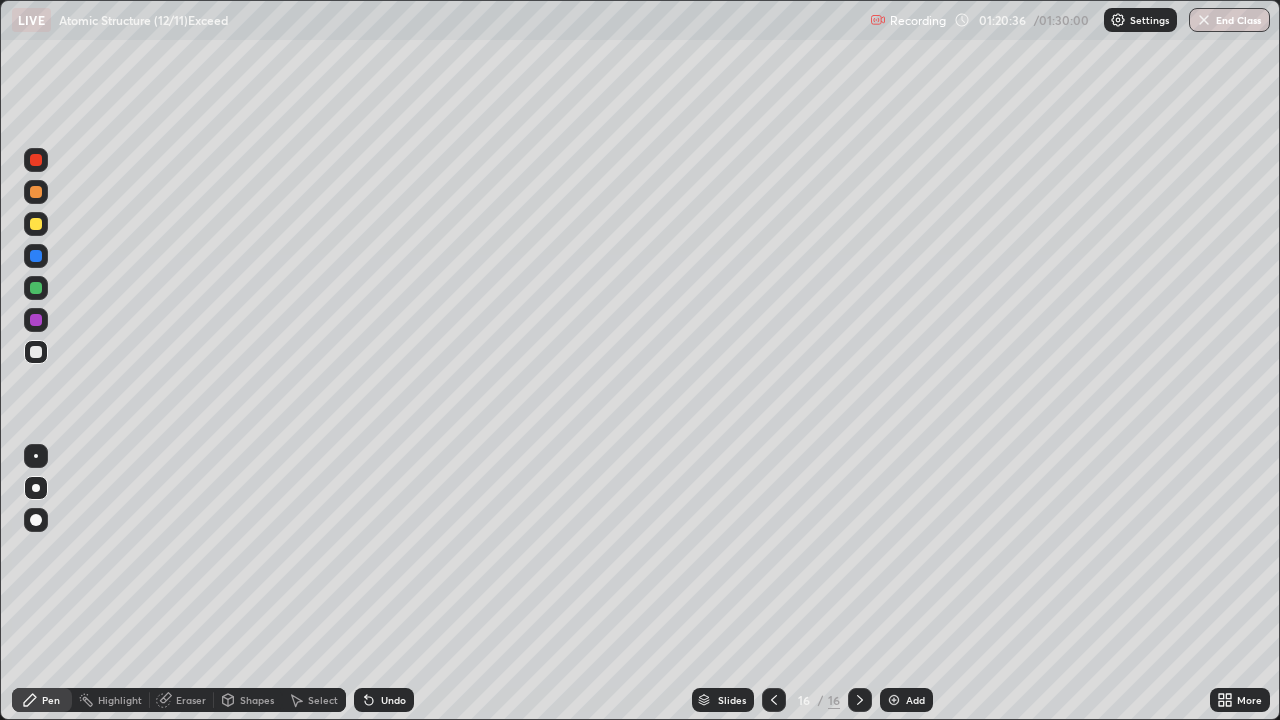 click on "Add" at bounding box center [915, 700] 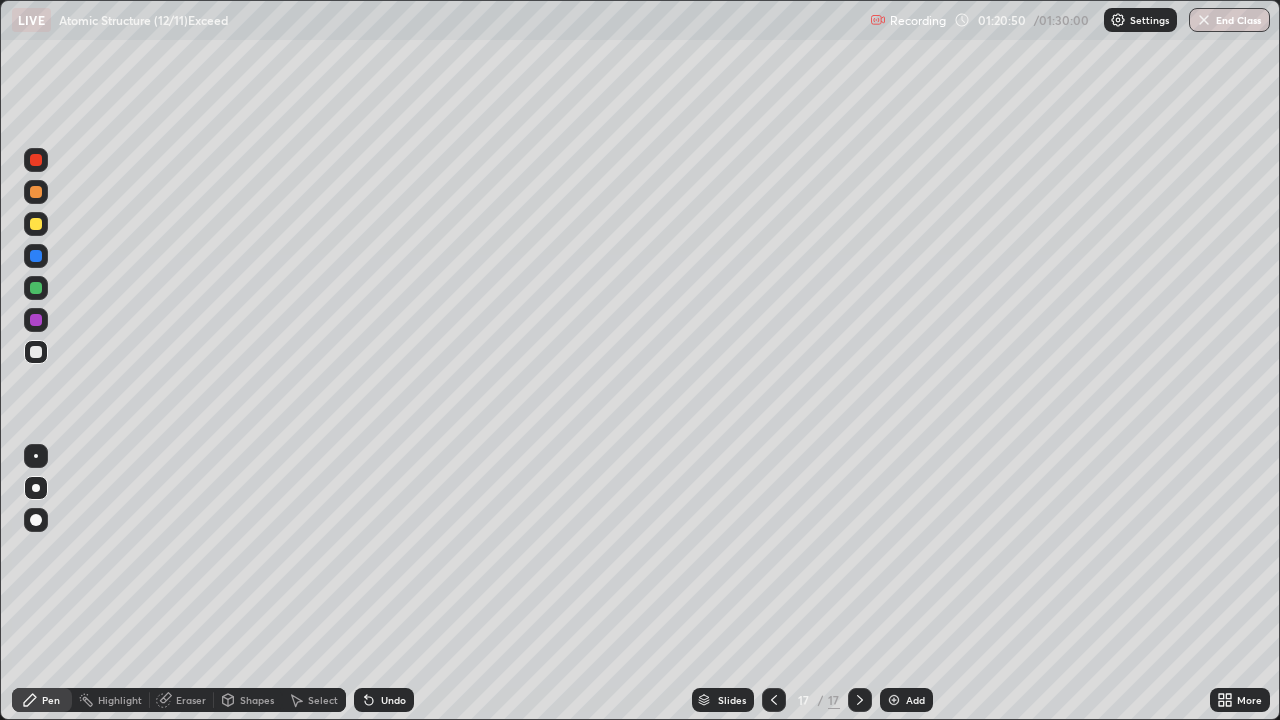 click on "Undo" at bounding box center (384, 700) 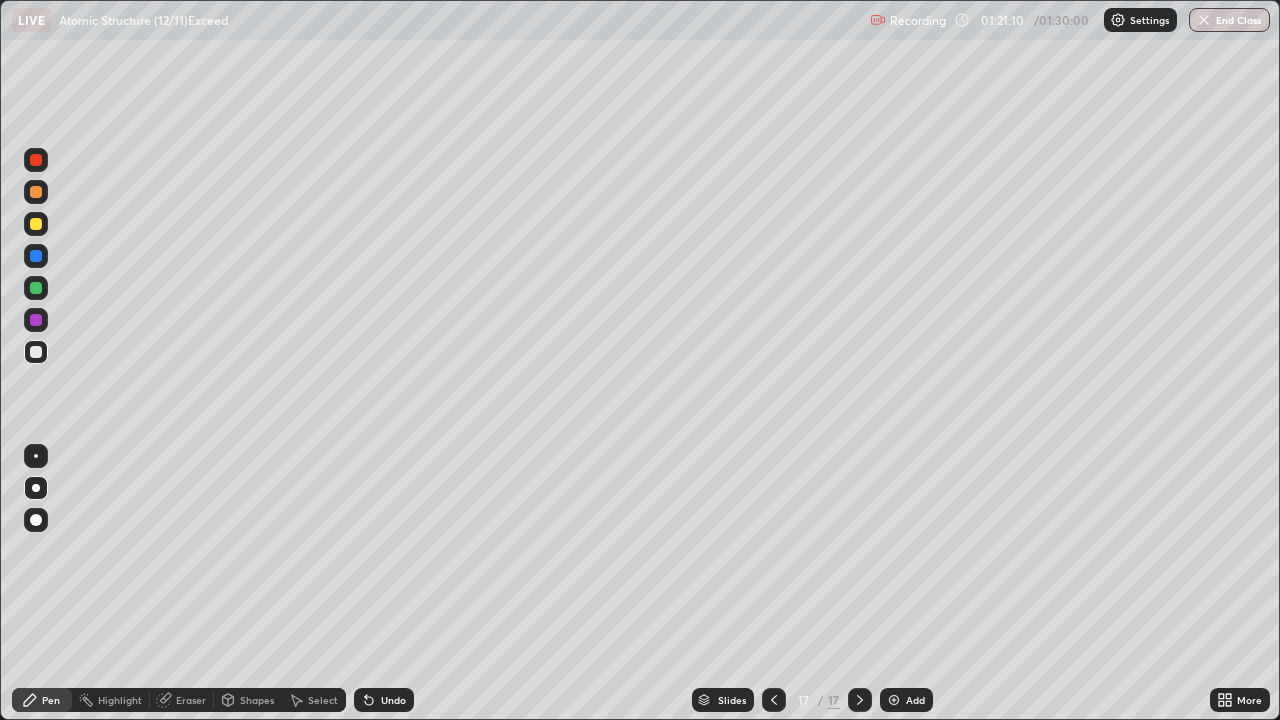 click at bounding box center [36, 224] 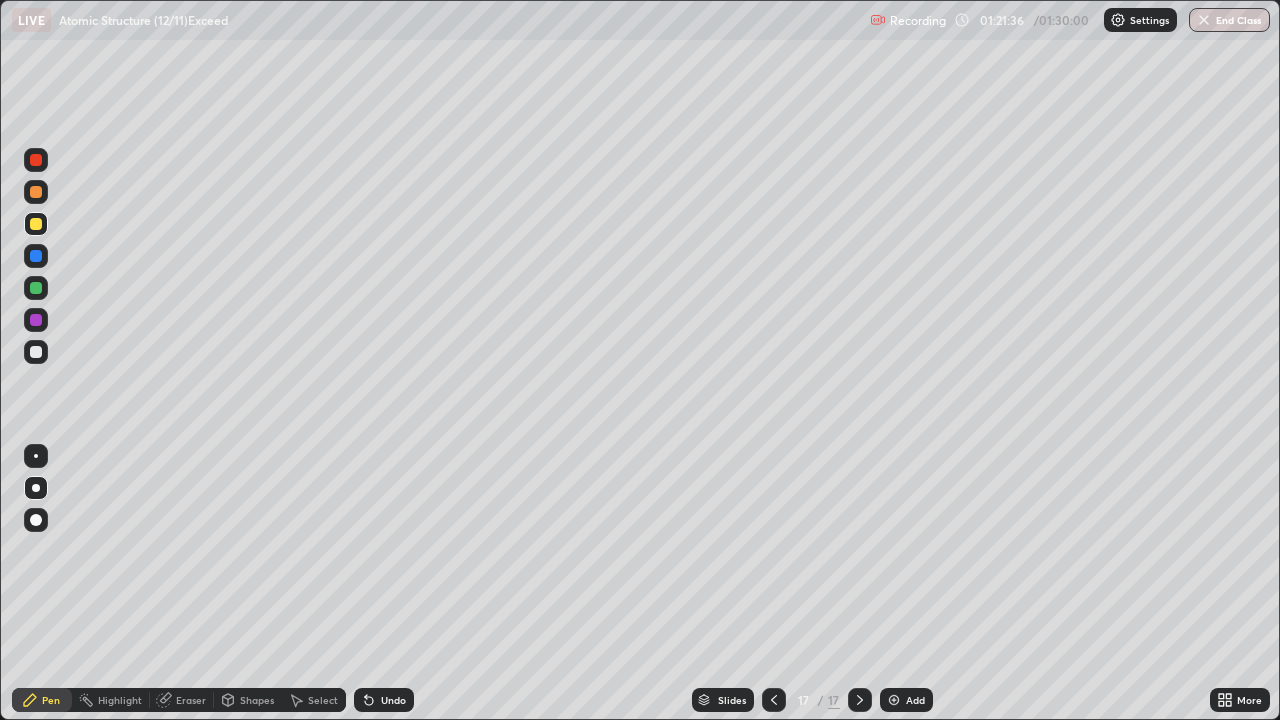 click at bounding box center [36, 352] 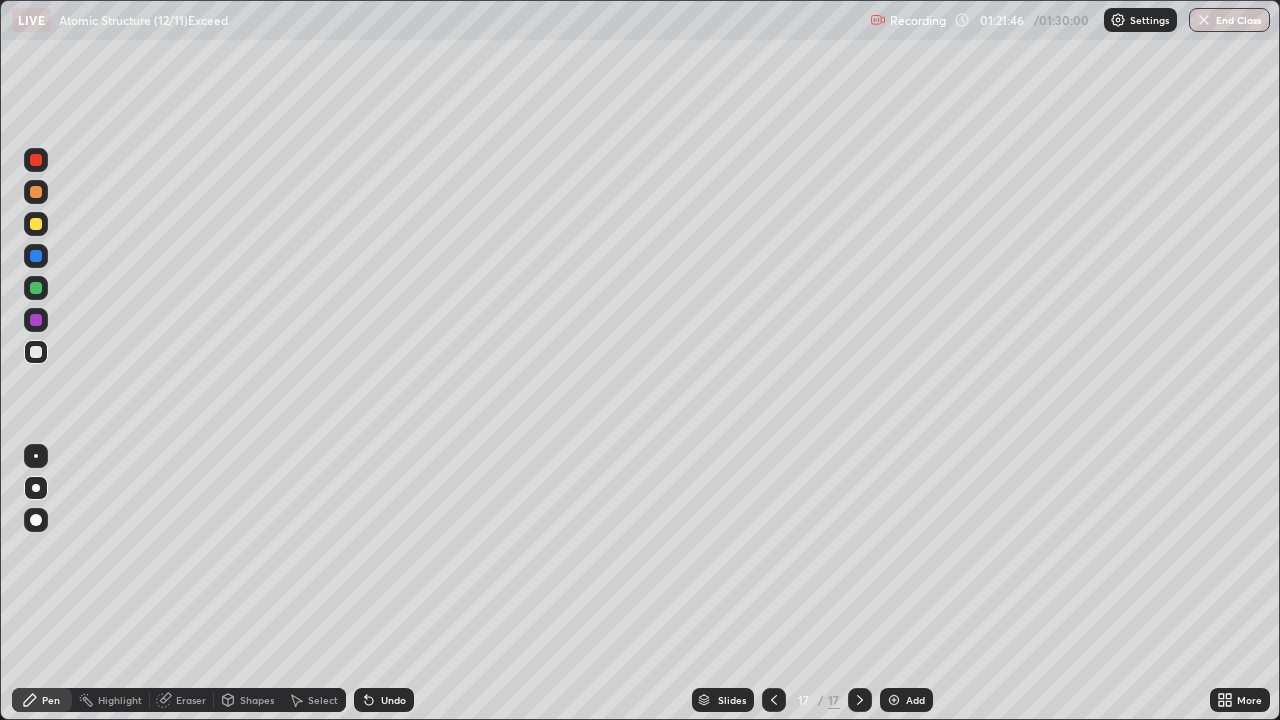 click on "Undo" at bounding box center [393, 700] 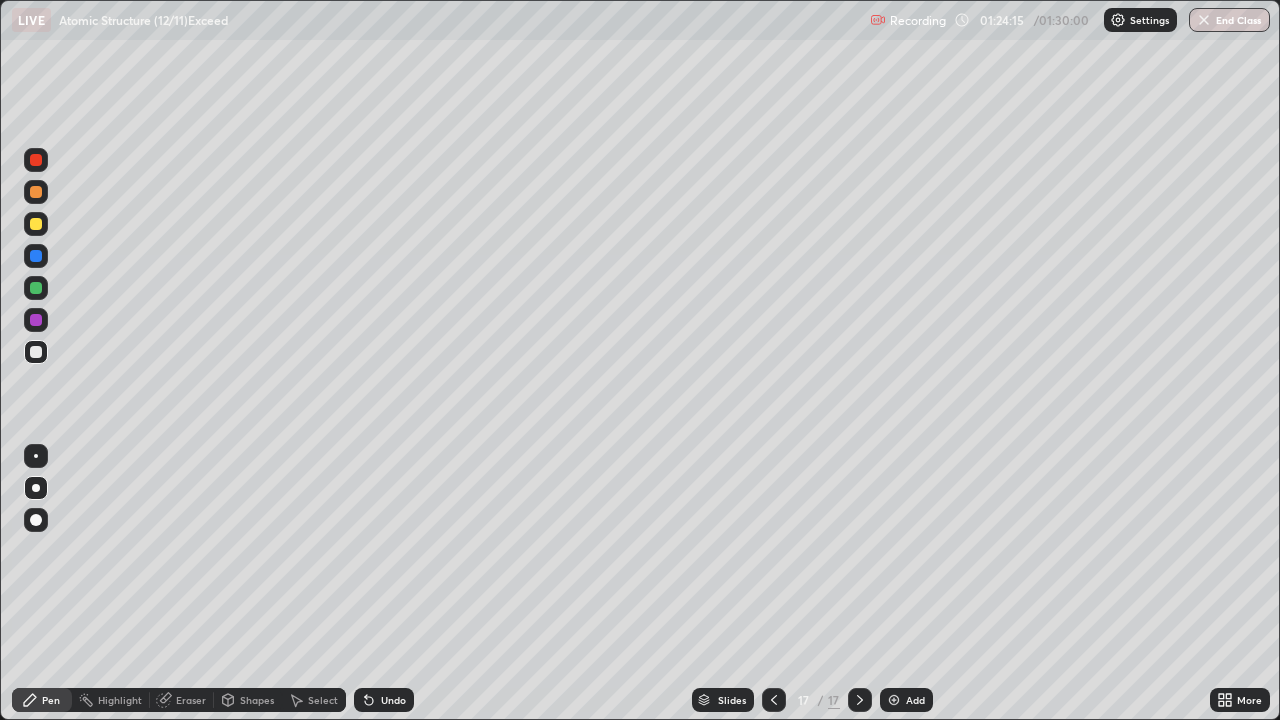 click on "Add" at bounding box center (906, 700) 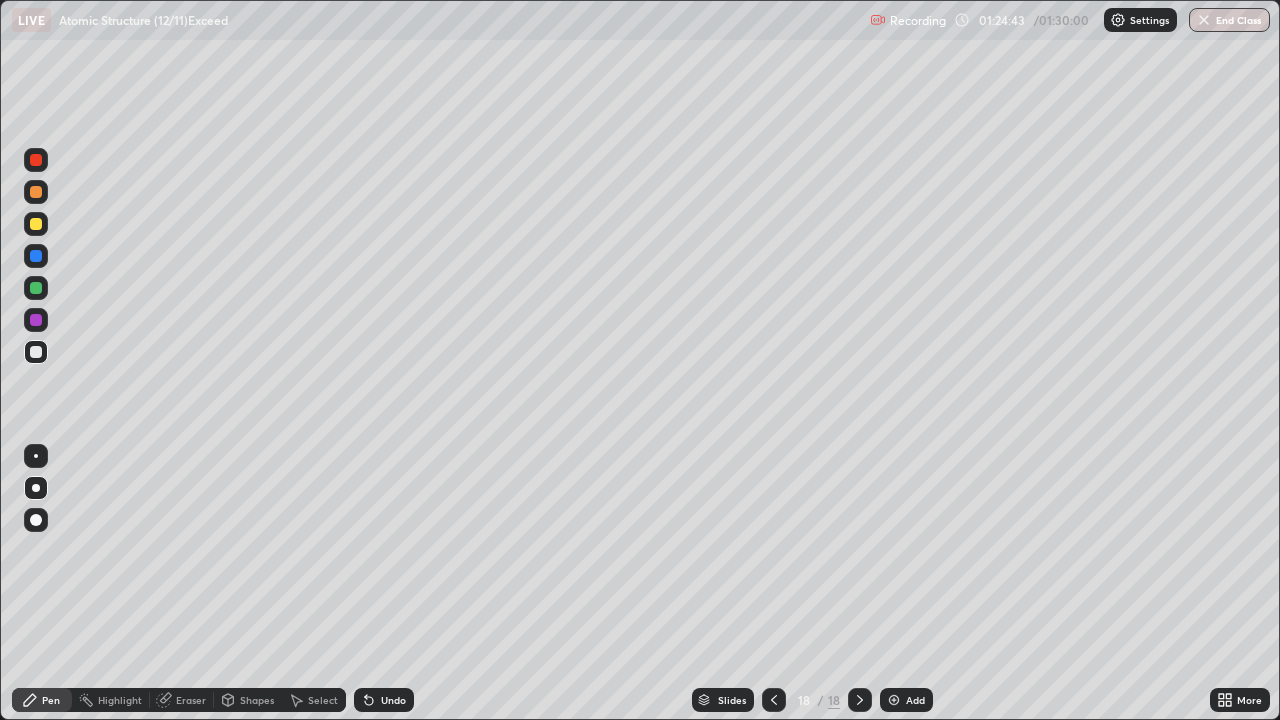 click at bounding box center (36, 224) 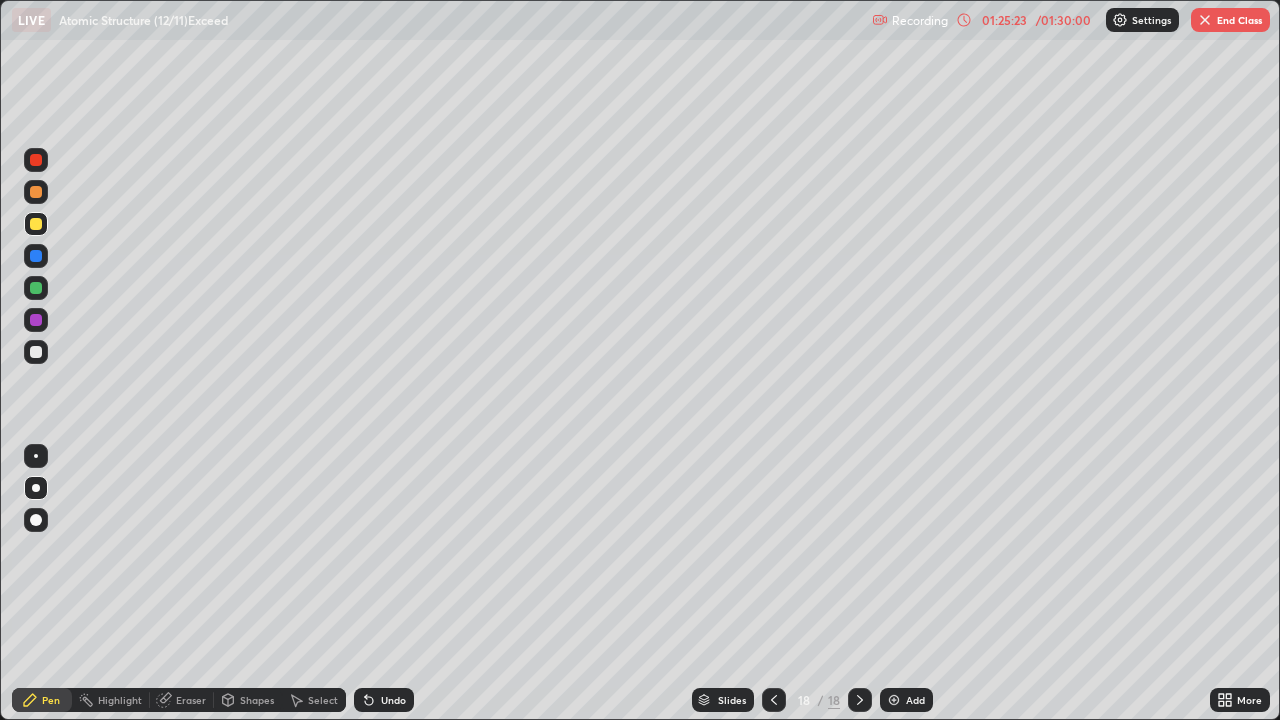 click at bounding box center [36, 352] 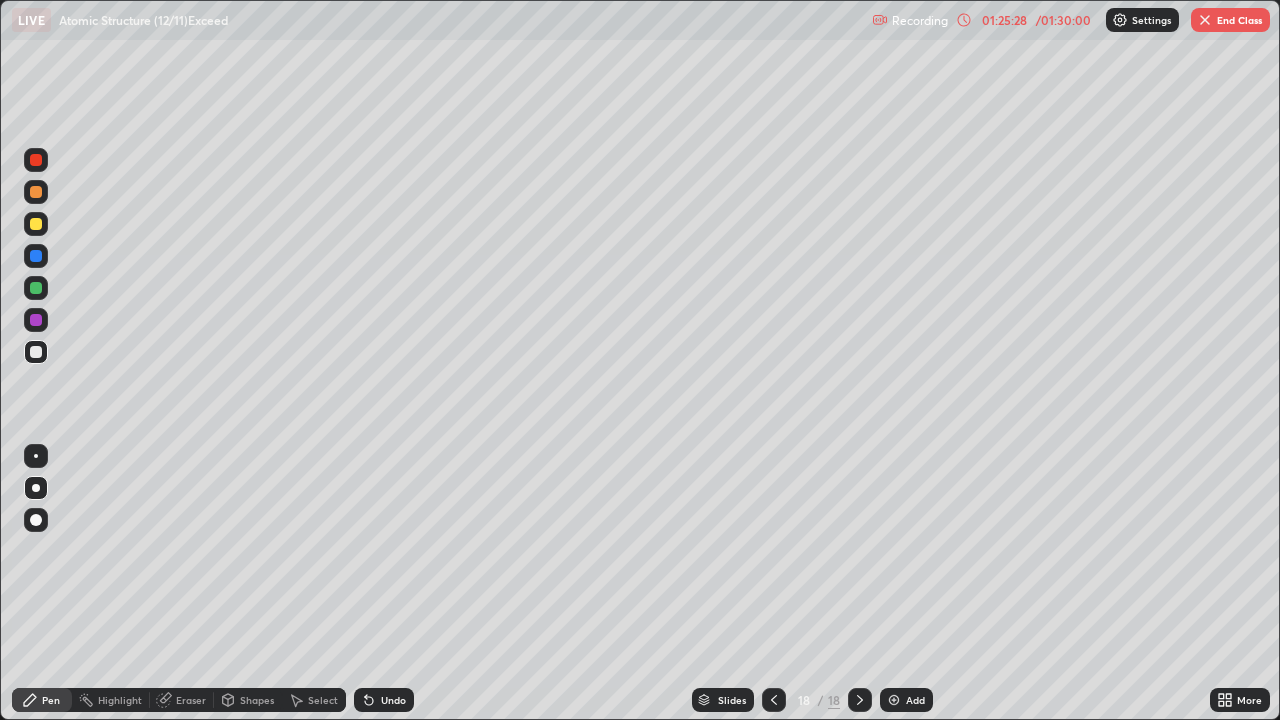 click on "Add" at bounding box center (906, 700) 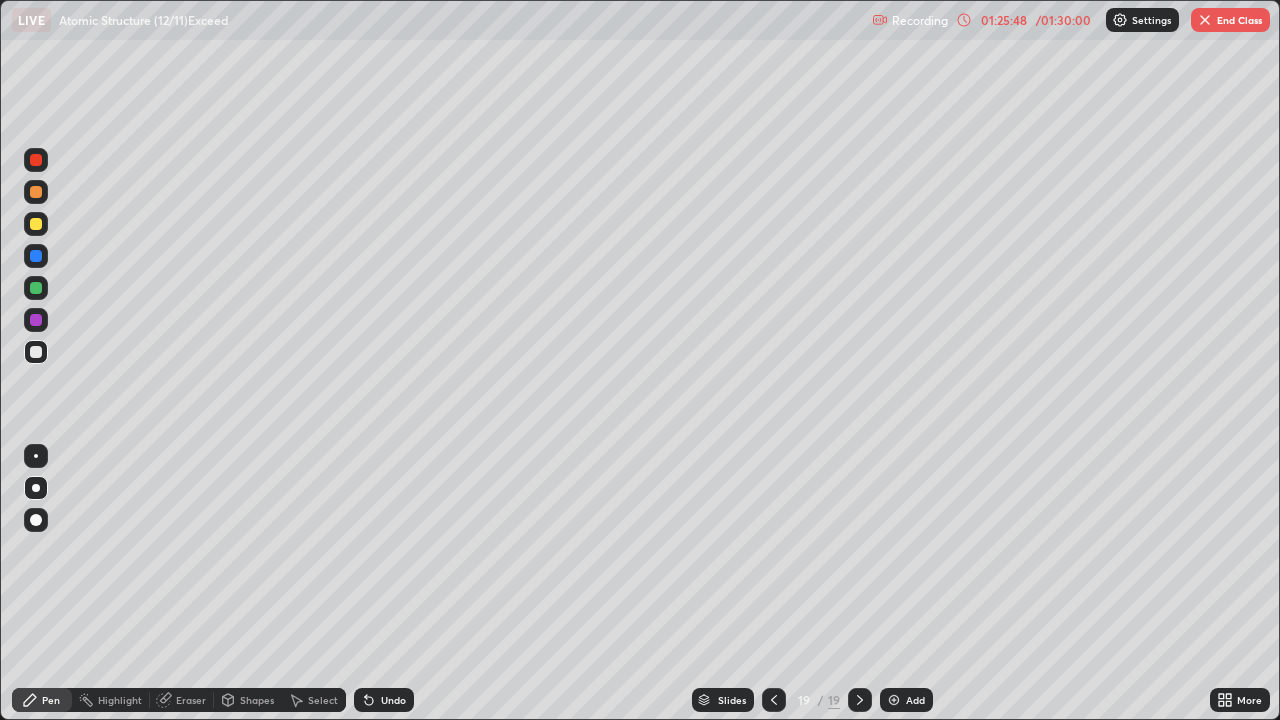 click at bounding box center [36, 224] 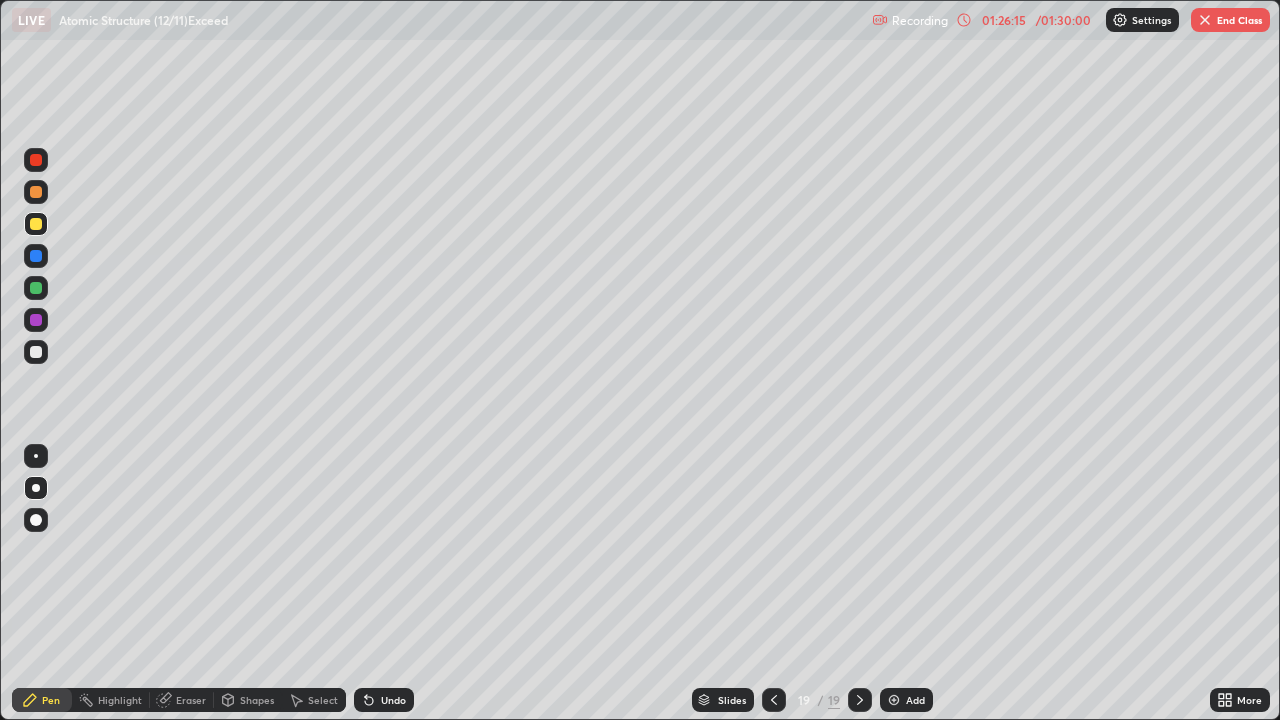 click at bounding box center [774, 700] 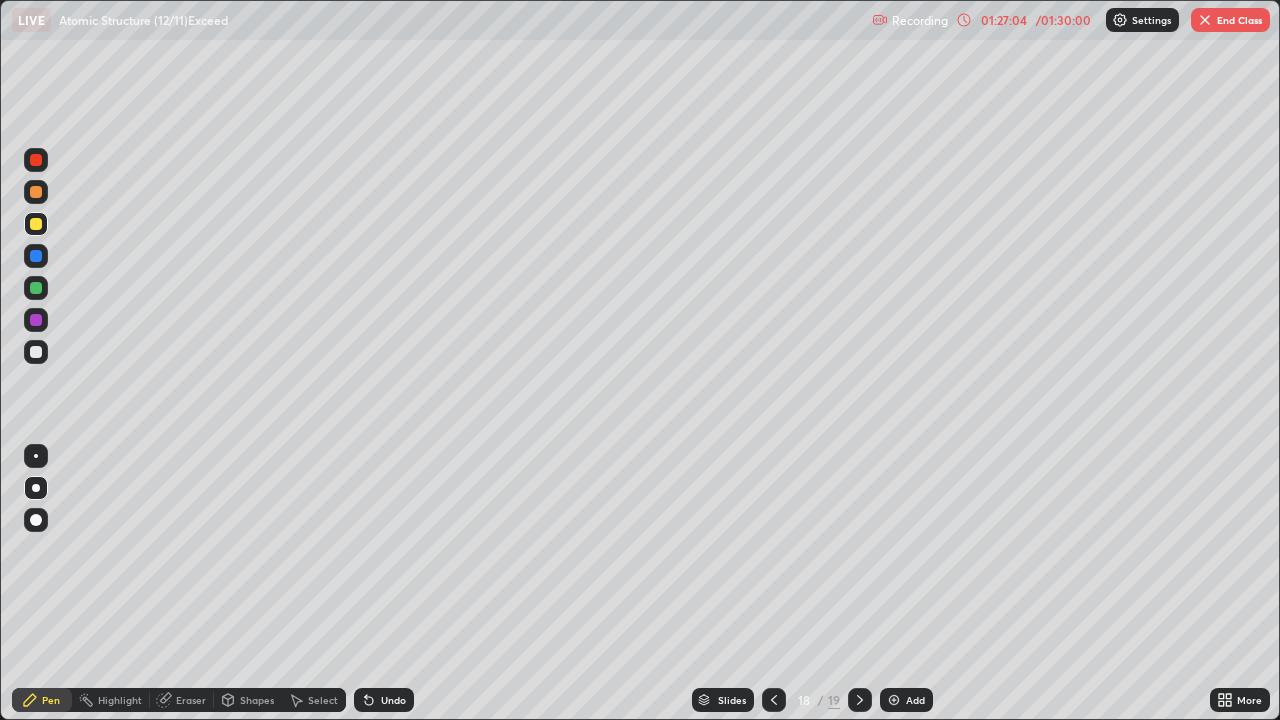 click 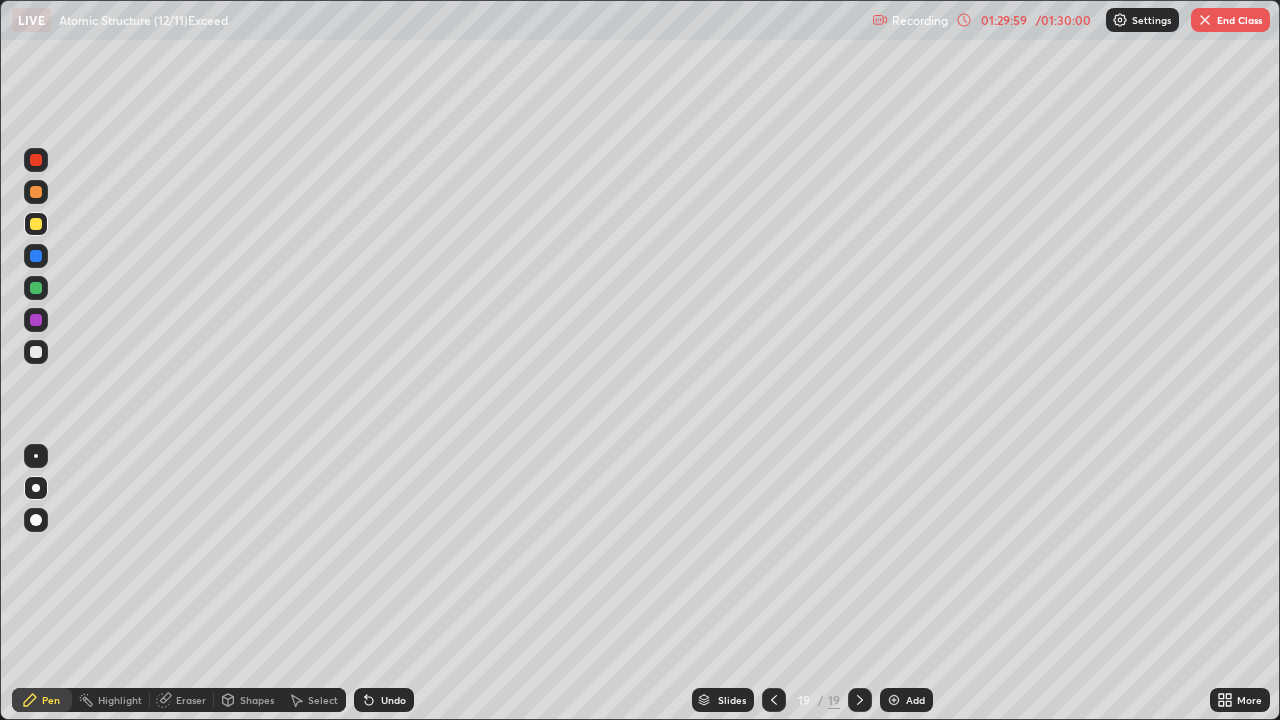 click on "End Class" at bounding box center [1230, 20] 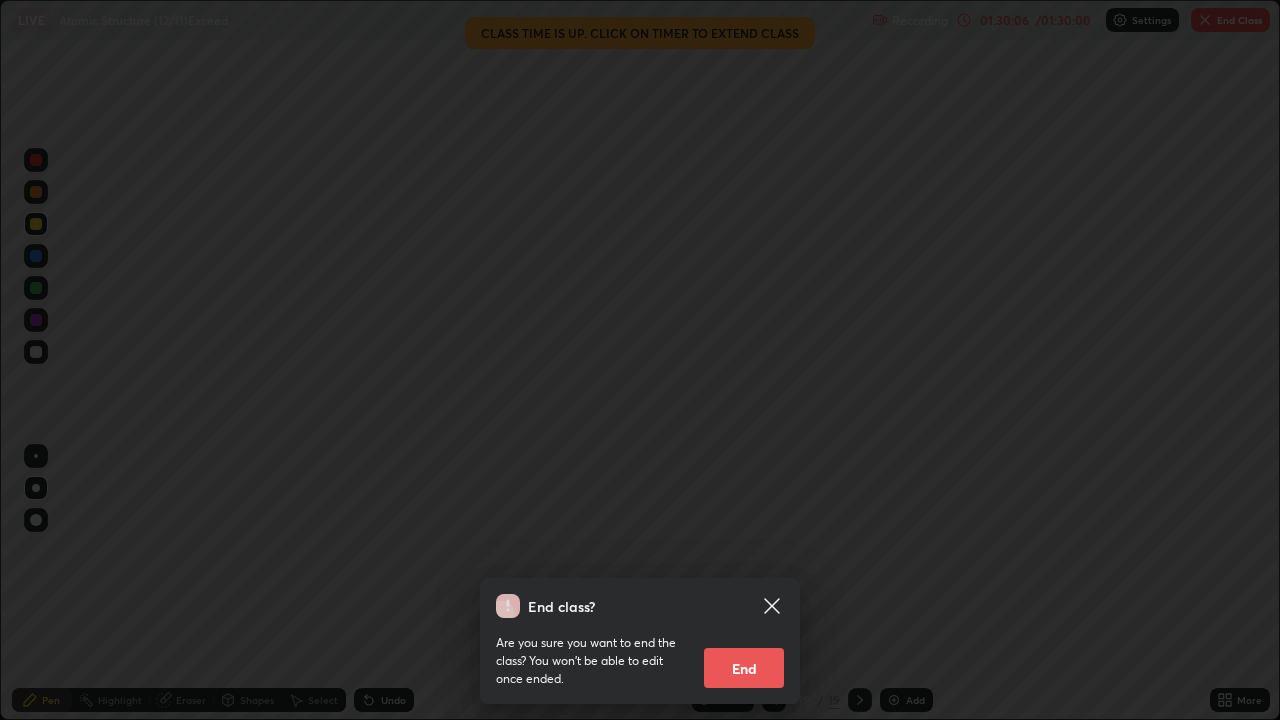 click on "End" at bounding box center [744, 668] 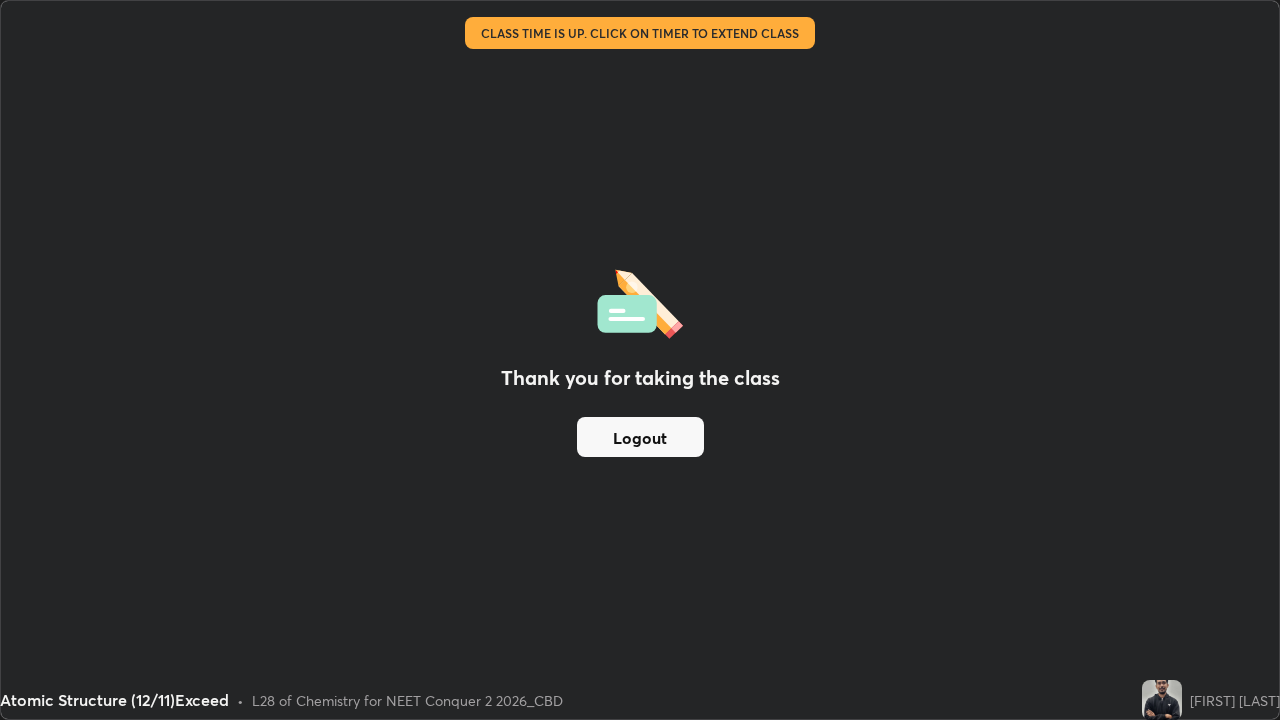 click on "Logout" at bounding box center [640, 437] 